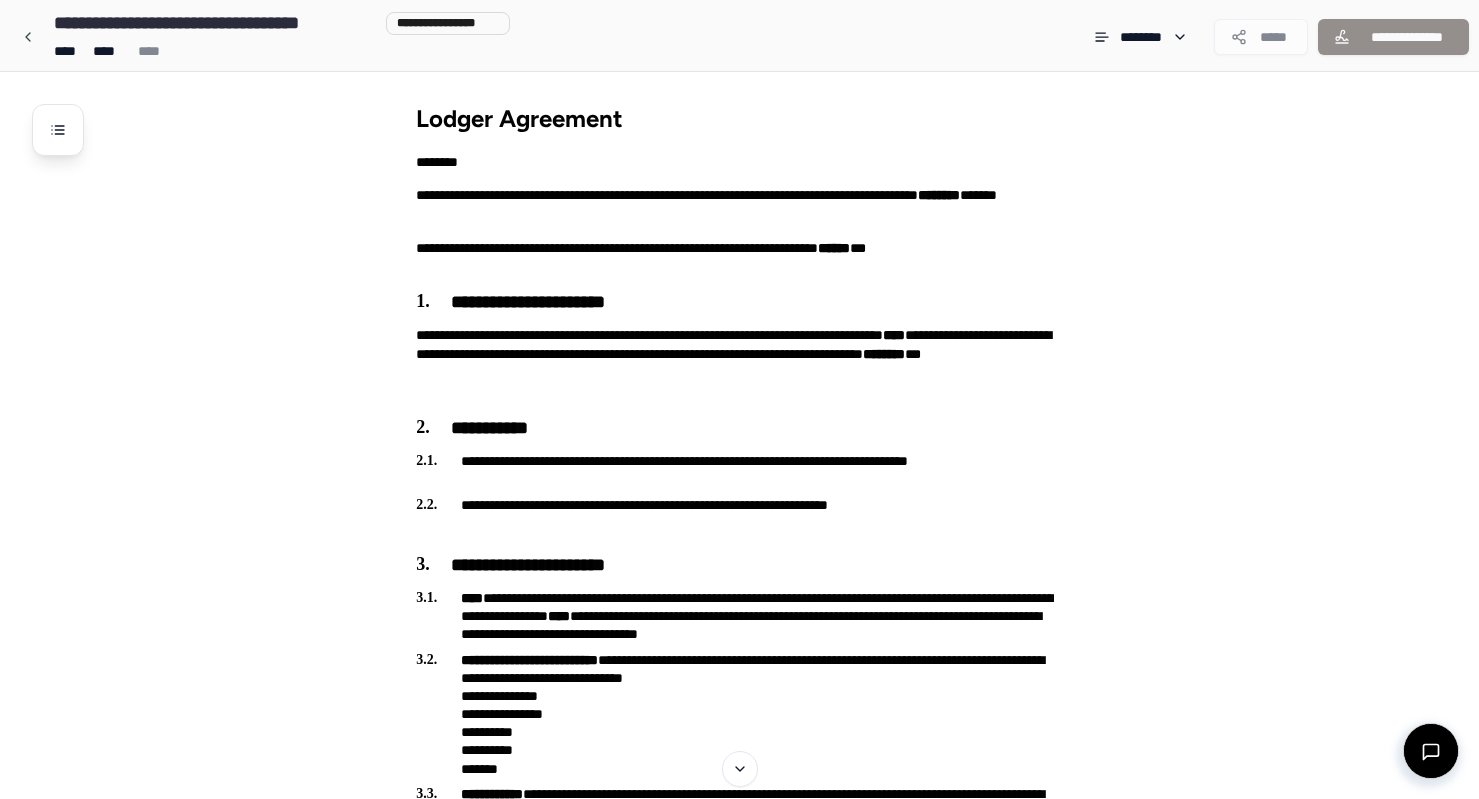 scroll, scrollTop: 1746, scrollLeft: 0, axis: vertical 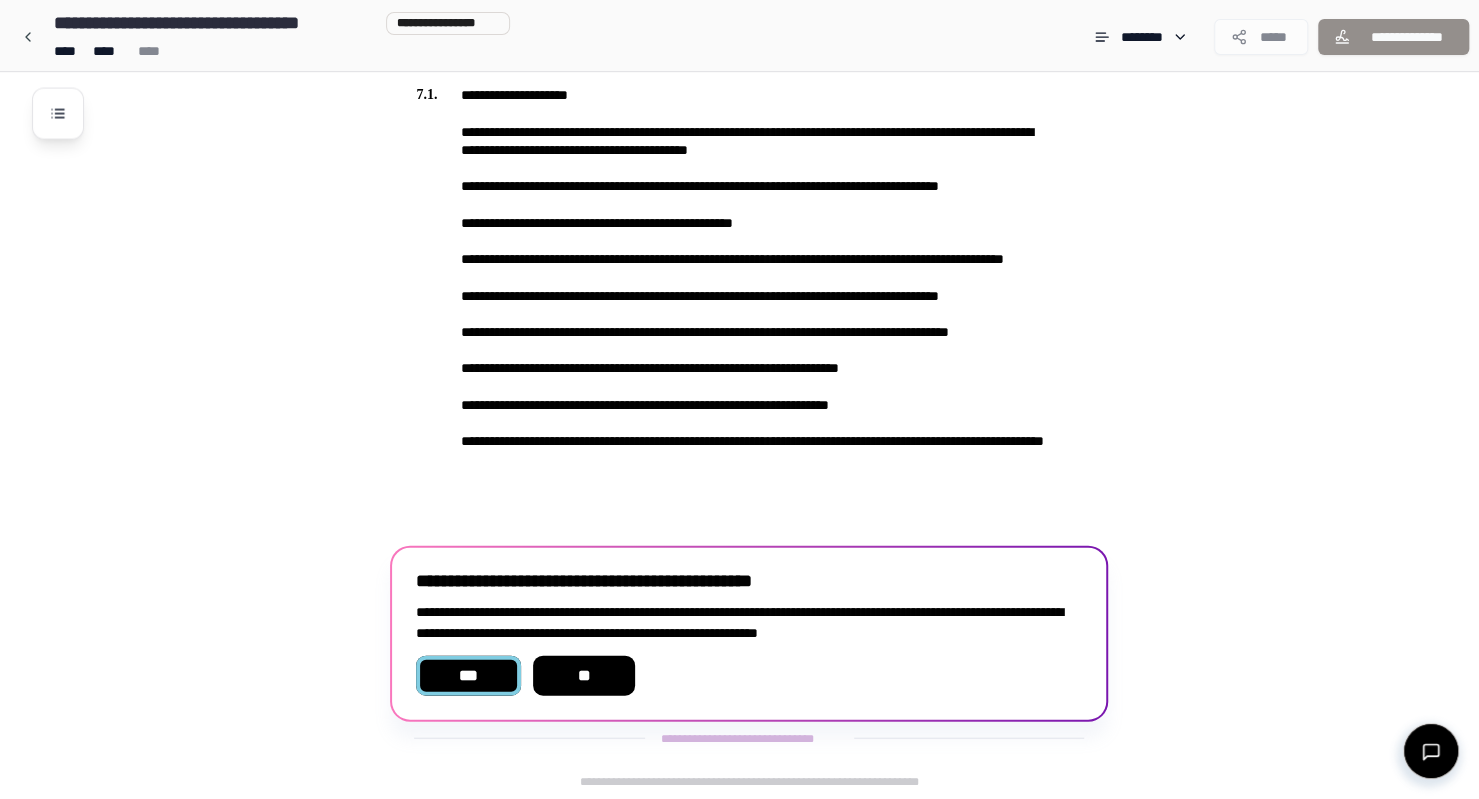 click on "***" at bounding box center [468, 676] 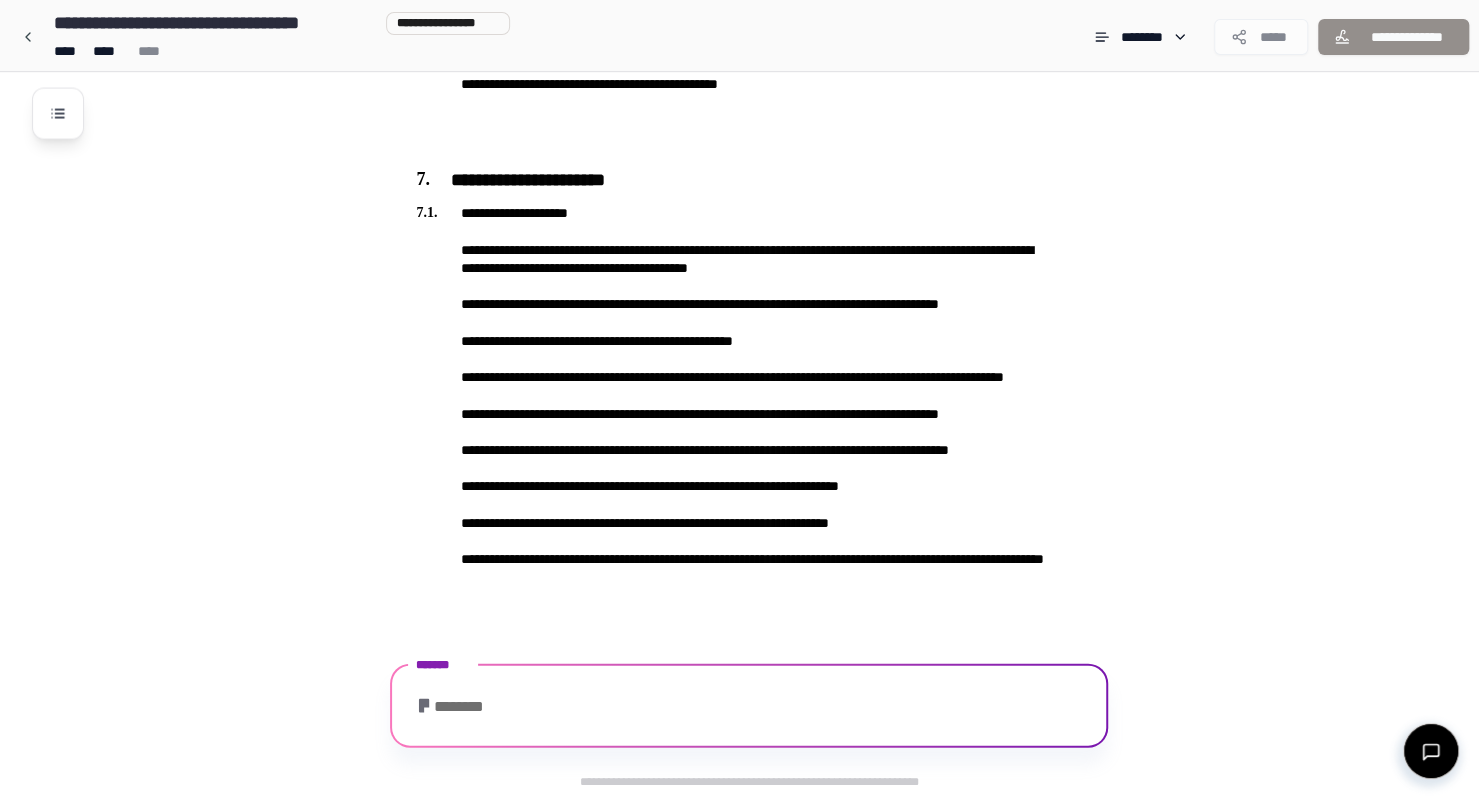 scroll, scrollTop: 2393, scrollLeft: 0, axis: vertical 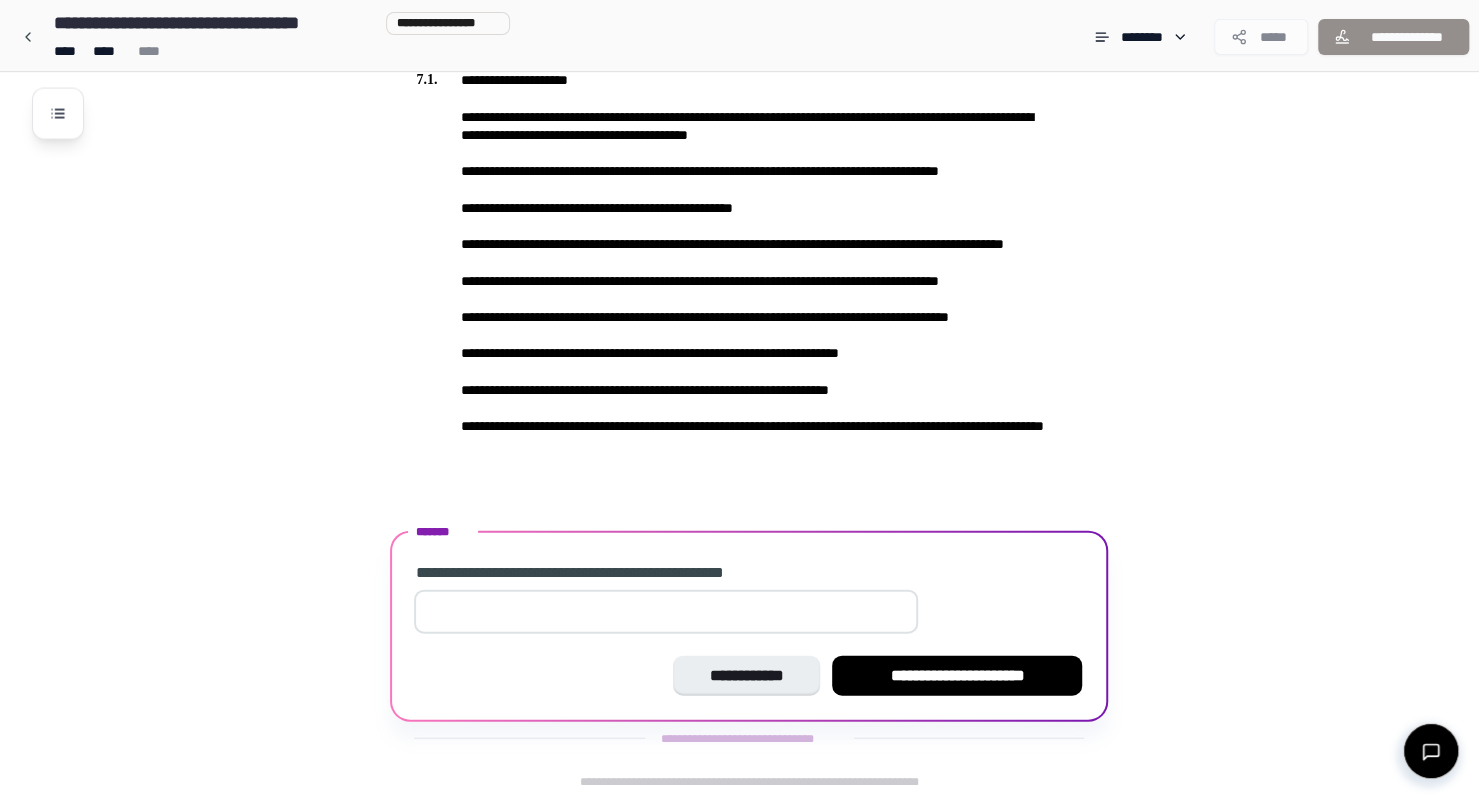 click at bounding box center [666, 612] 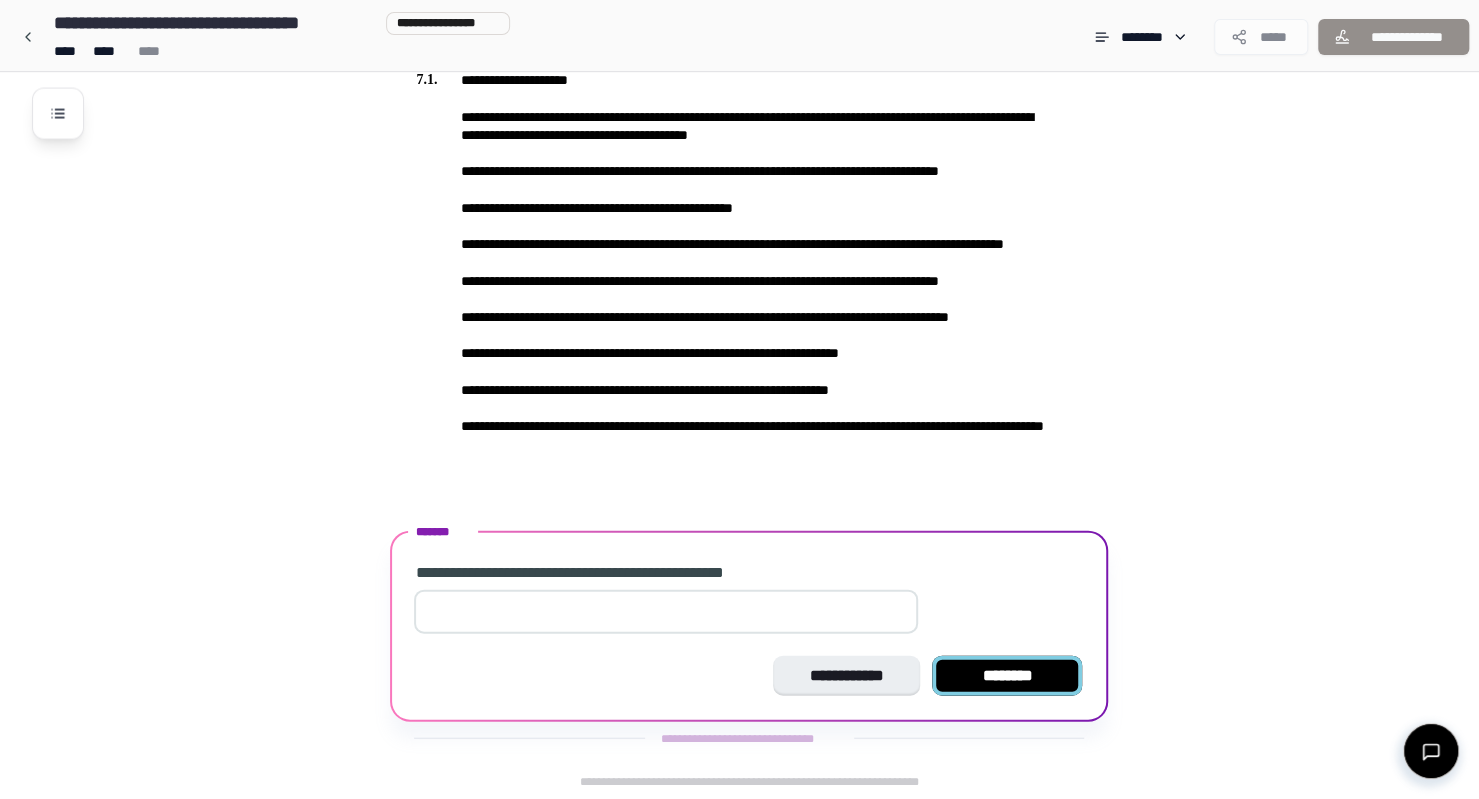 type on "****" 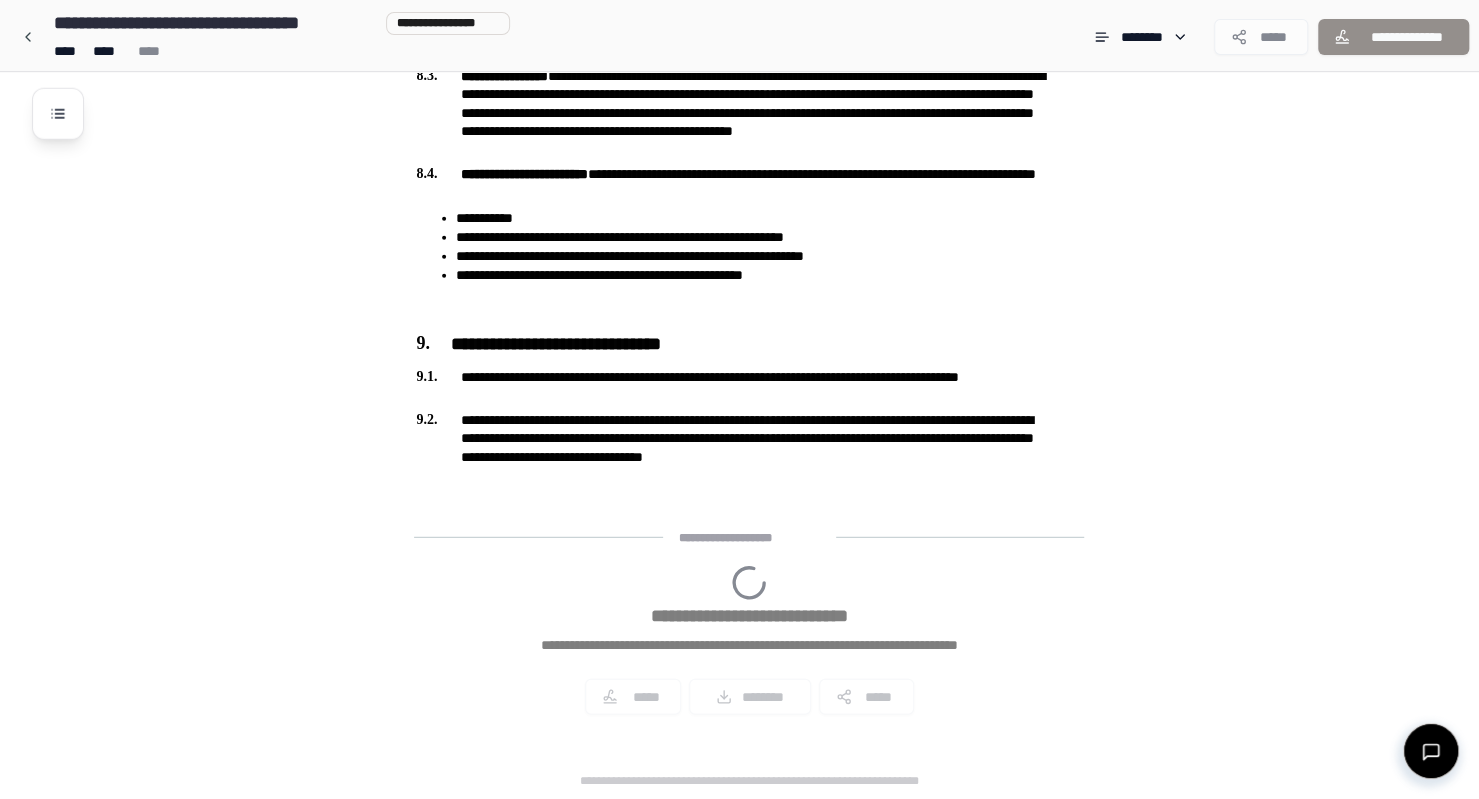 scroll, scrollTop: 3129, scrollLeft: 0, axis: vertical 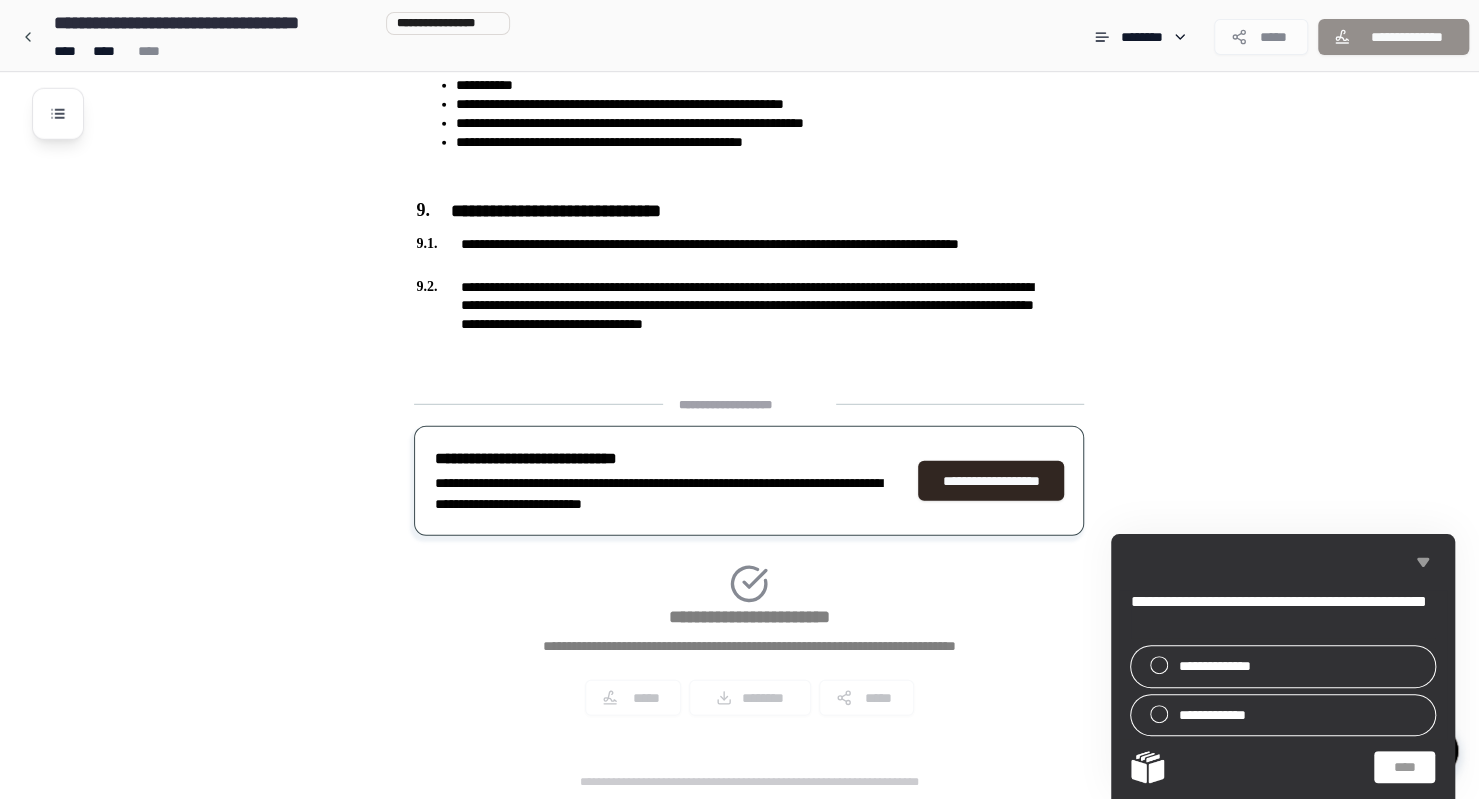 click 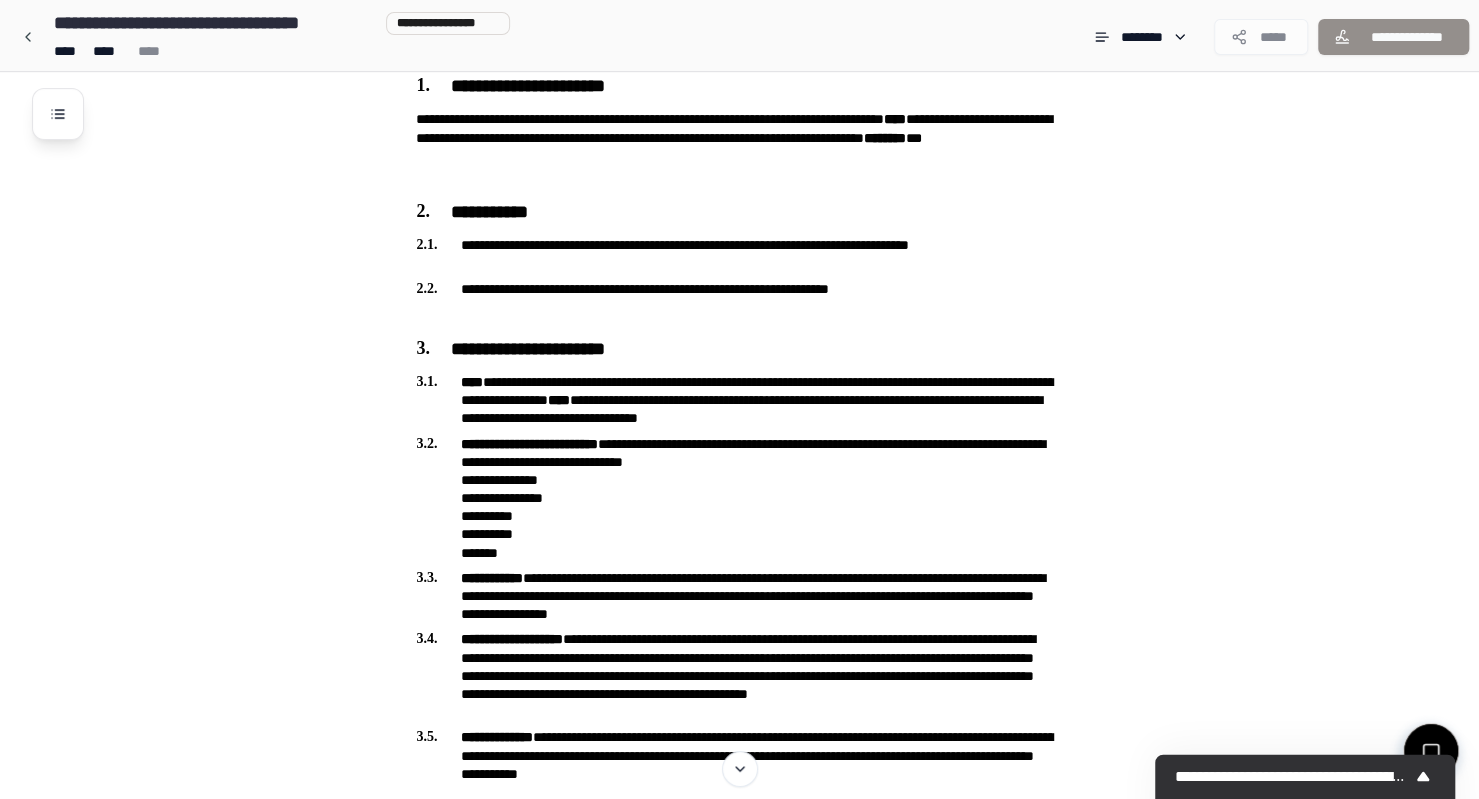 scroll, scrollTop: 217, scrollLeft: 0, axis: vertical 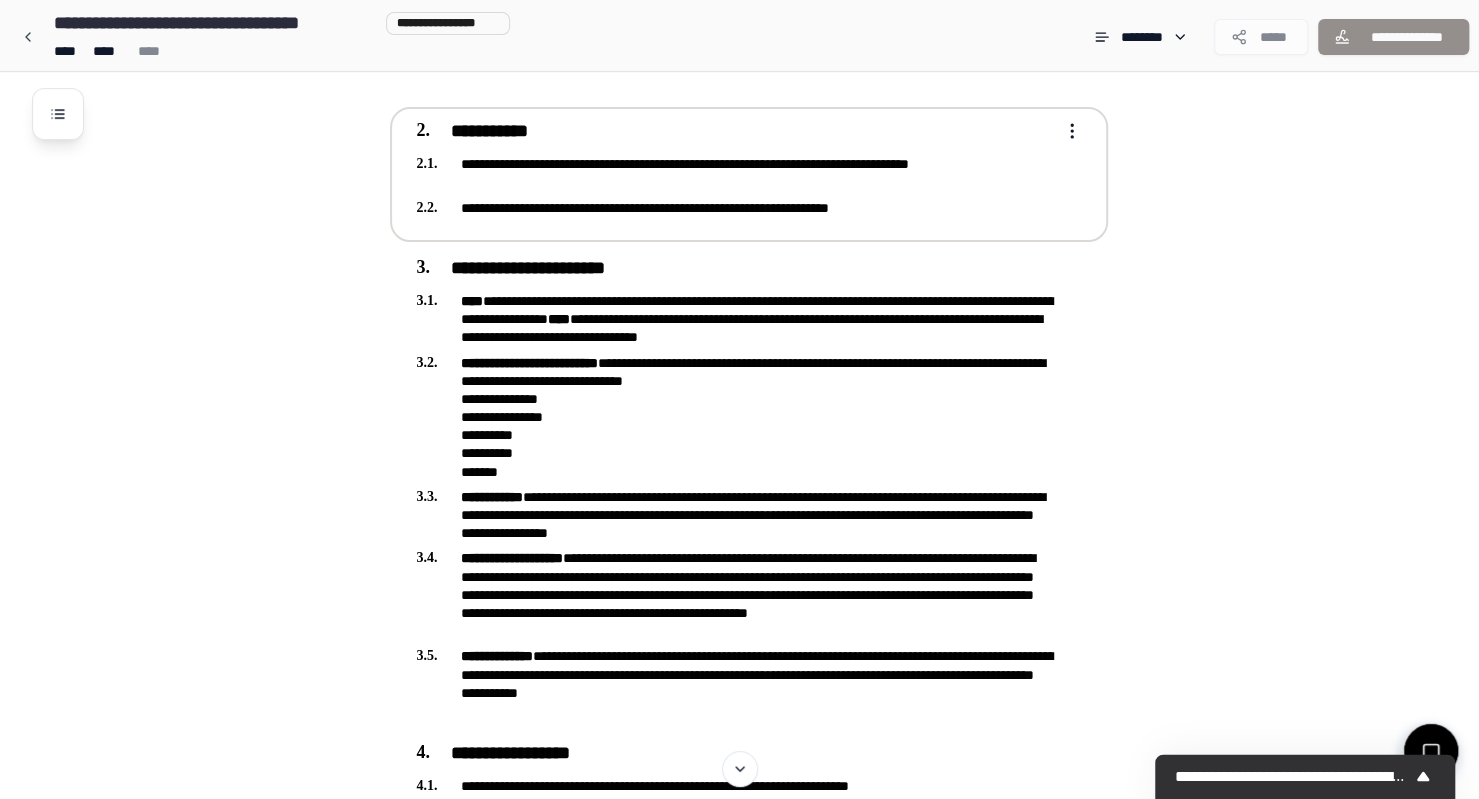 click on "**********" at bounding box center [735, 173] 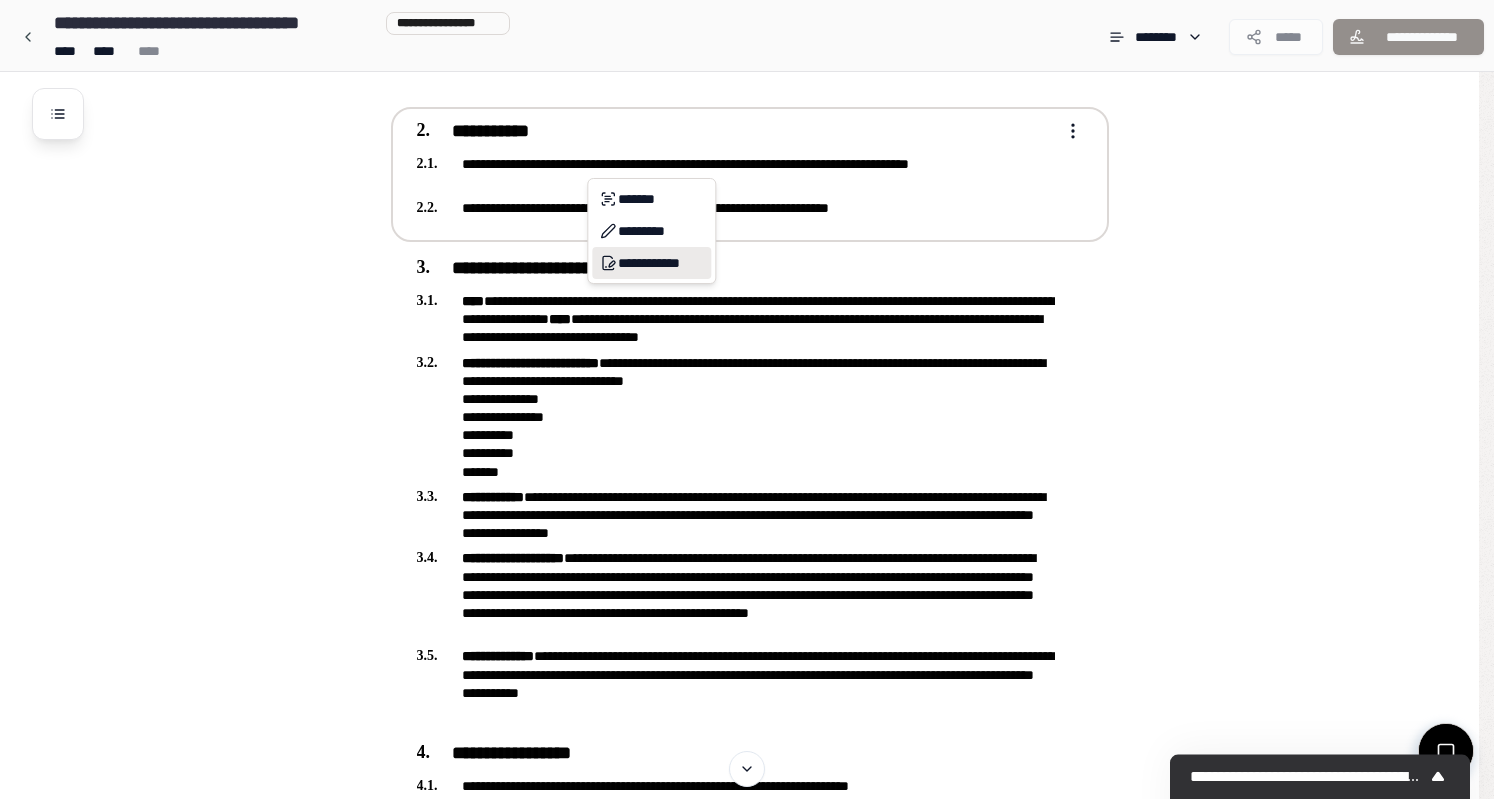 click on "**********" at bounding box center [651, 263] 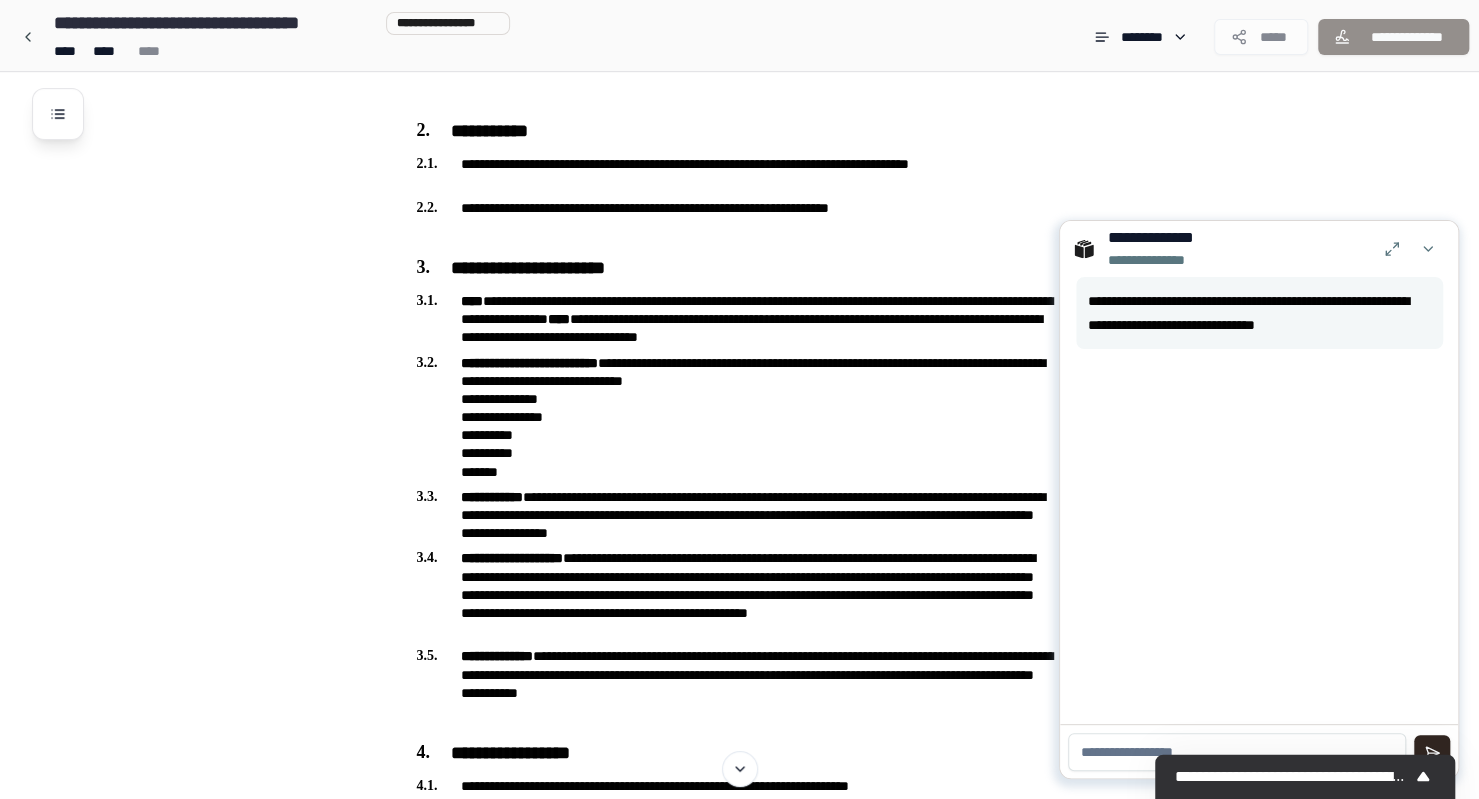 click at bounding box center (1237, 752) 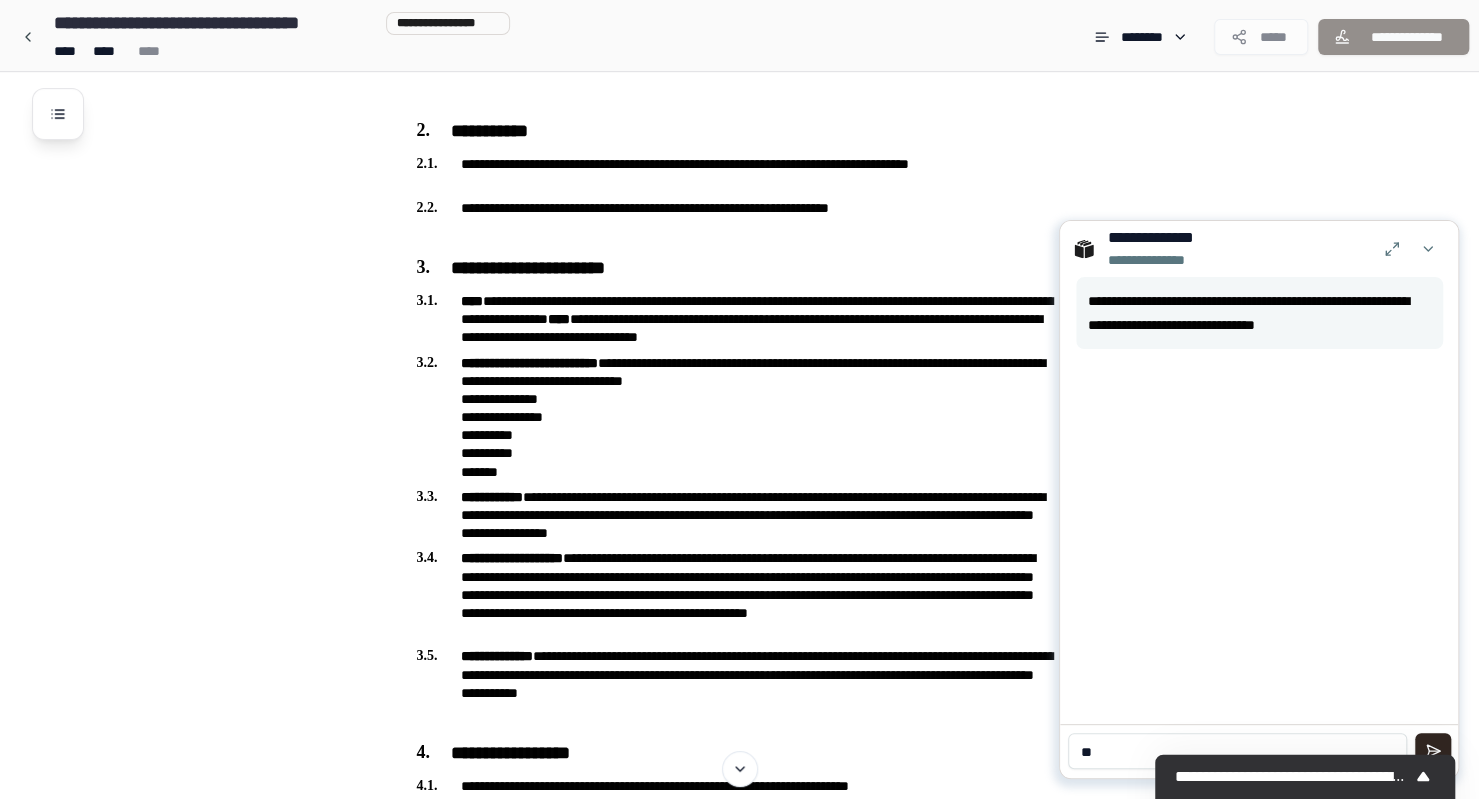 type on "*" 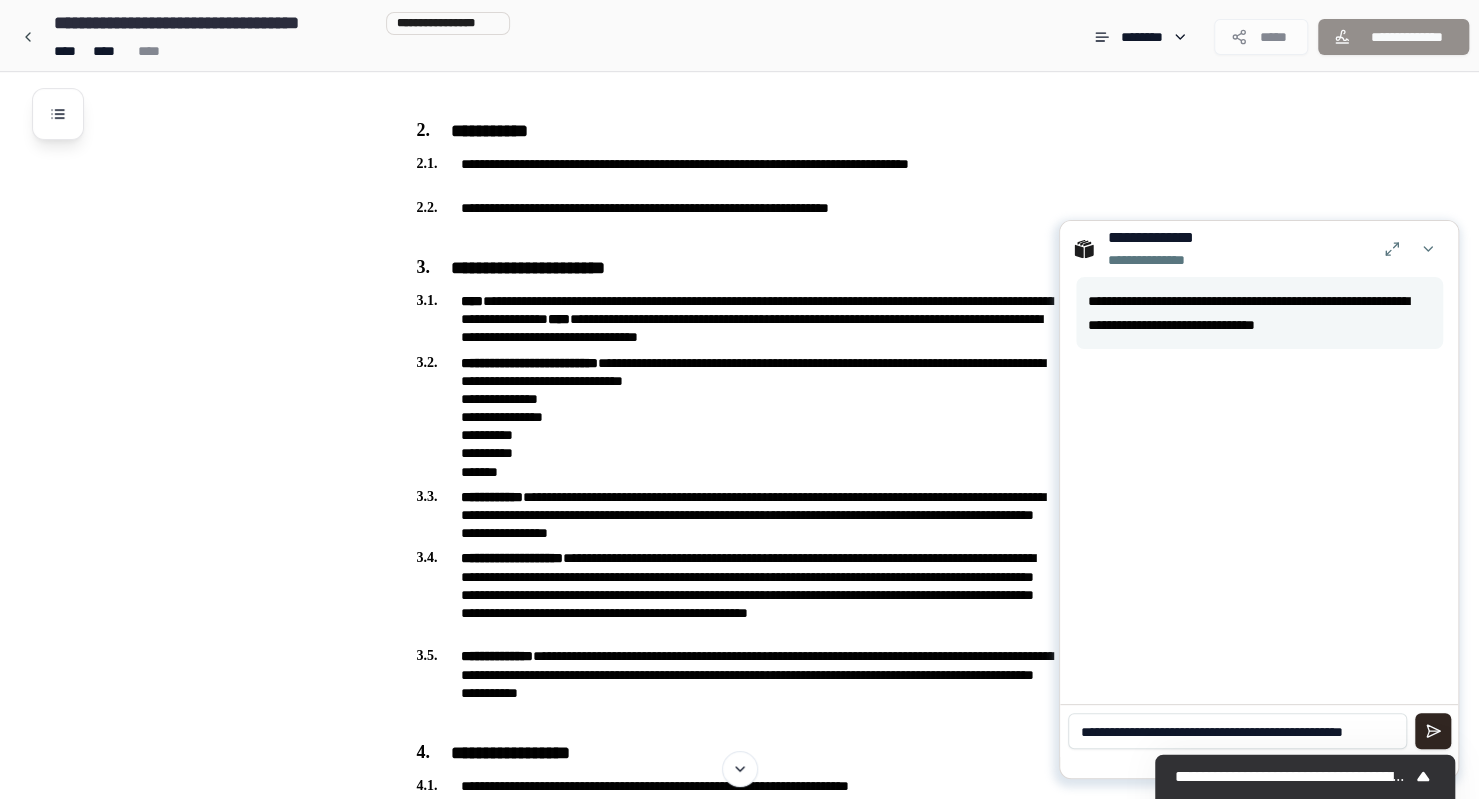 scroll, scrollTop: 0, scrollLeft: 0, axis: both 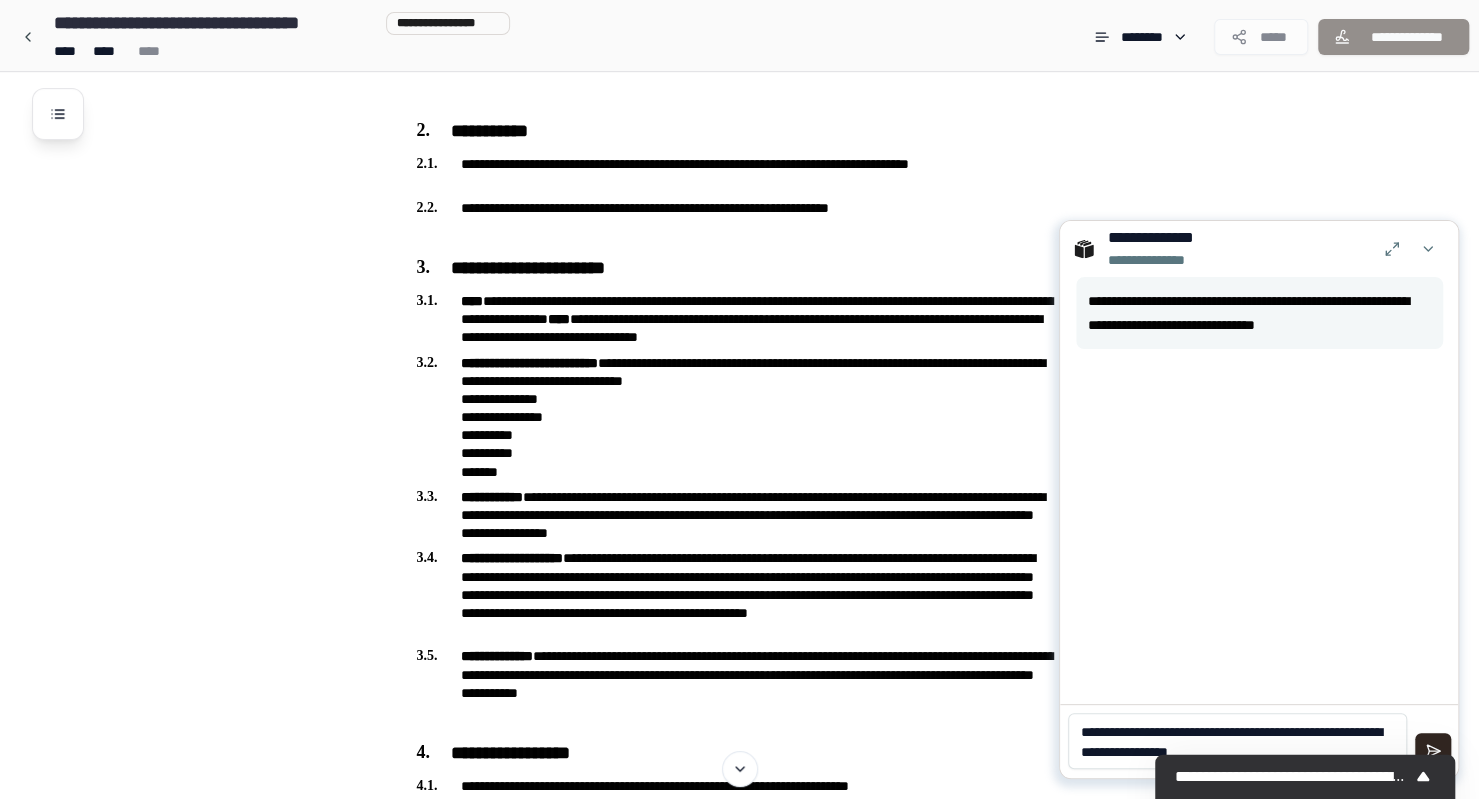 type on "**********" 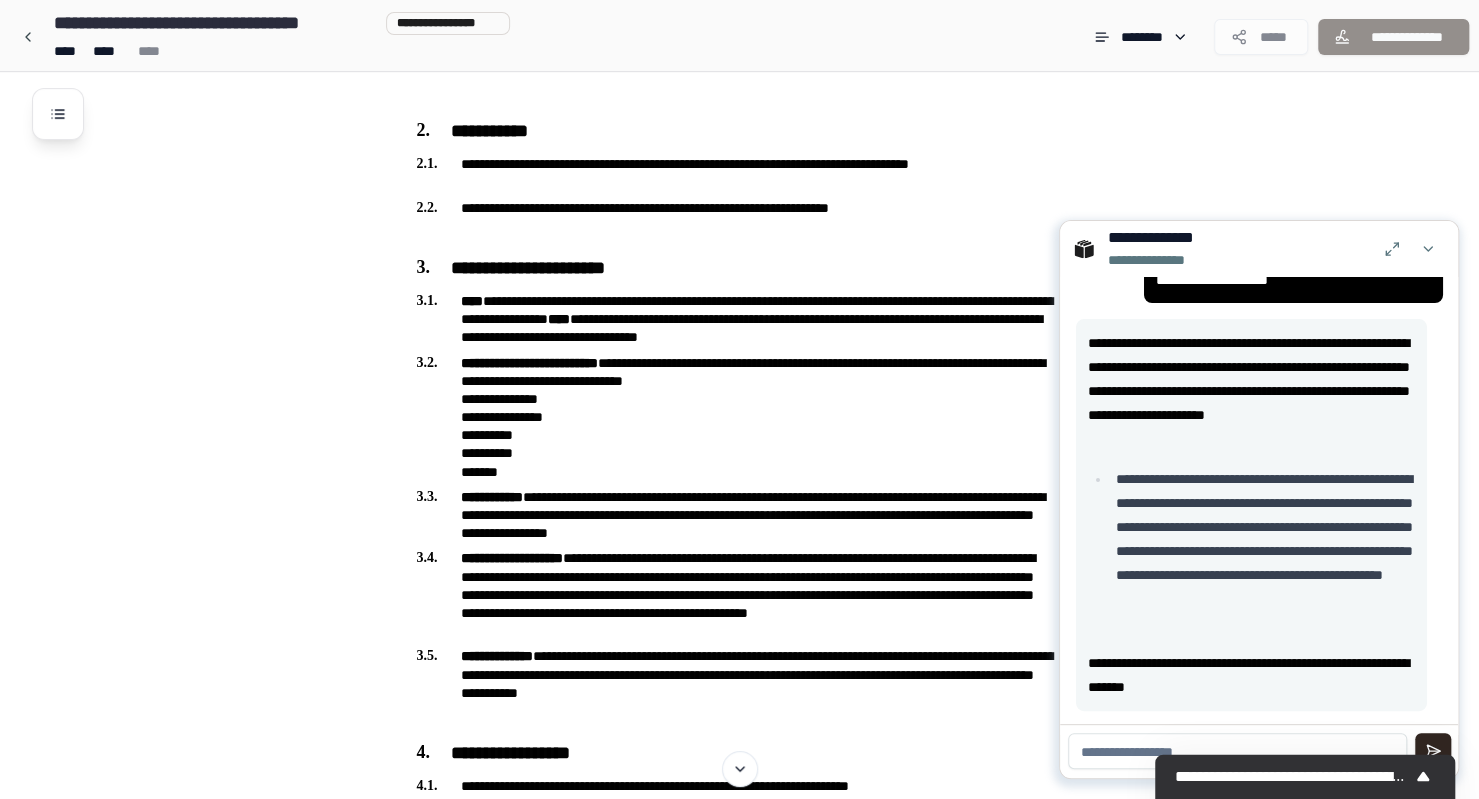 scroll, scrollTop: 130, scrollLeft: 0, axis: vertical 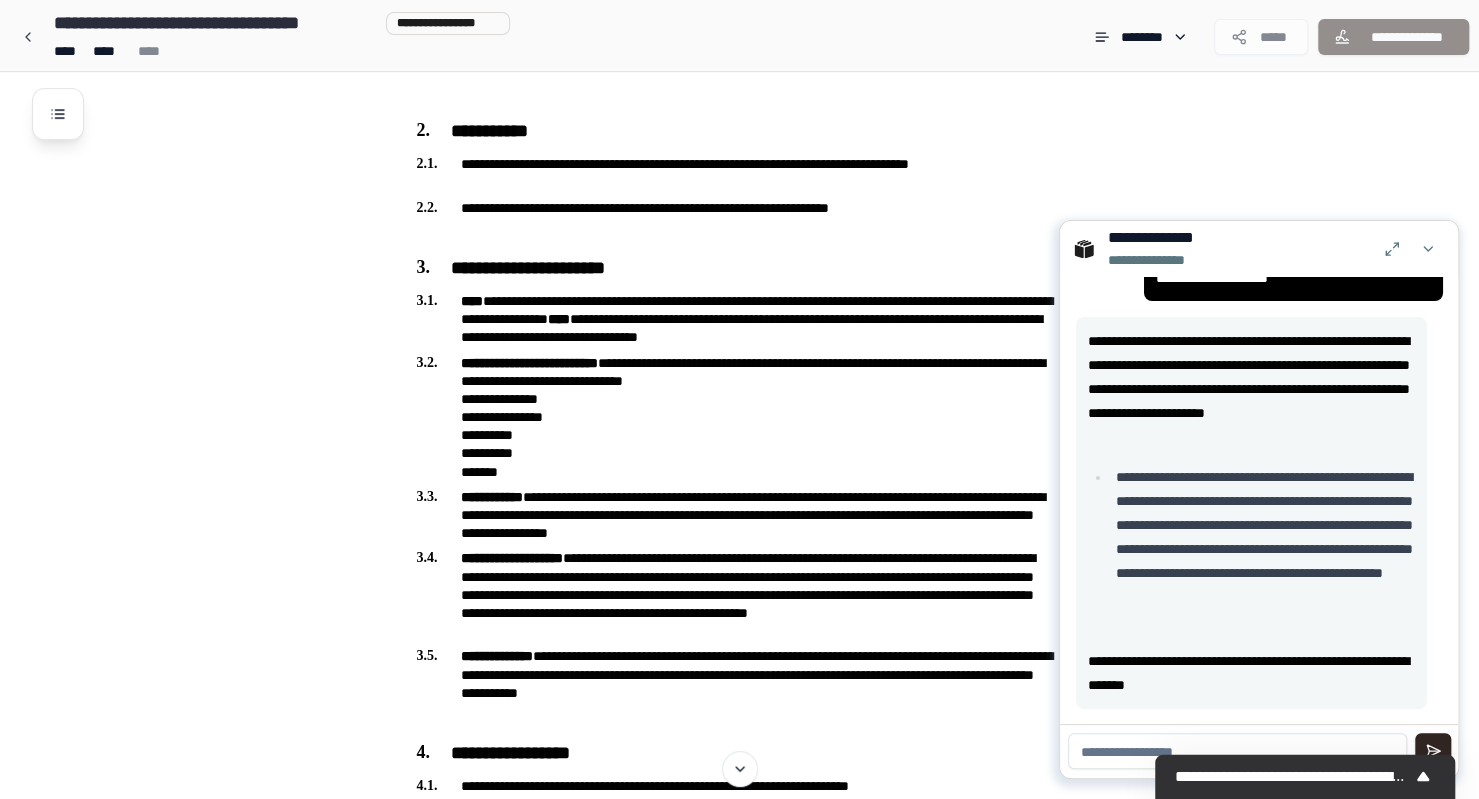 click at bounding box center [1237, 751] 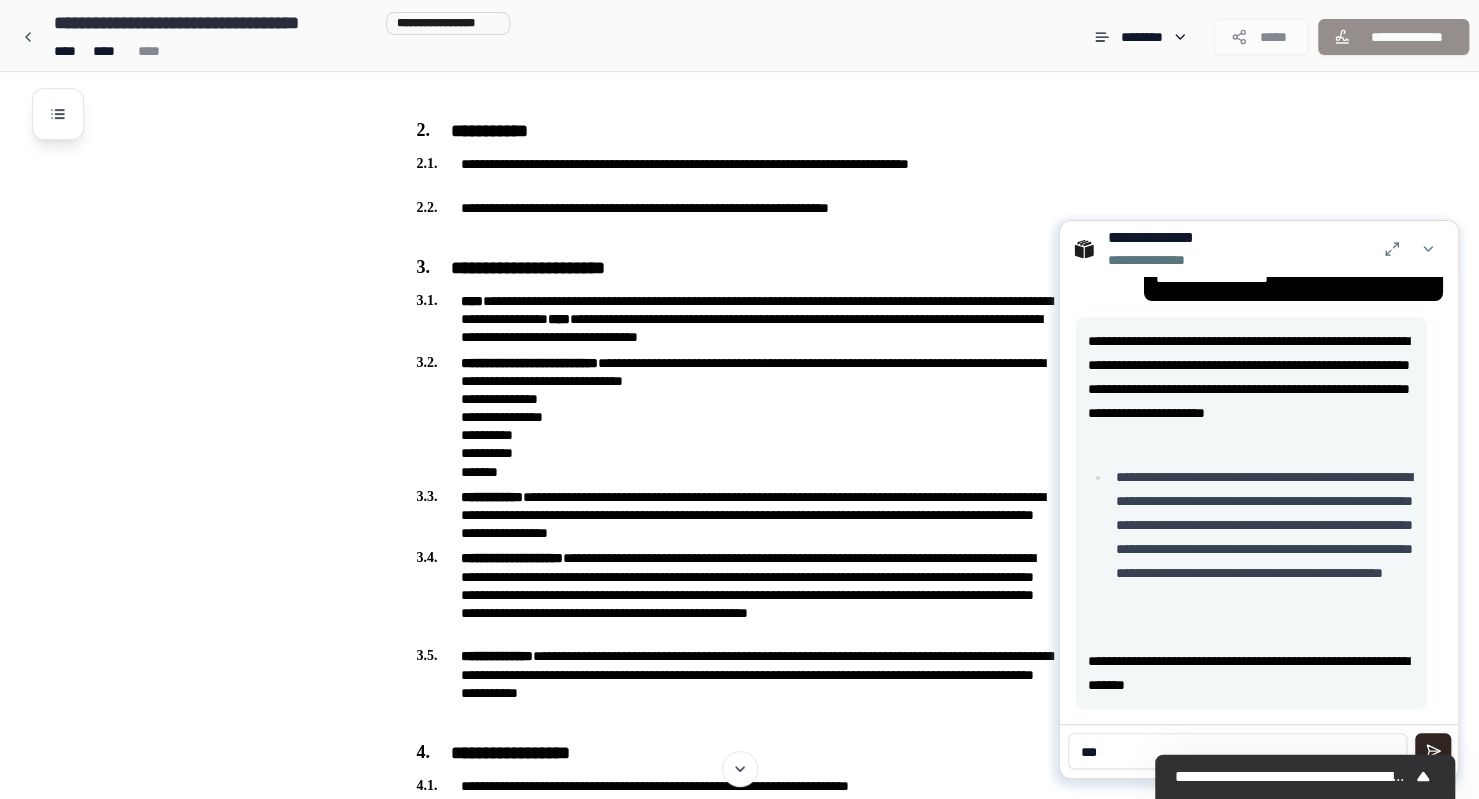 type on "***" 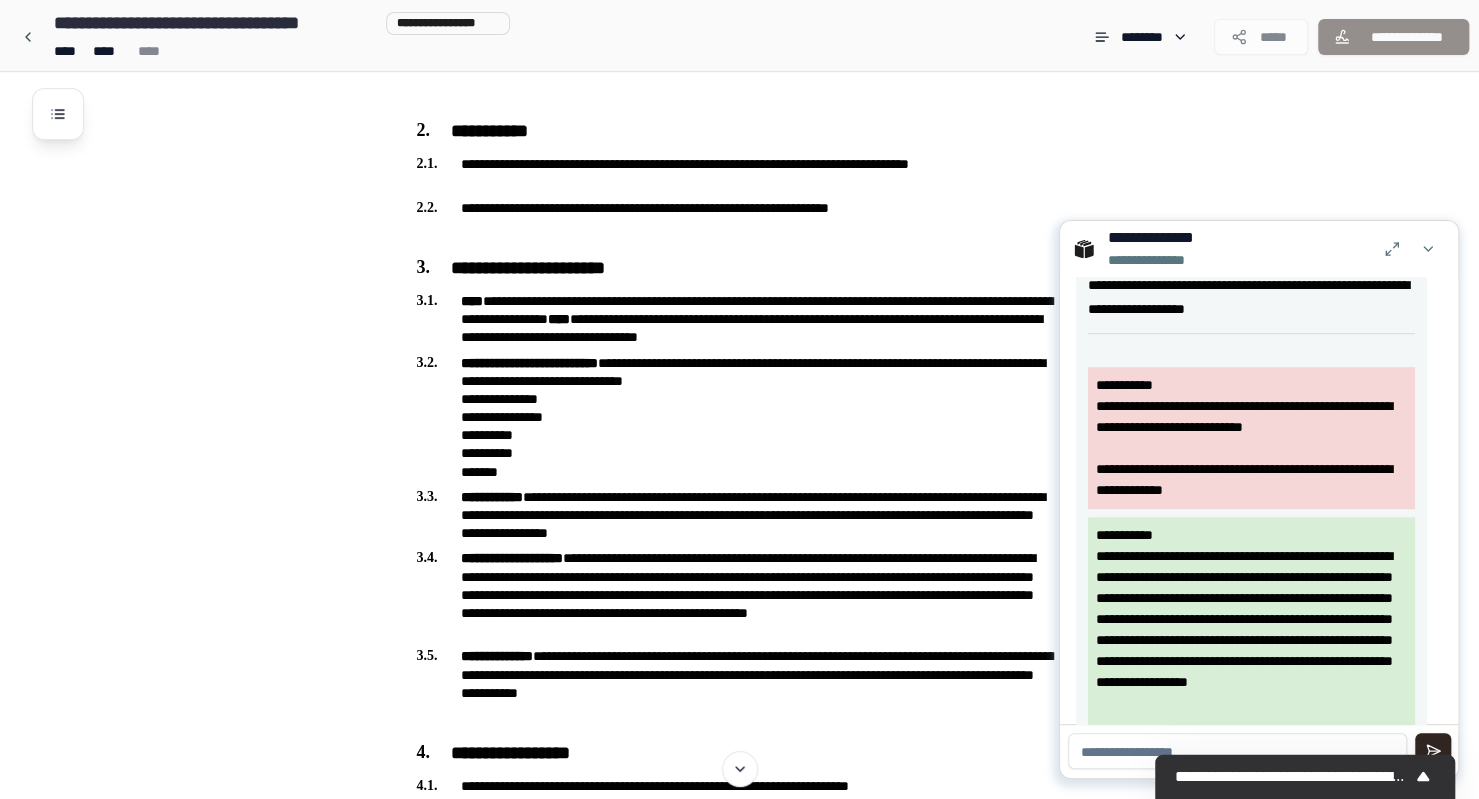 scroll, scrollTop: 942, scrollLeft: 0, axis: vertical 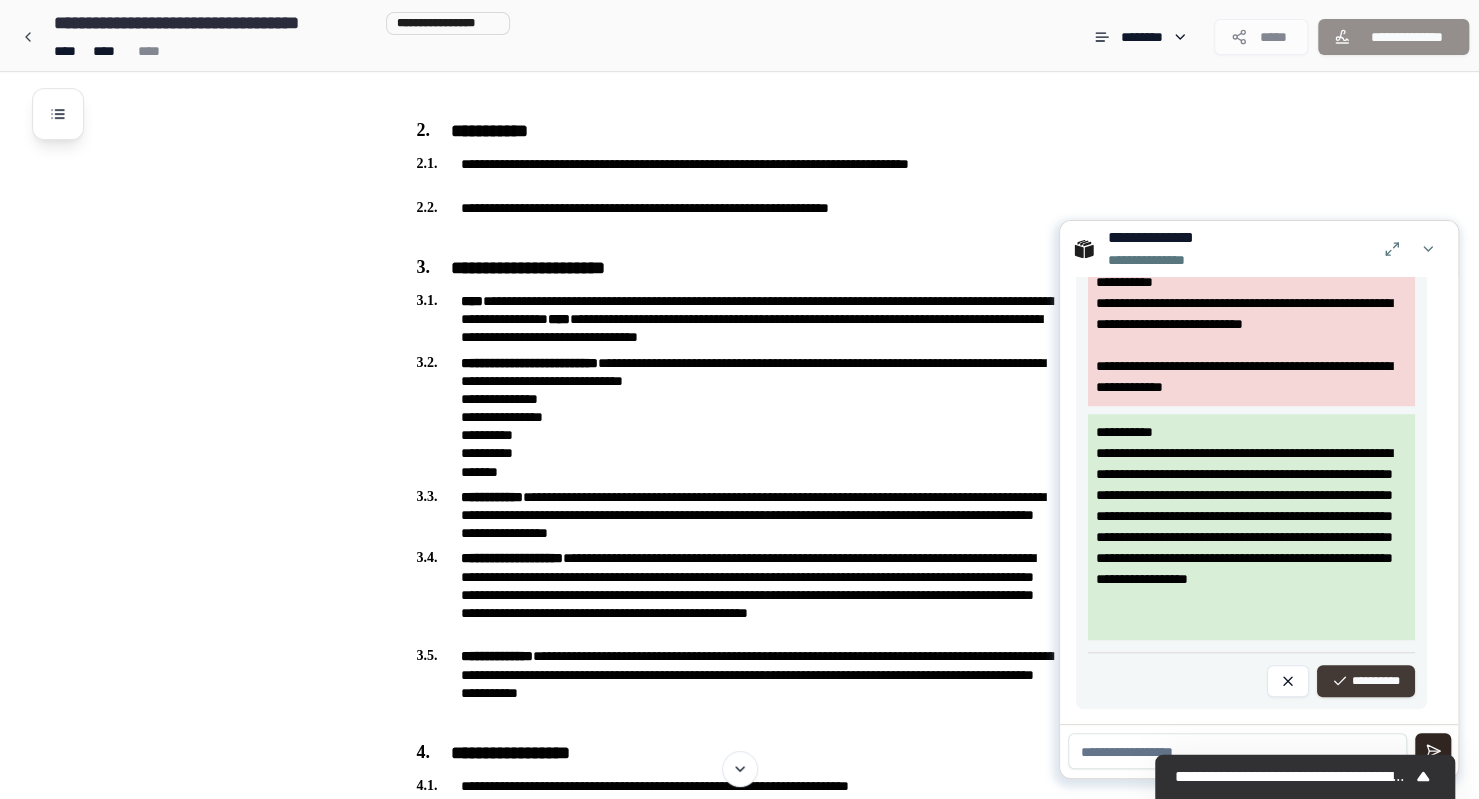 click on "**********" at bounding box center [1366, 681] 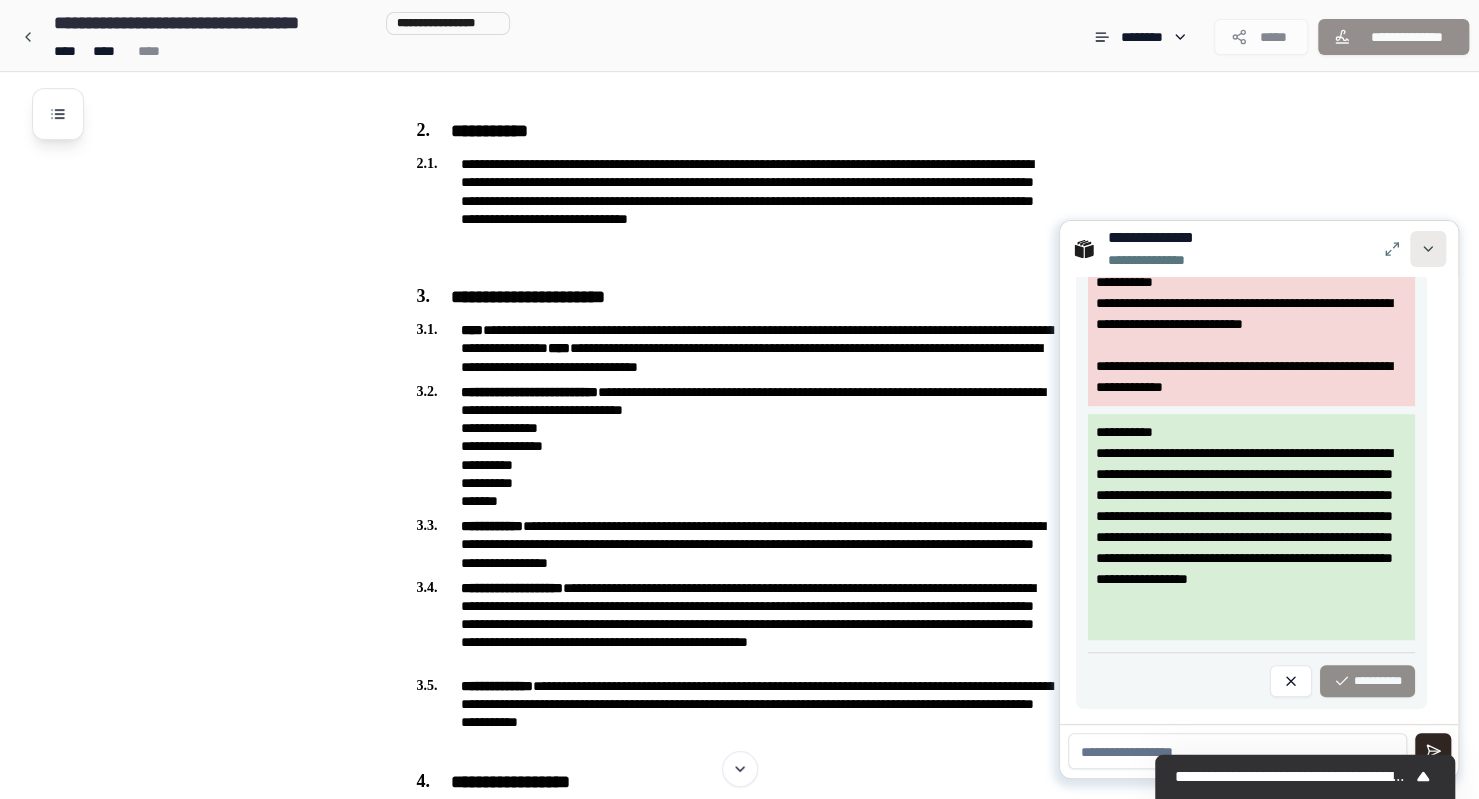 scroll, scrollTop: 463, scrollLeft: 0, axis: vertical 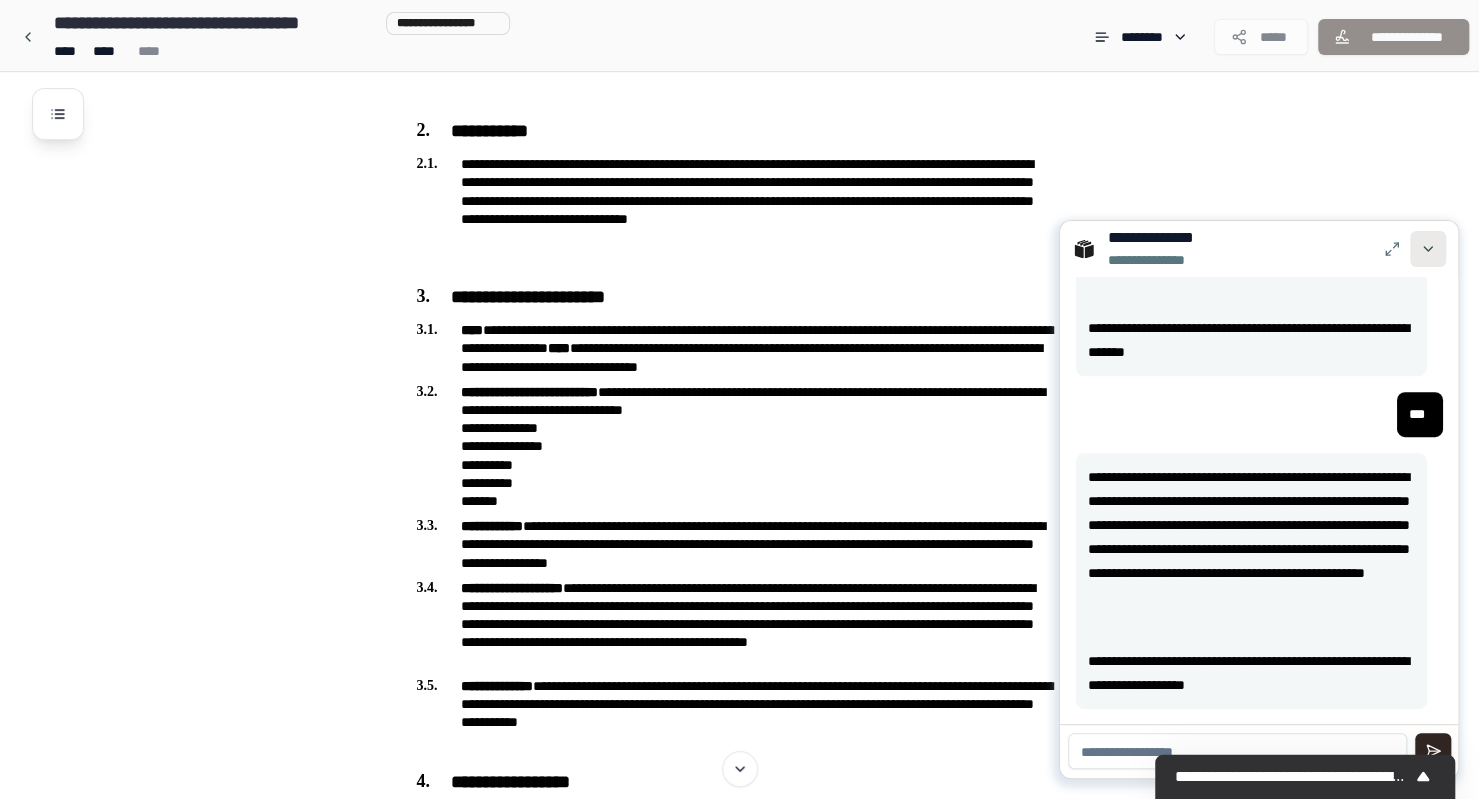 click at bounding box center (1428, 249) 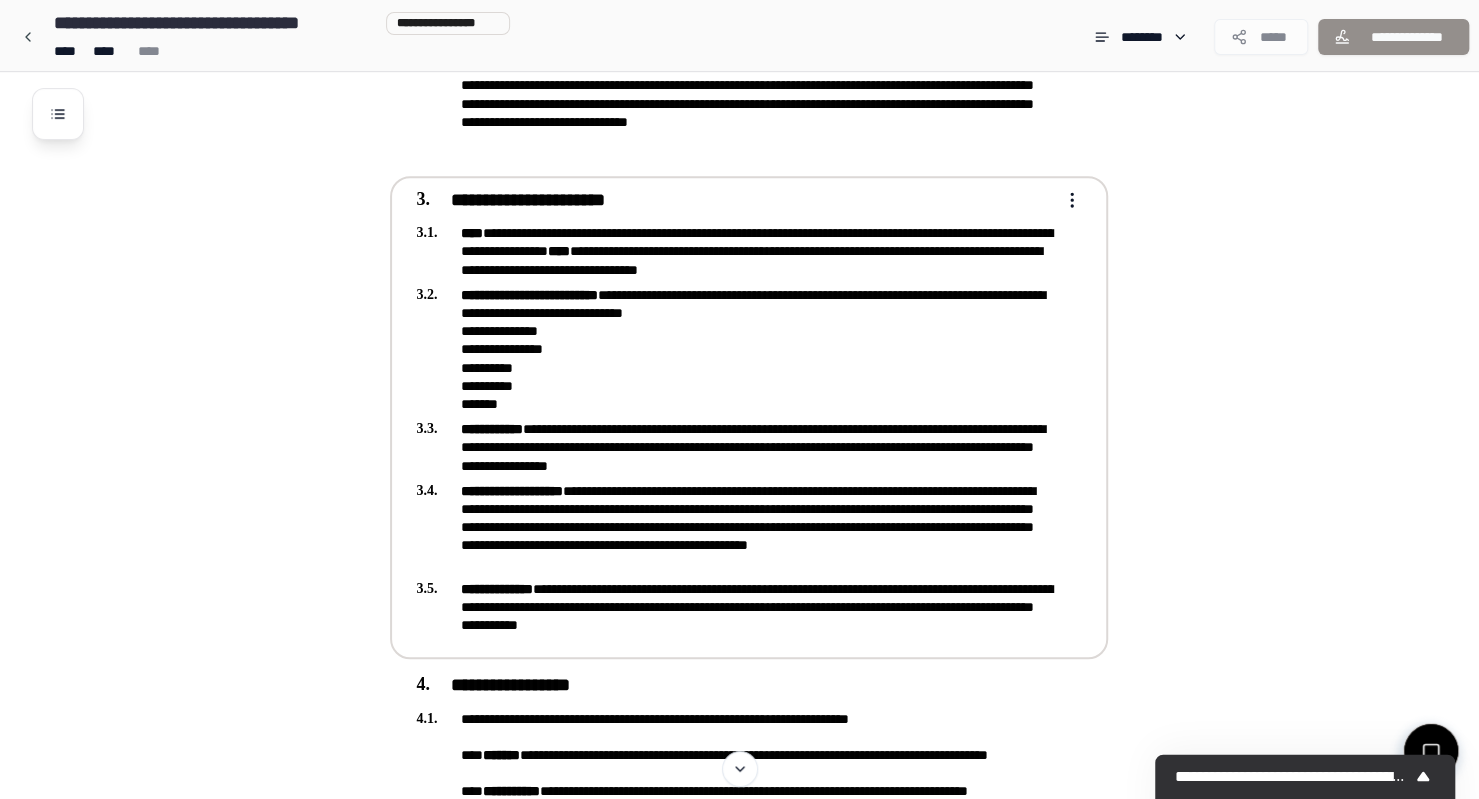 scroll, scrollTop: 391, scrollLeft: 0, axis: vertical 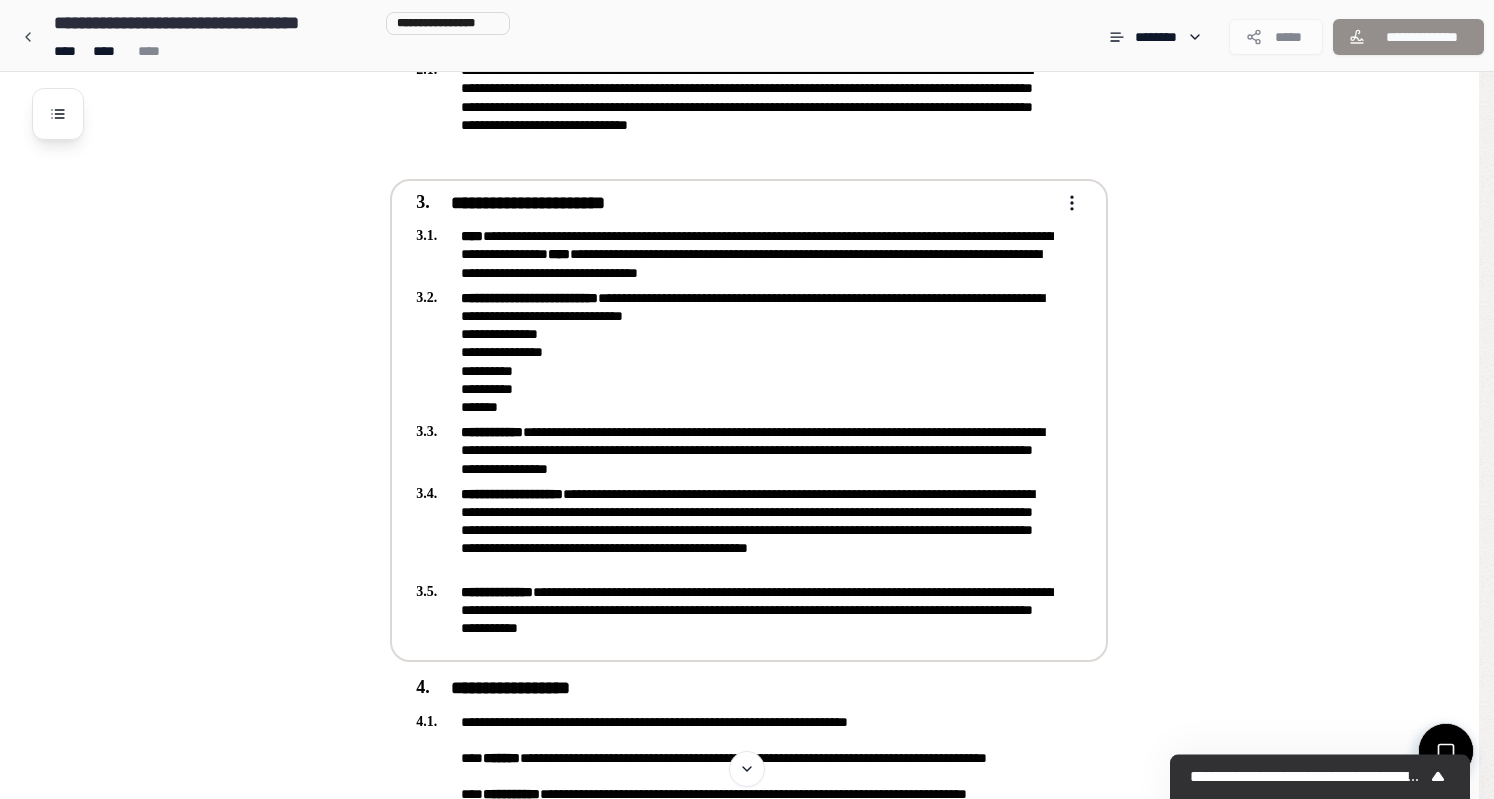 click on "**********" at bounding box center (739, 1588) 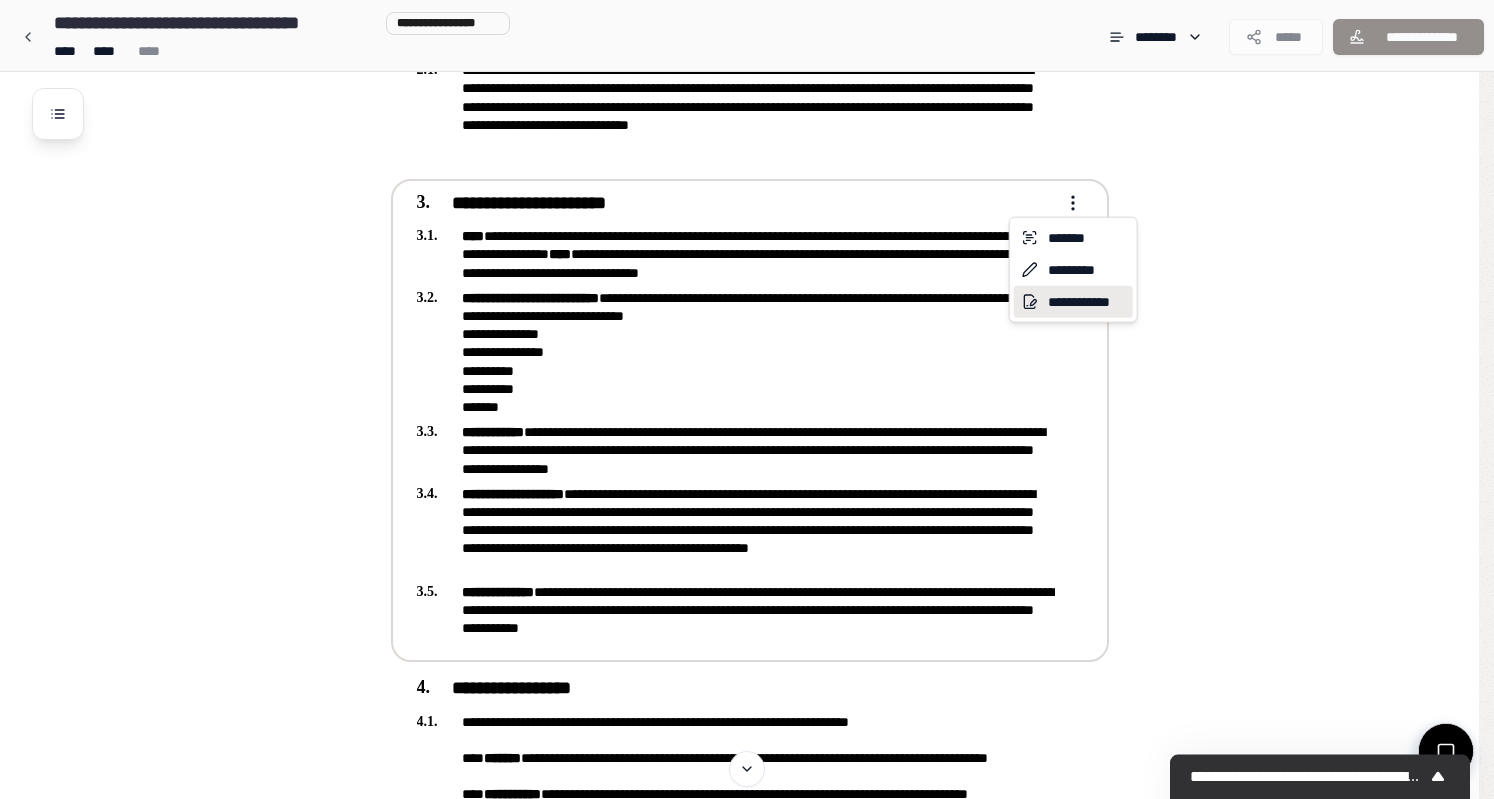 click on "**********" at bounding box center (1073, 302) 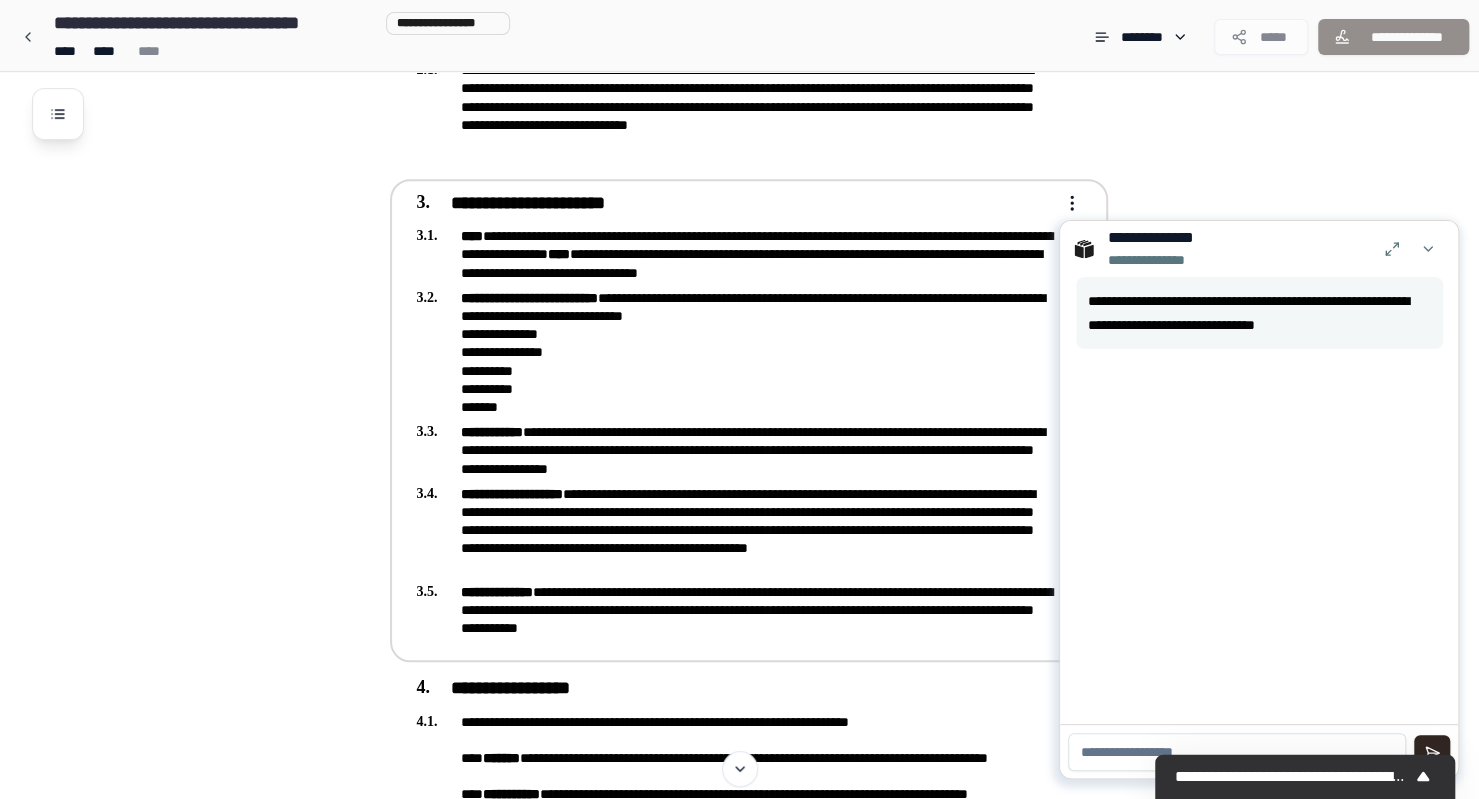 click at bounding box center [1237, 752] 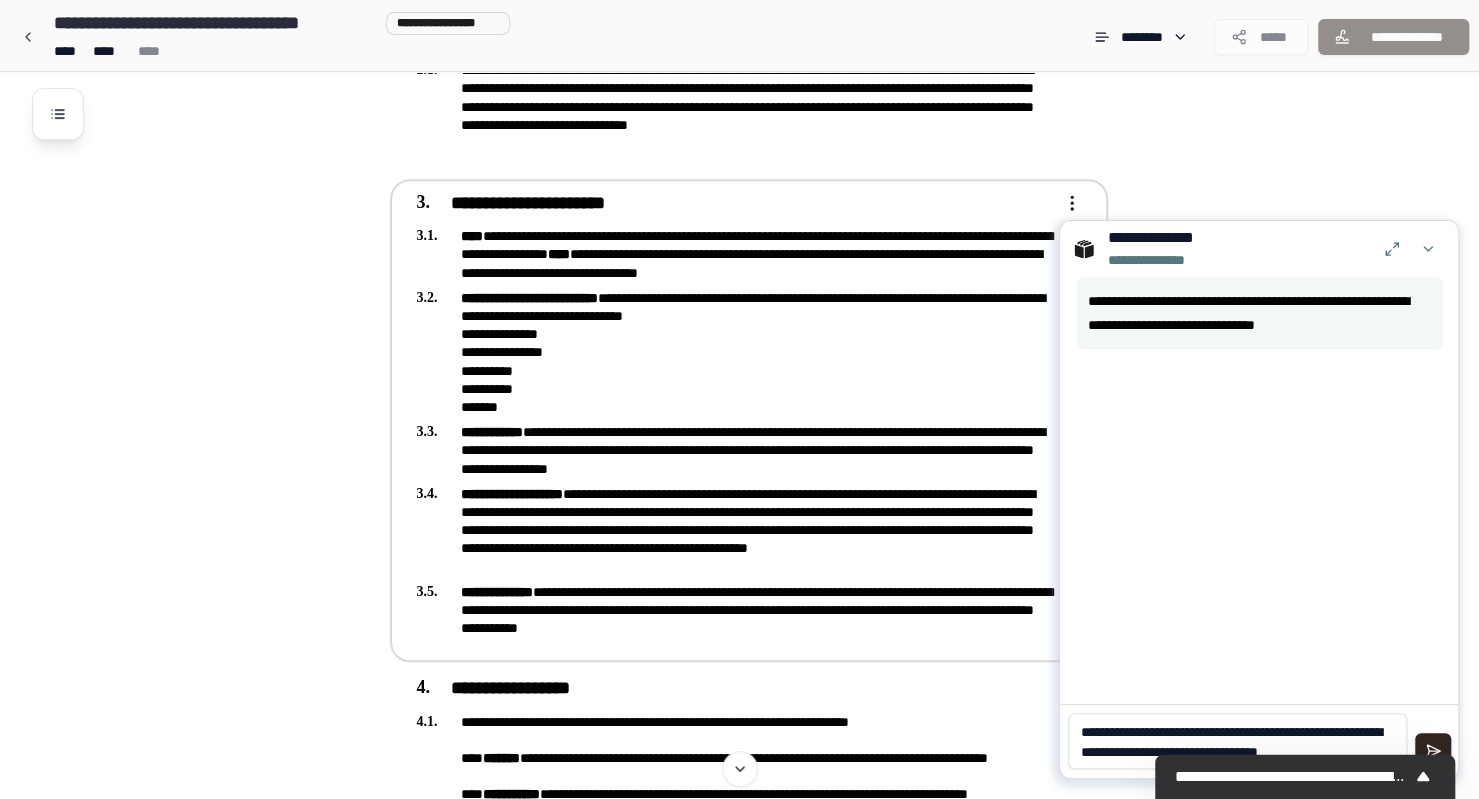 scroll, scrollTop: 0, scrollLeft: 0, axis: both 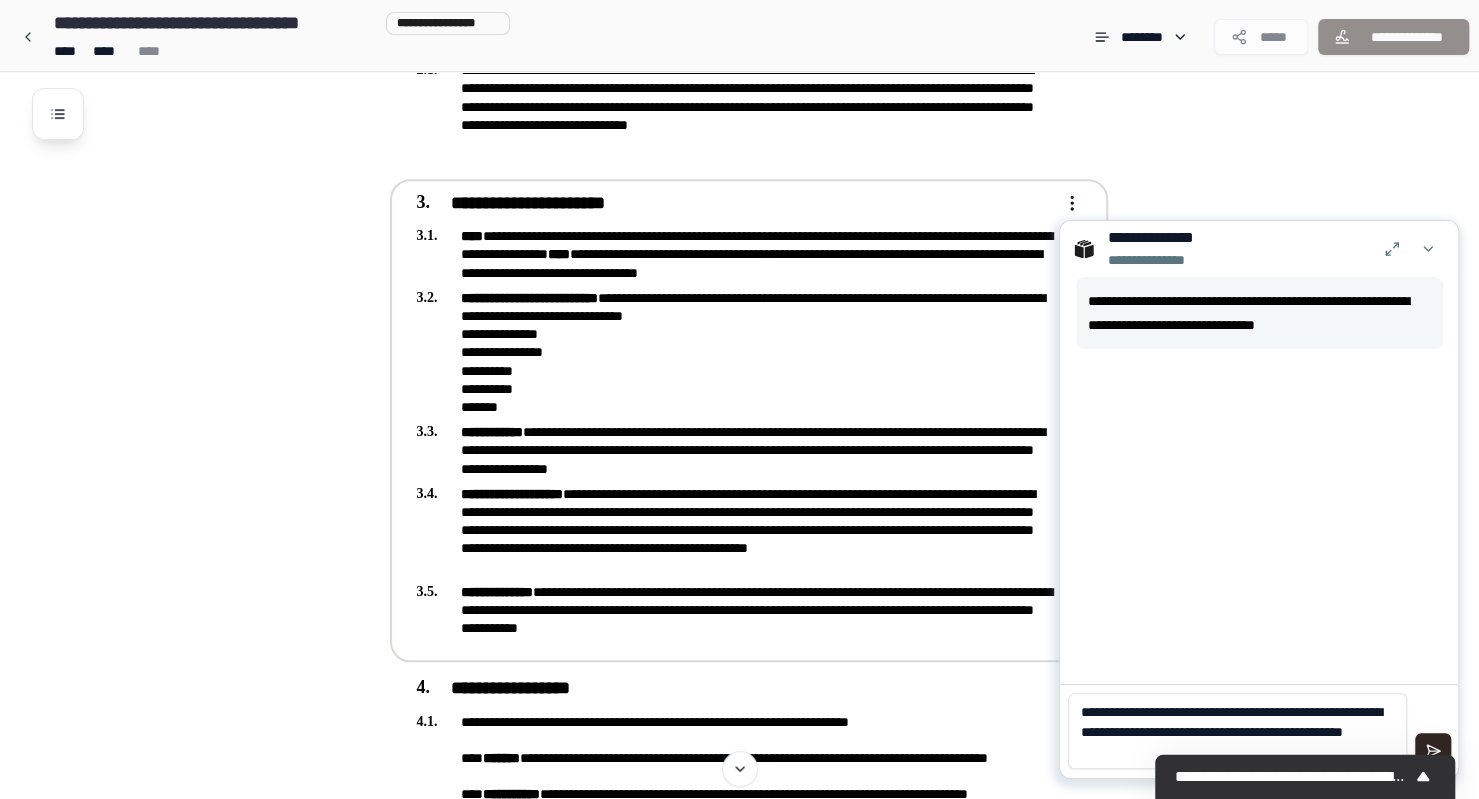 type on "**********" 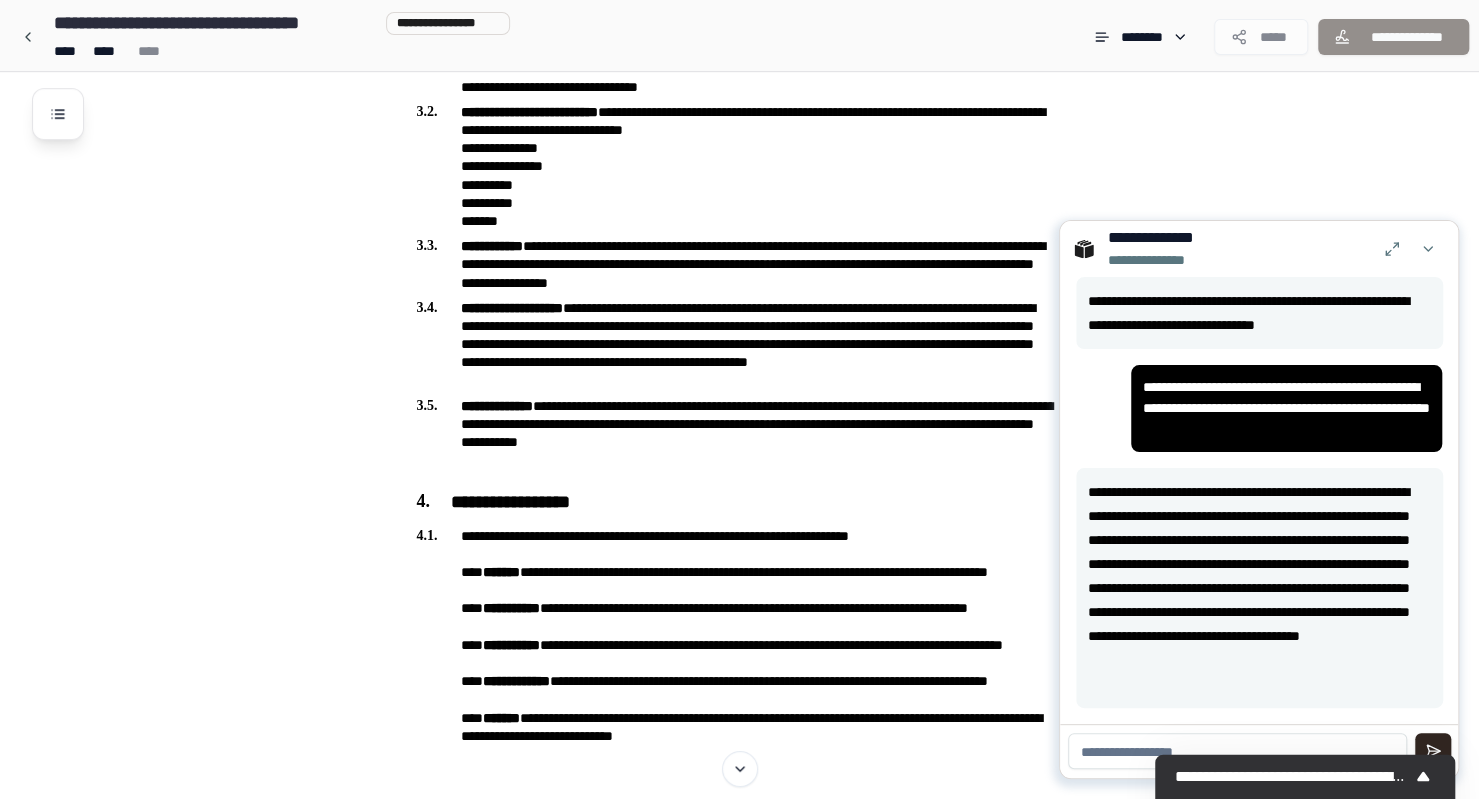 scroll, scrollTop: 580, scrollLeft: 0, axis: vertical 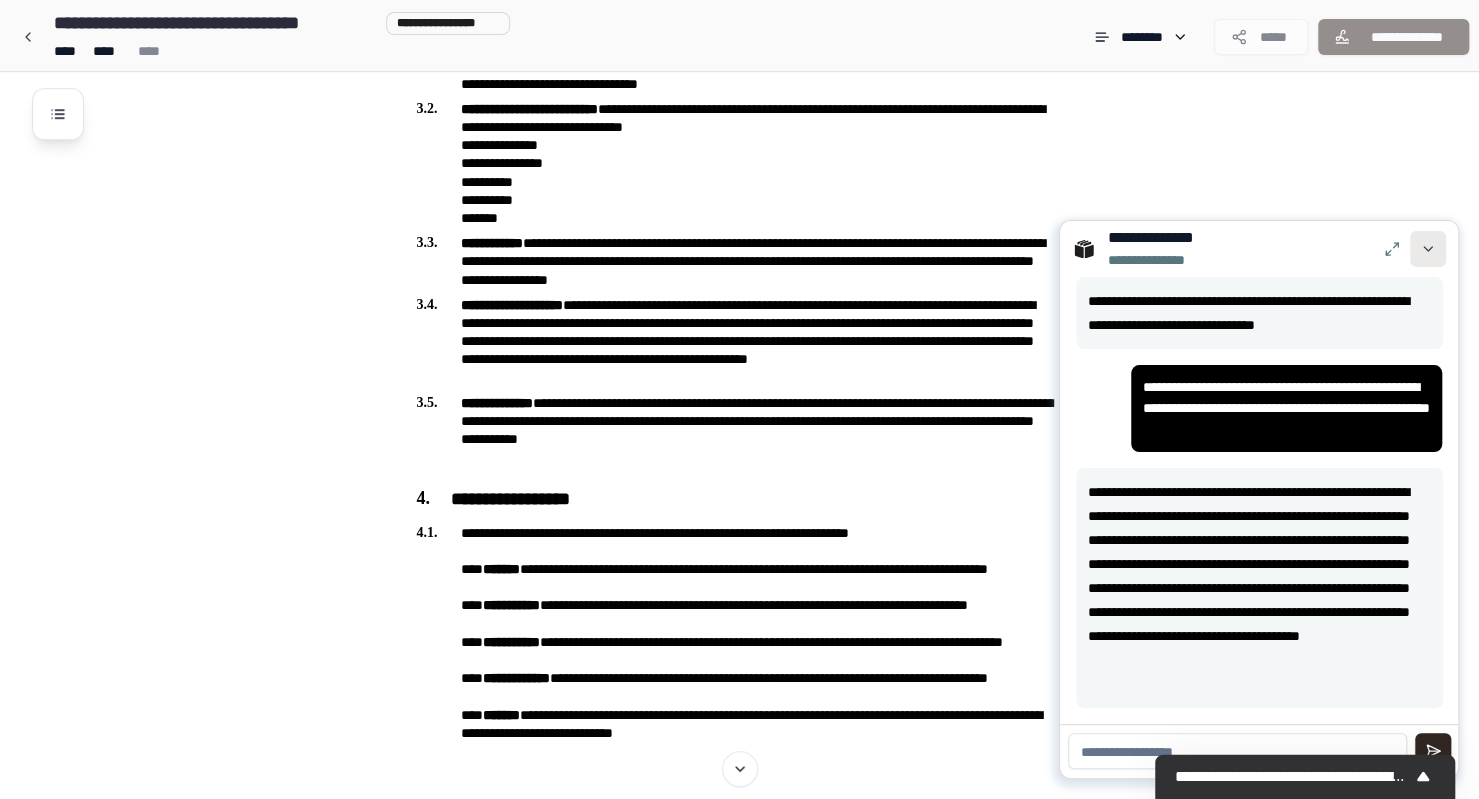 click at bounding box center (1428, 249) 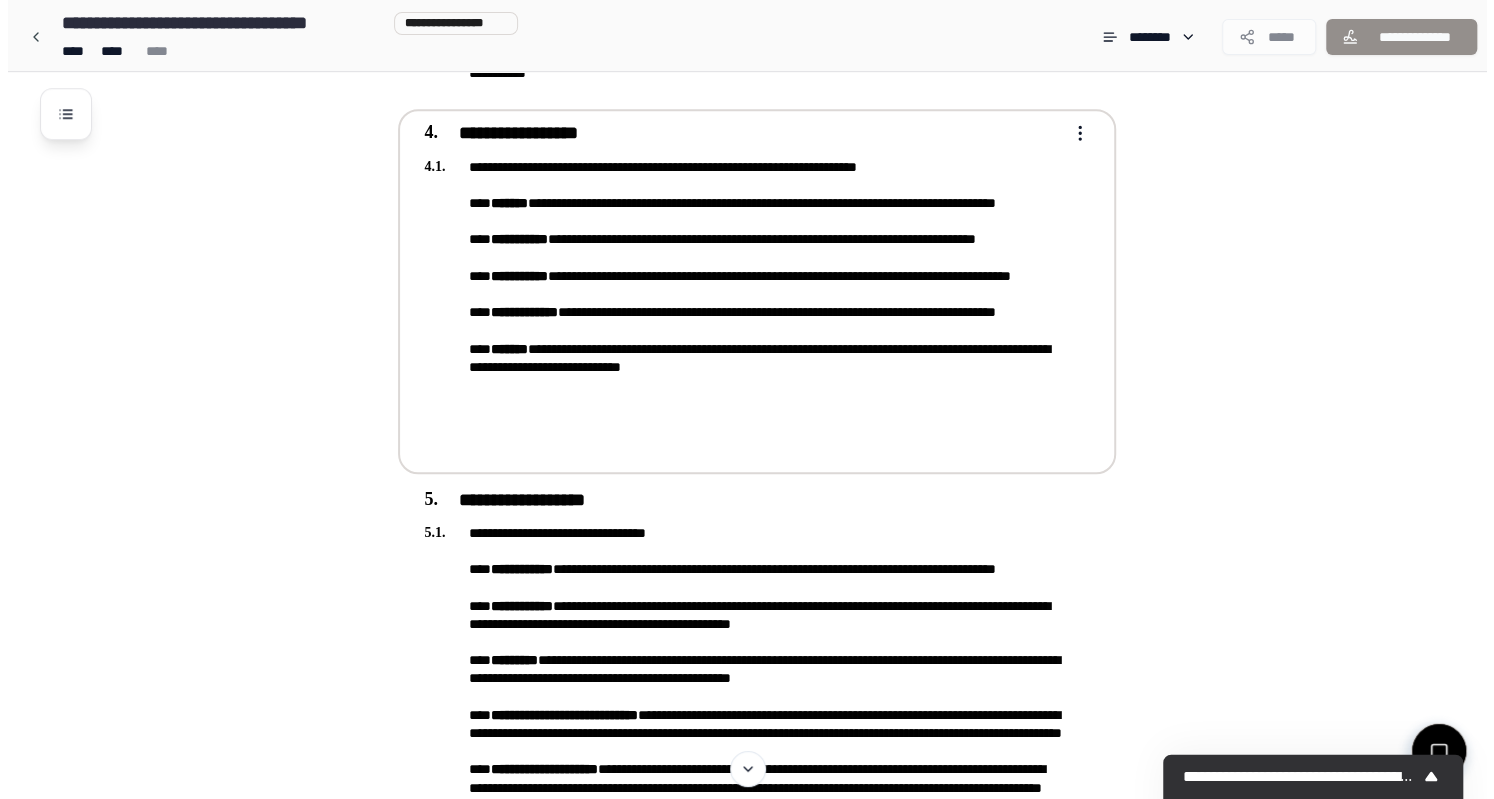 scroll, scrollTop: 926, scrollLeft: 0, axis: vertical 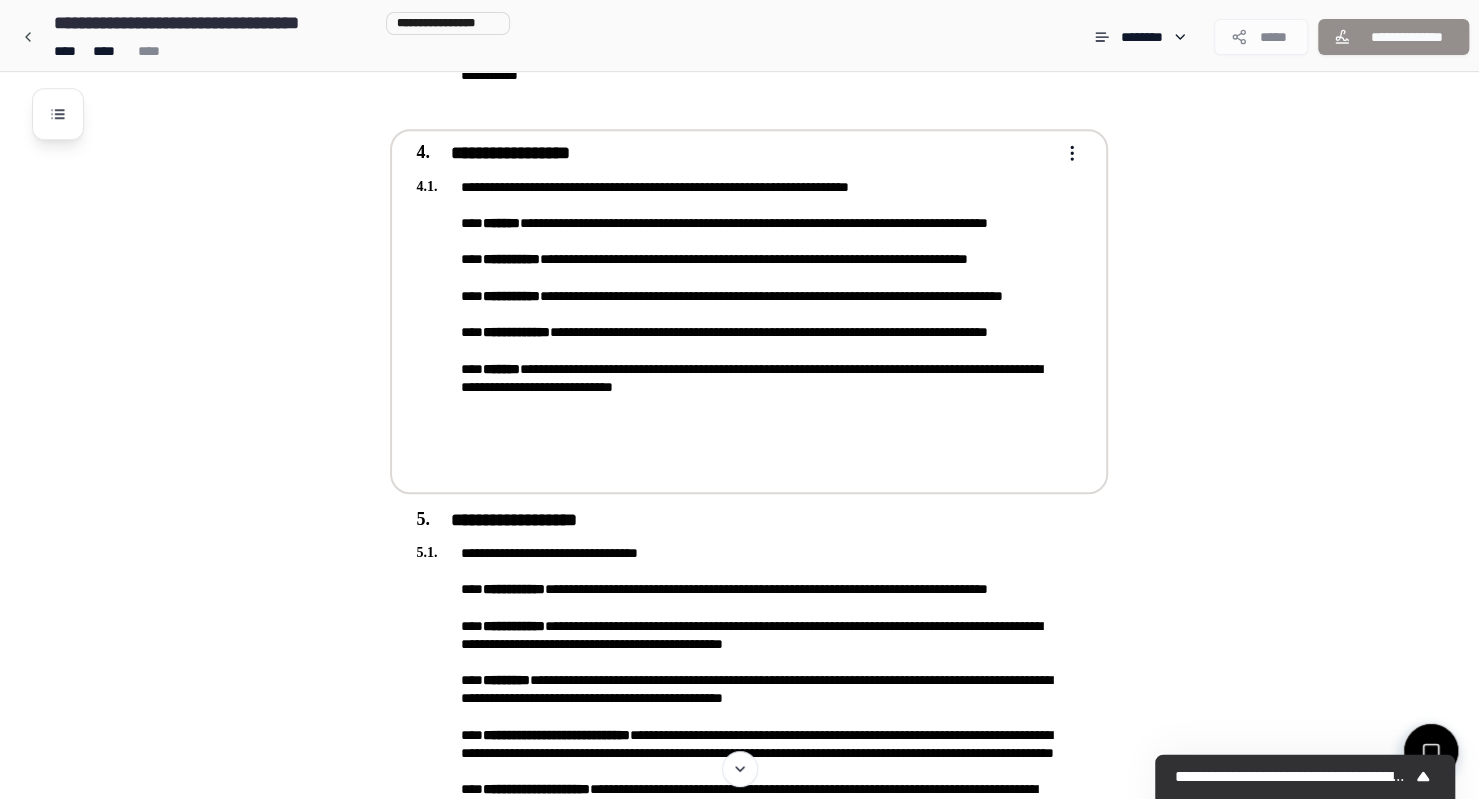 click on "**********" at bounding box center [749, 309] 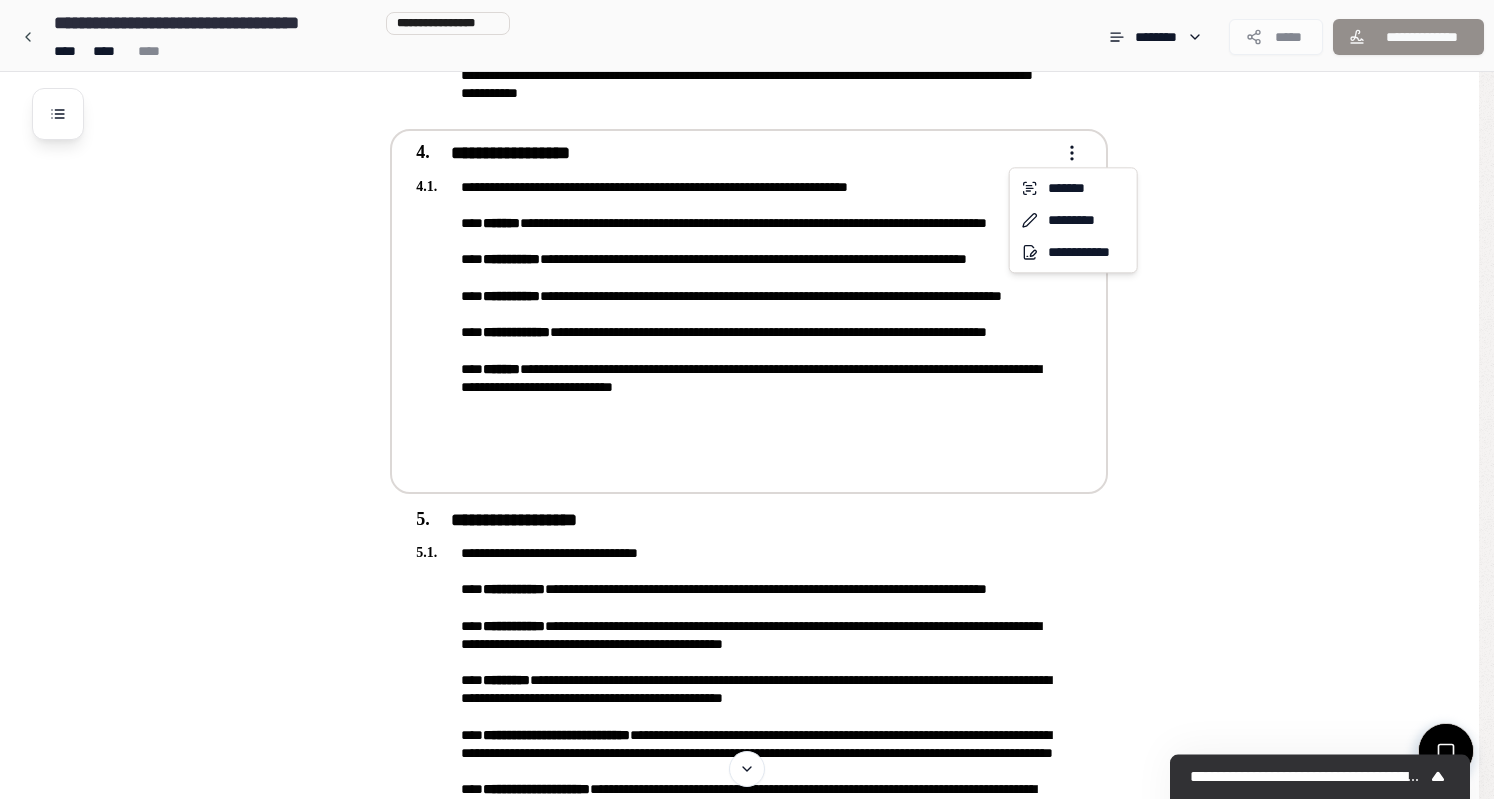 click on "**********" at bounding box center [739, 1053] 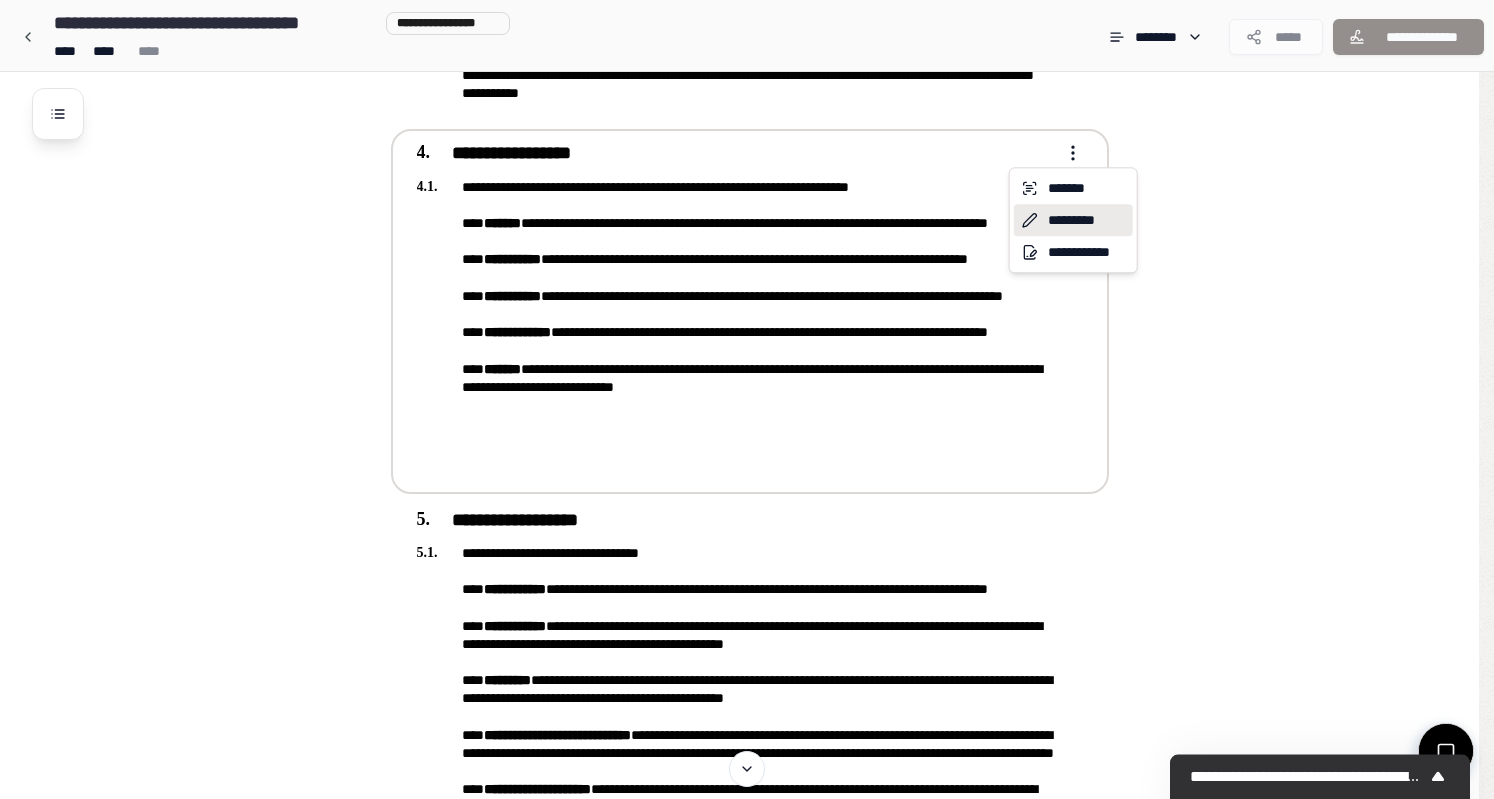 click on "*********" at bounding box center (1073, 220) 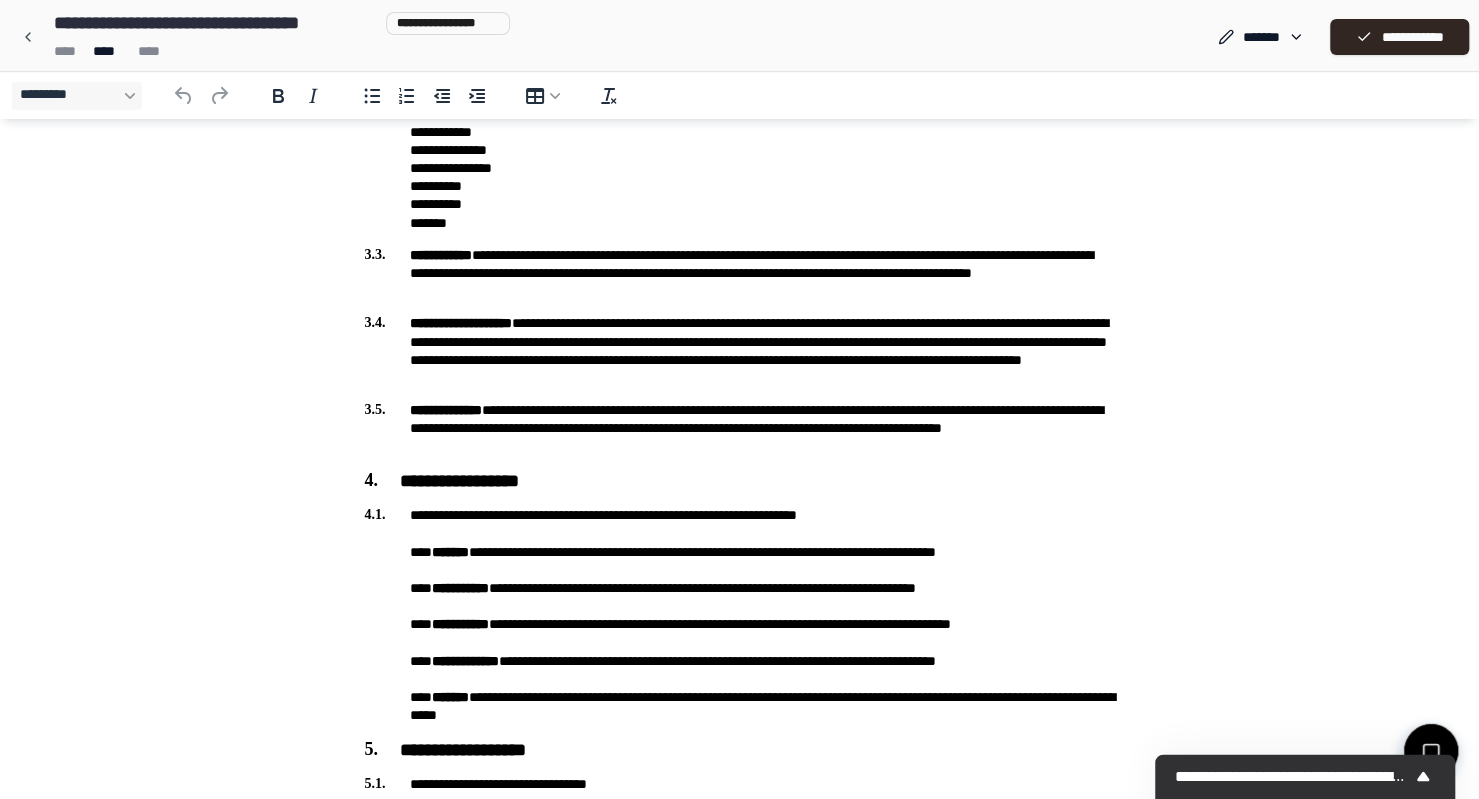 scroll, scrollTop: 696, scrollLeft: 0, axis: vertical 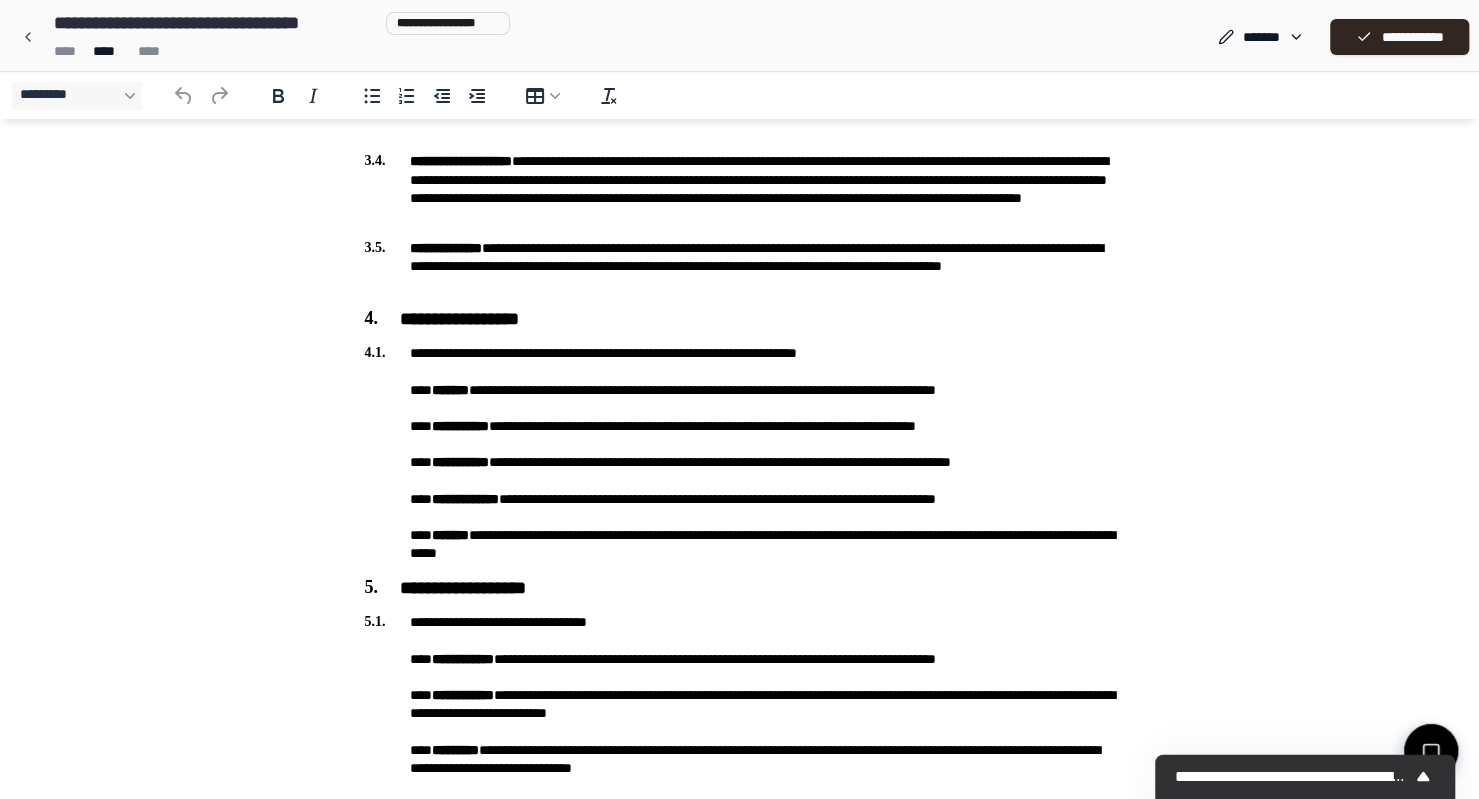 click on "**********" at bounding box center (740, 453) 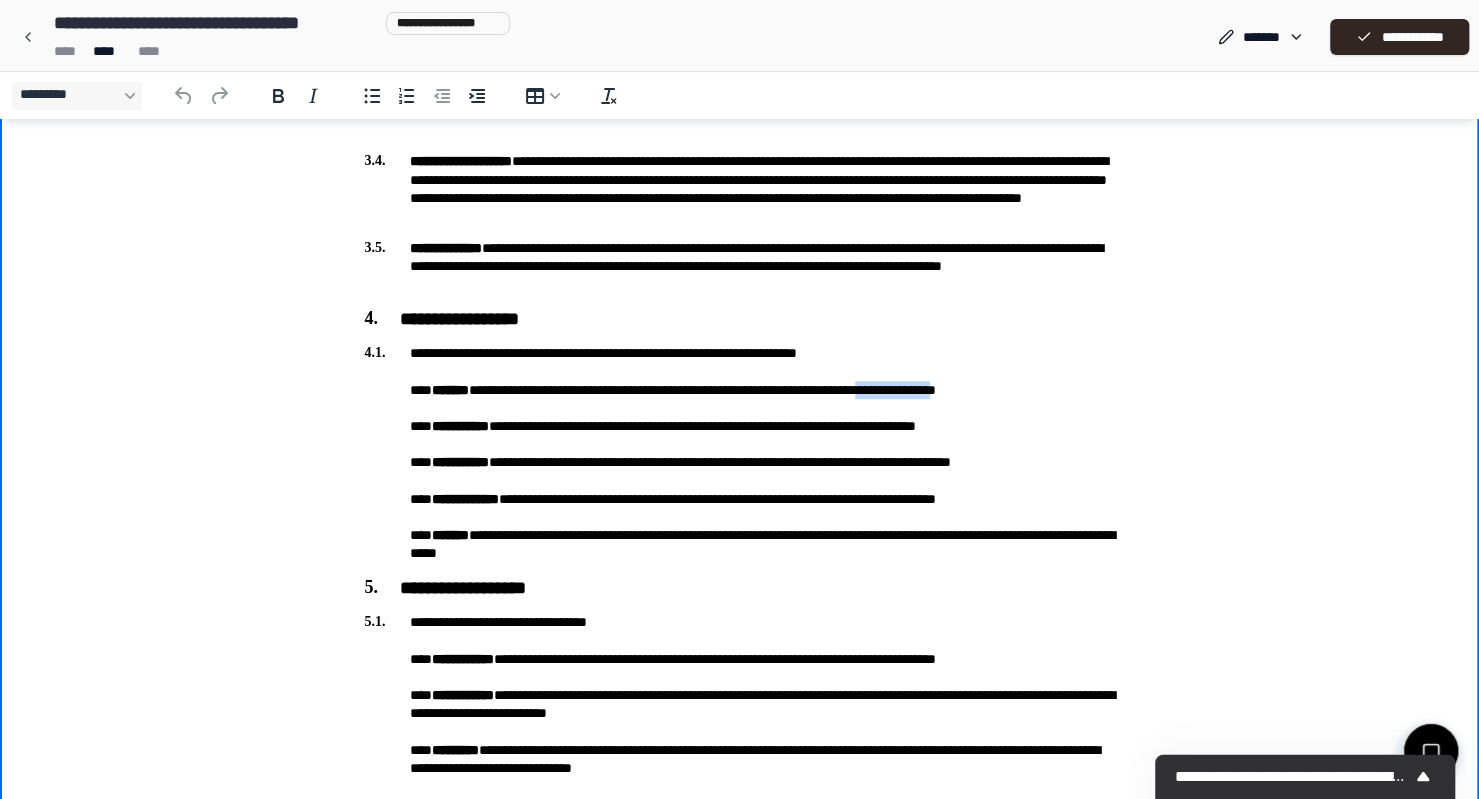 drag, startPoint x: 954, startPoint y: 390, endPoint x: 1061, endPoint y: 396, distance: 107.16809 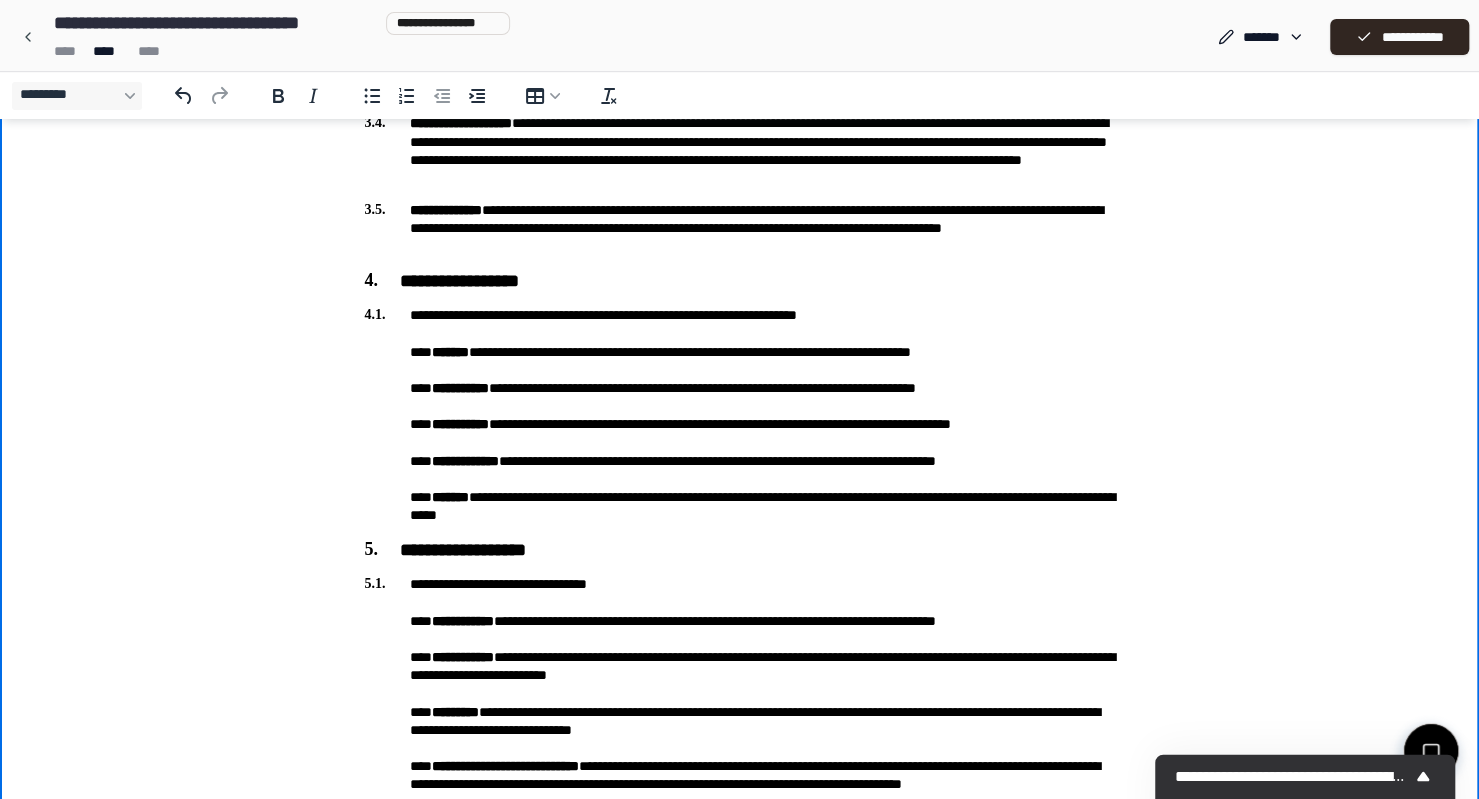 scroll, scrollTop: 740, scrollLeft: 0, axis: vertical 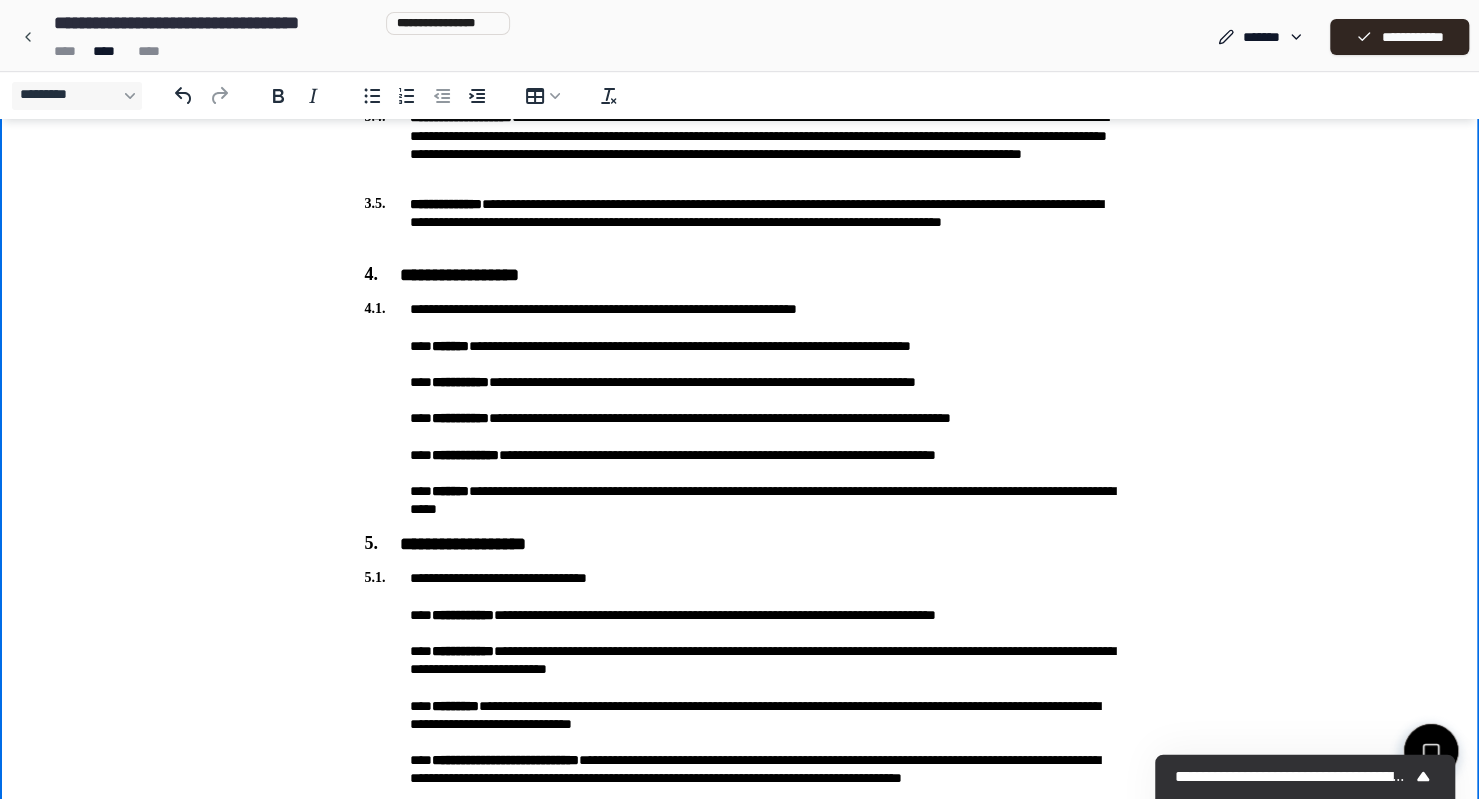 click on "**********" at bounding box center (740, 409) 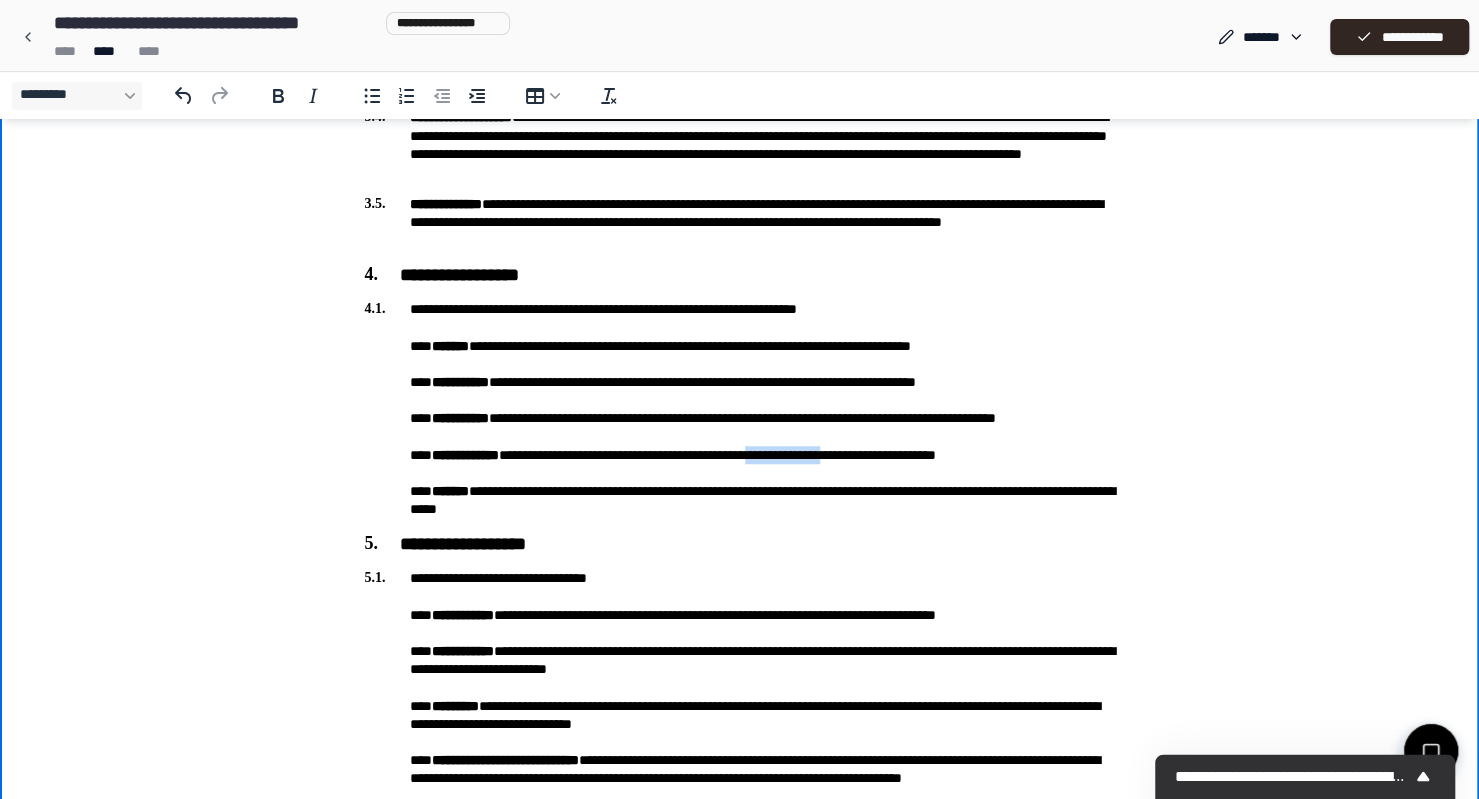 drag, startPoint x: 834, startPoint y: 455, endPoint x: 936, endPoint y: 458, distance: 102.044106 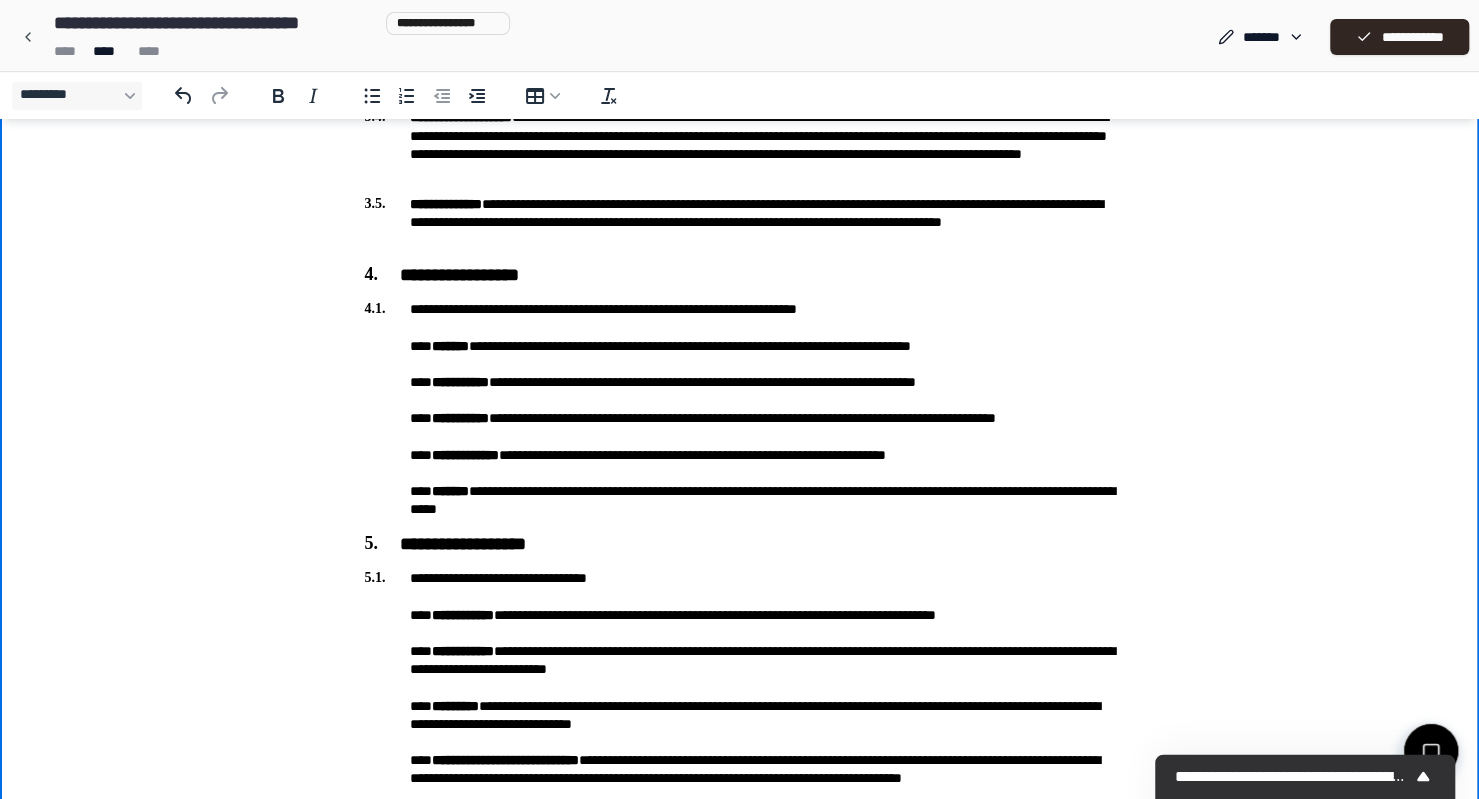 click on "**********" at bounding box center [740, 409] 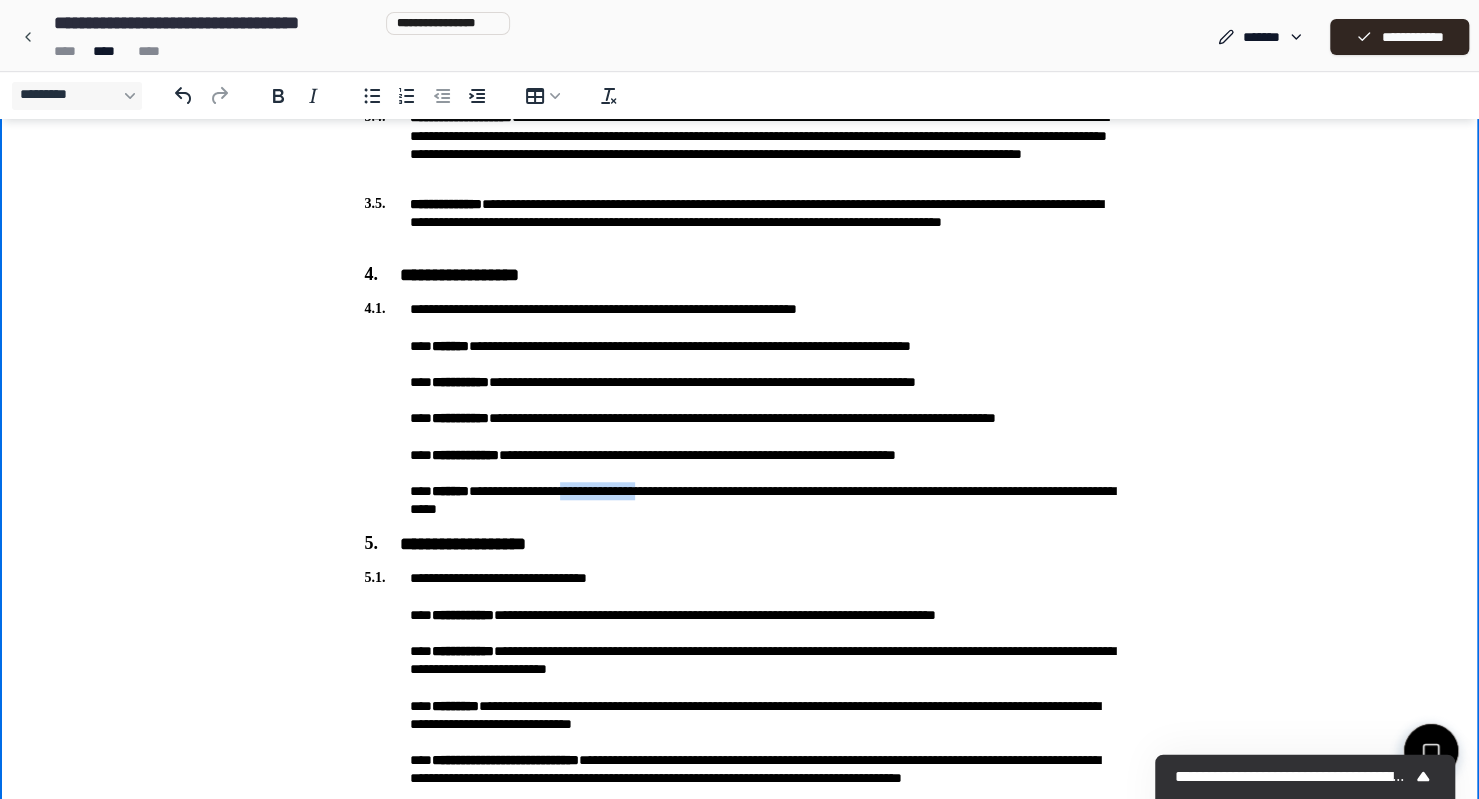 drag, startPoint x: 597, startPoint y: 490, endPoint x: 696, endPoint y: 491, distance: 99.00505 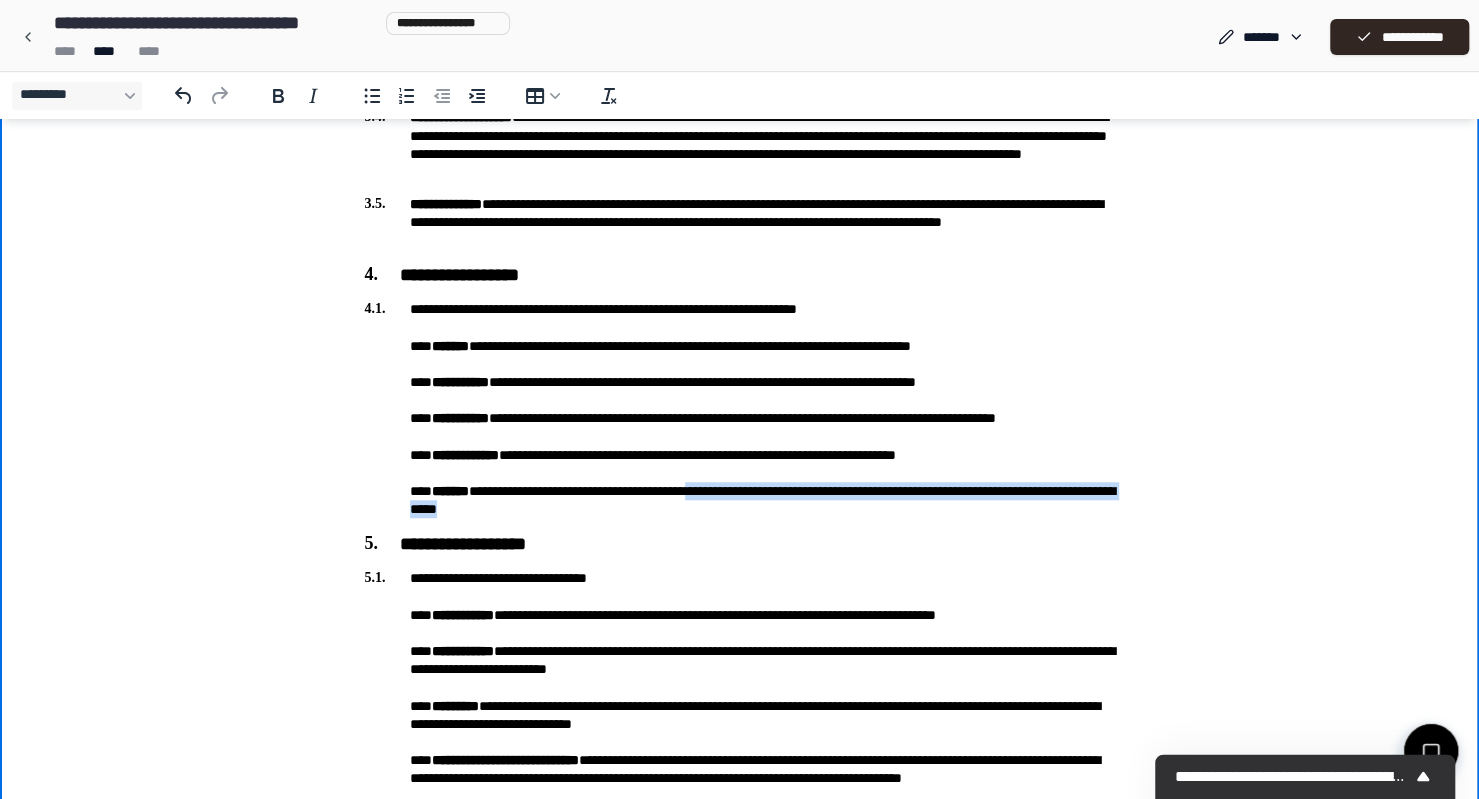 drag, startPoint x: 740, startPoint y: 487, endPoint x: 744, endPoint y: 507, distance: 20.396078 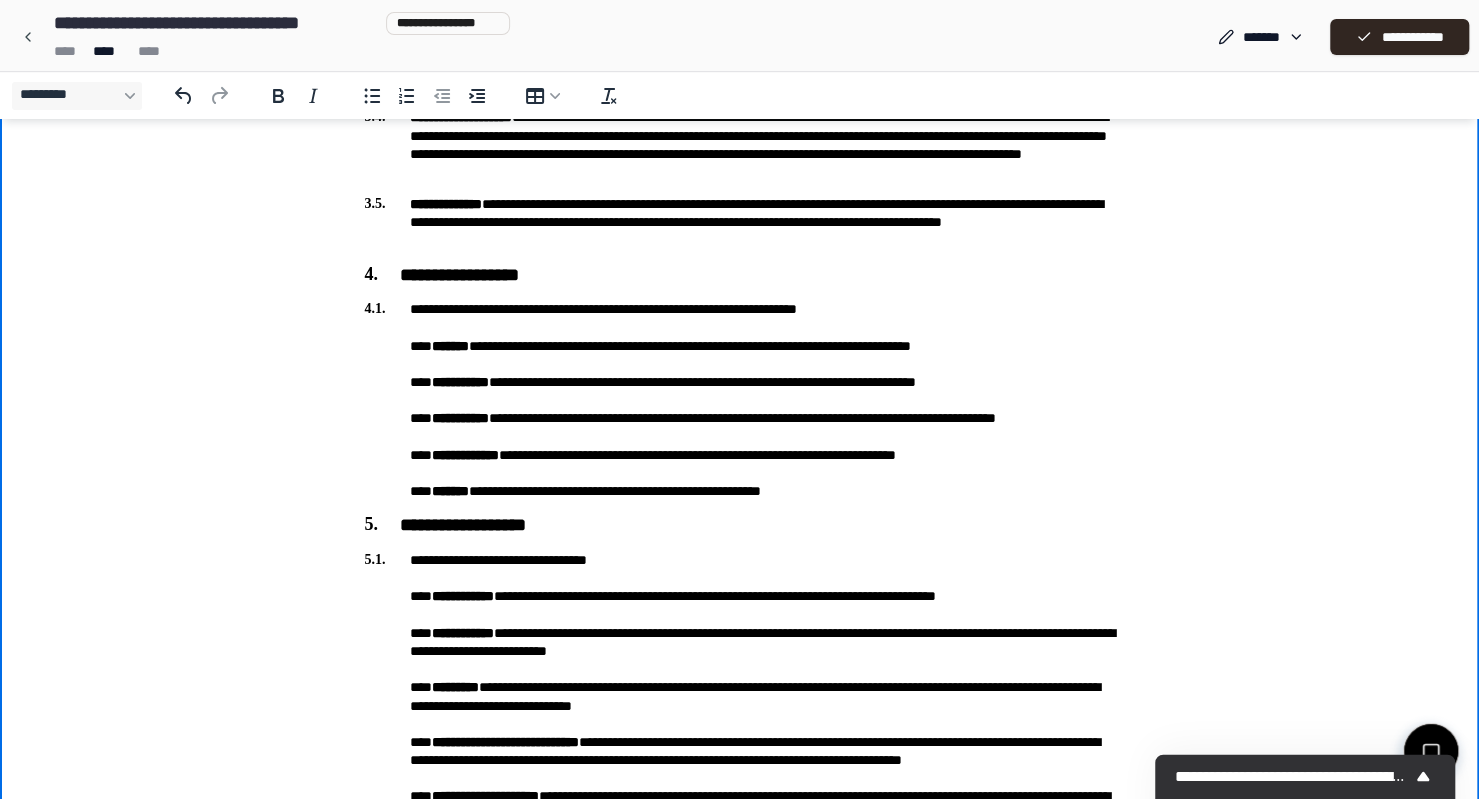 click on "**********" at bounding box center (740, 400) 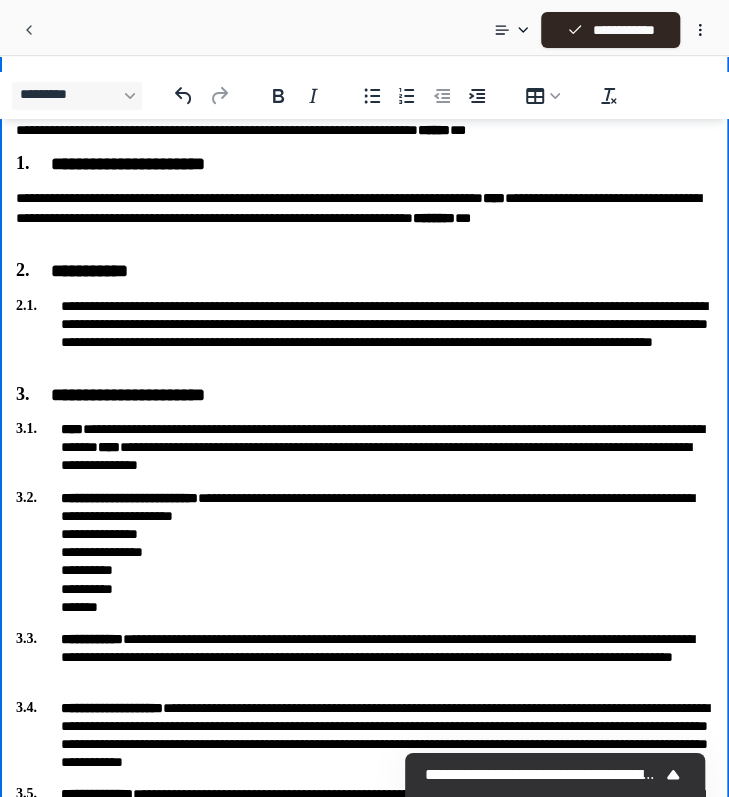 scroll, scrollTop: 98, scrollLeft: 0, axis: vertical 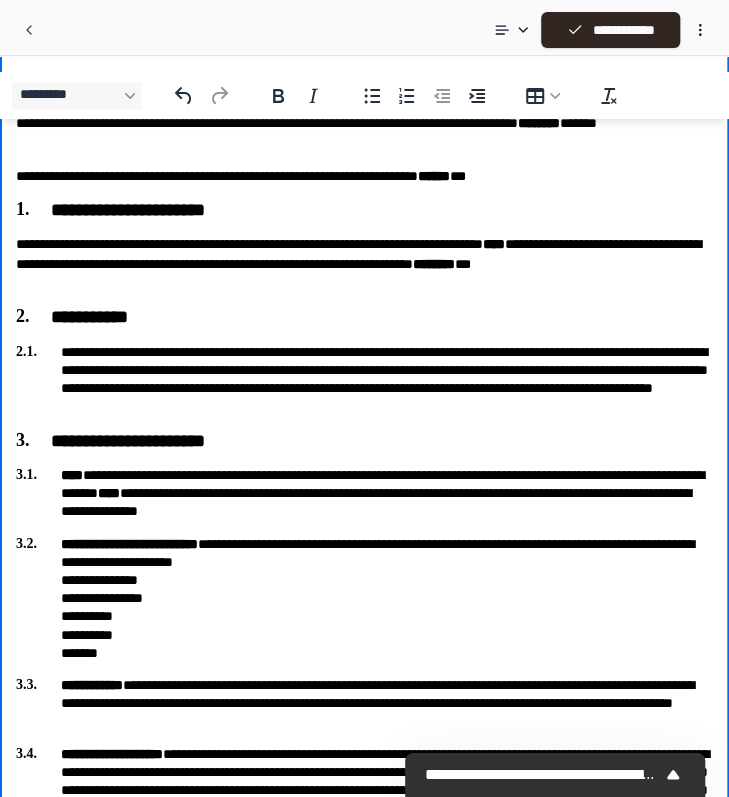 click on "**********" at bounding box center [364, 379] 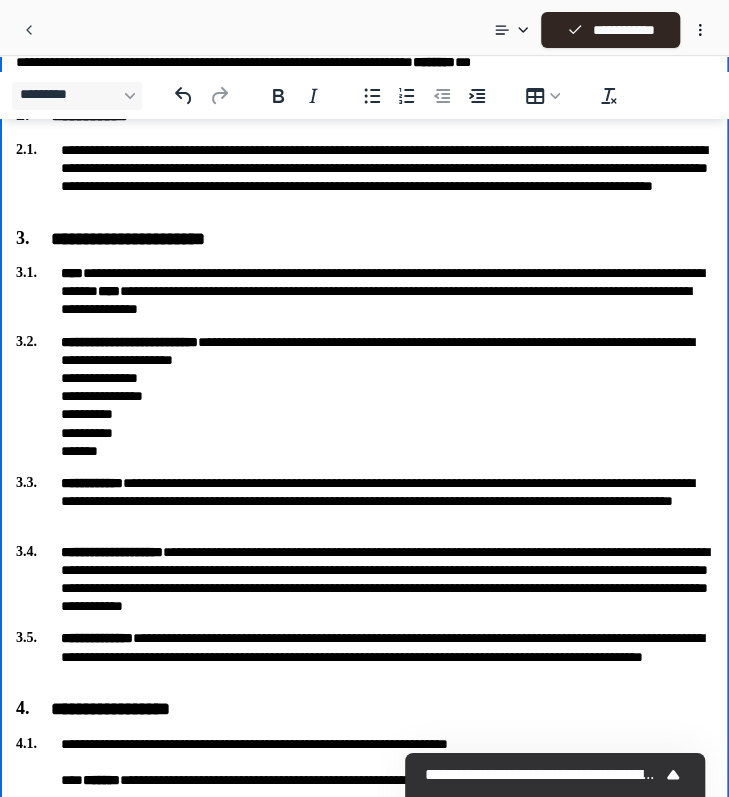 scroll, scrollTop: 252, scrollLeft: 0, axis: vertical 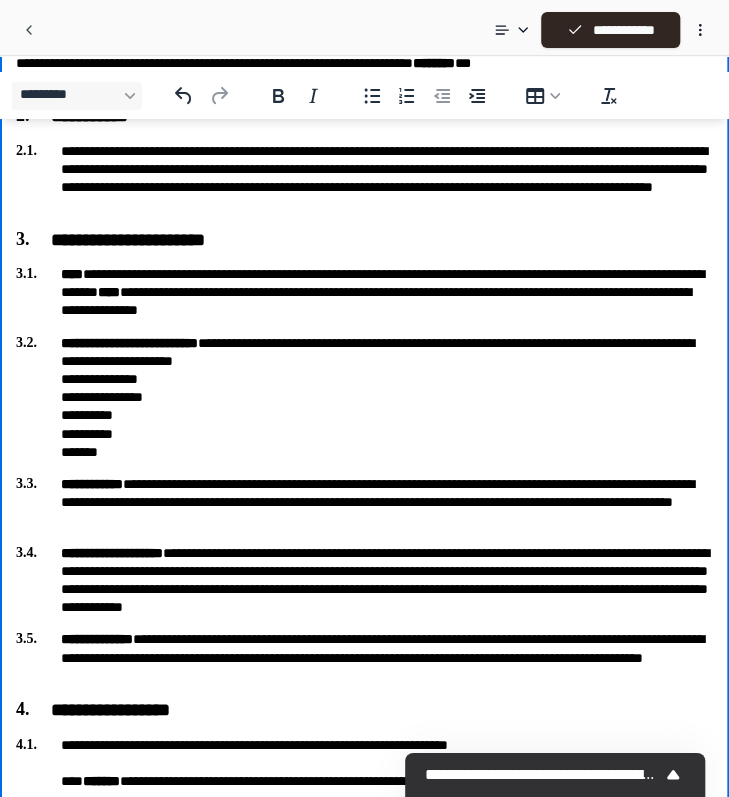 click on "**********" at bounding box center (364, 397) 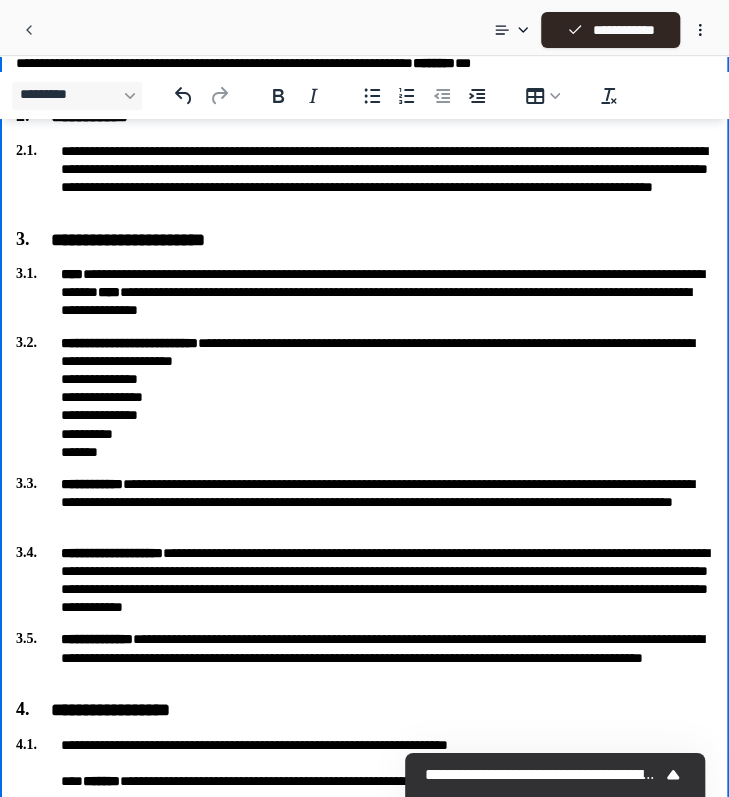 click on "**********" at bounding box center (364, 397) 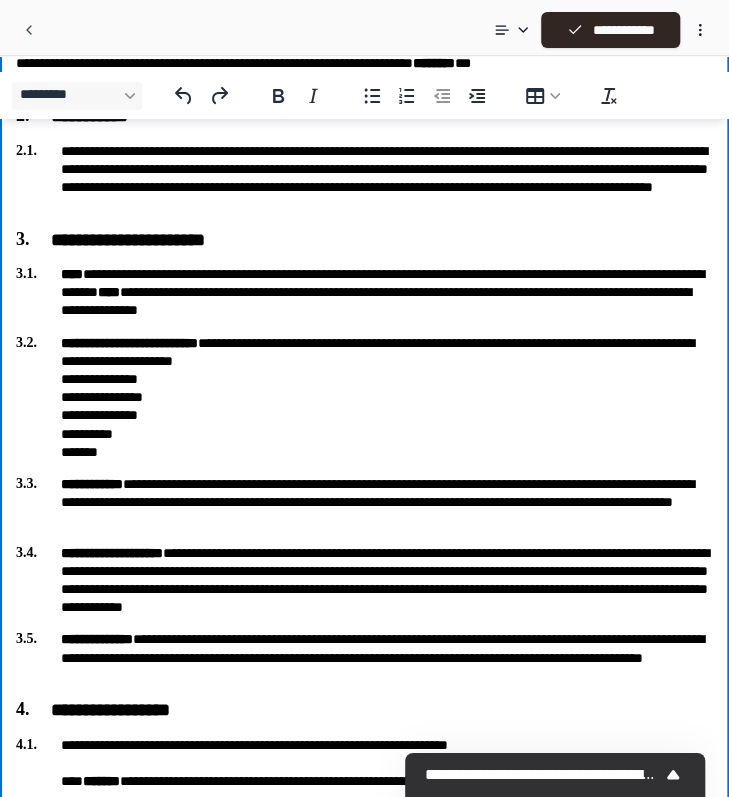 click on "**********" at bounding box center (364, 397) 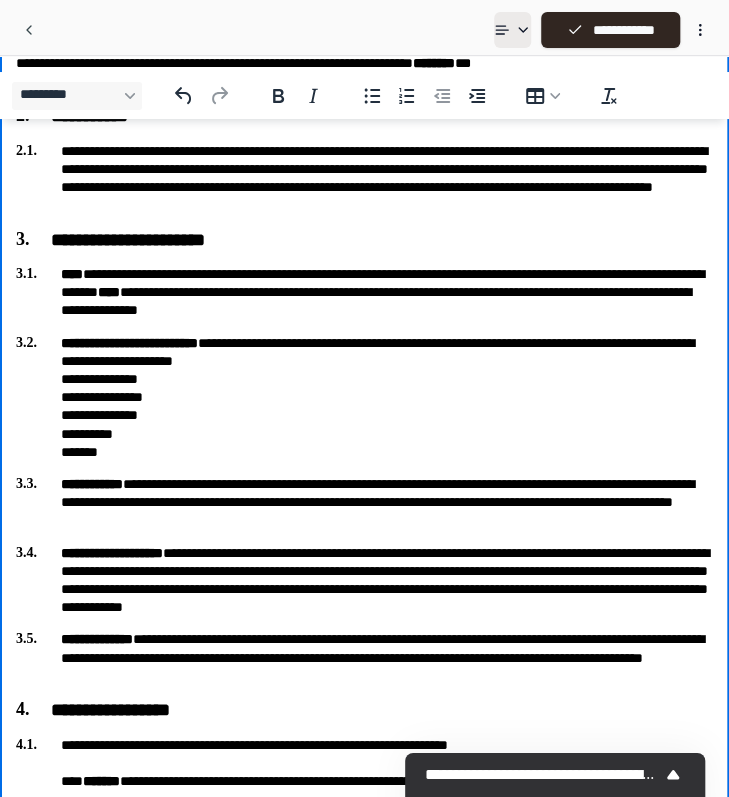 click on "**********" at bounding box center [364, 1346] 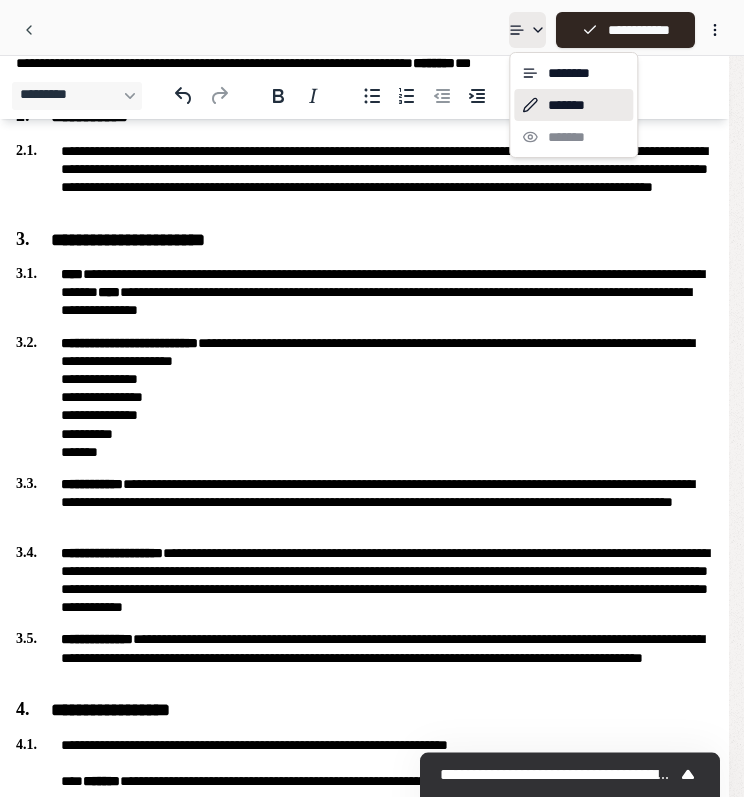 click on "**********" at bounding box center (372, 1346) 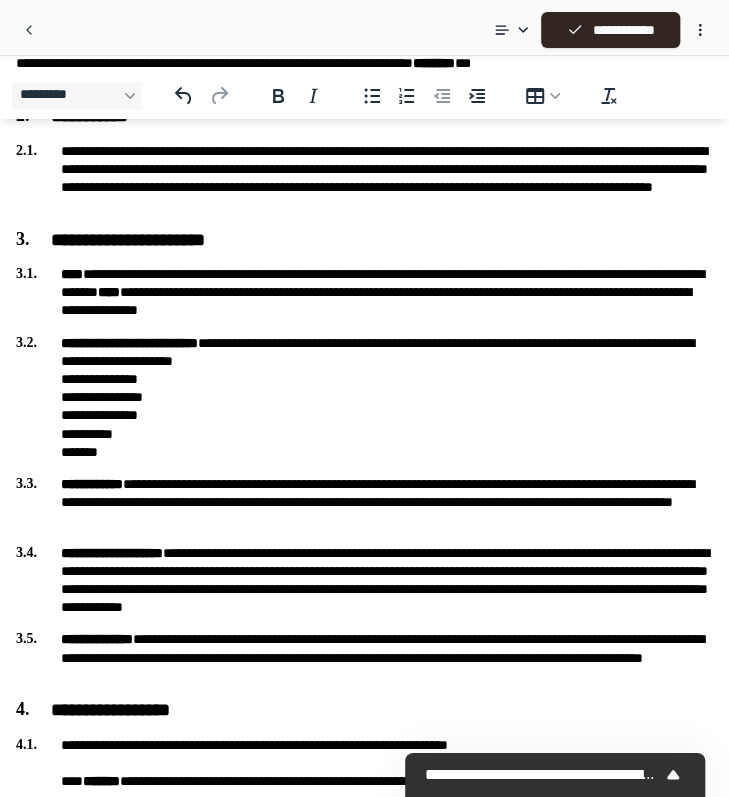 click on "**********" at bounding box center (364, 1341) 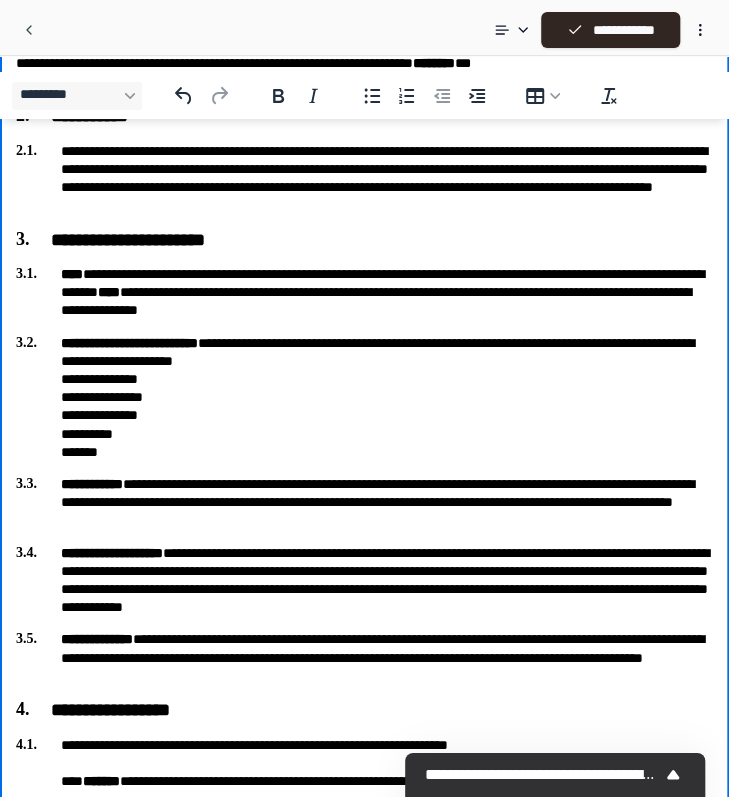 click on "**********" at bounding box center (364, 397) 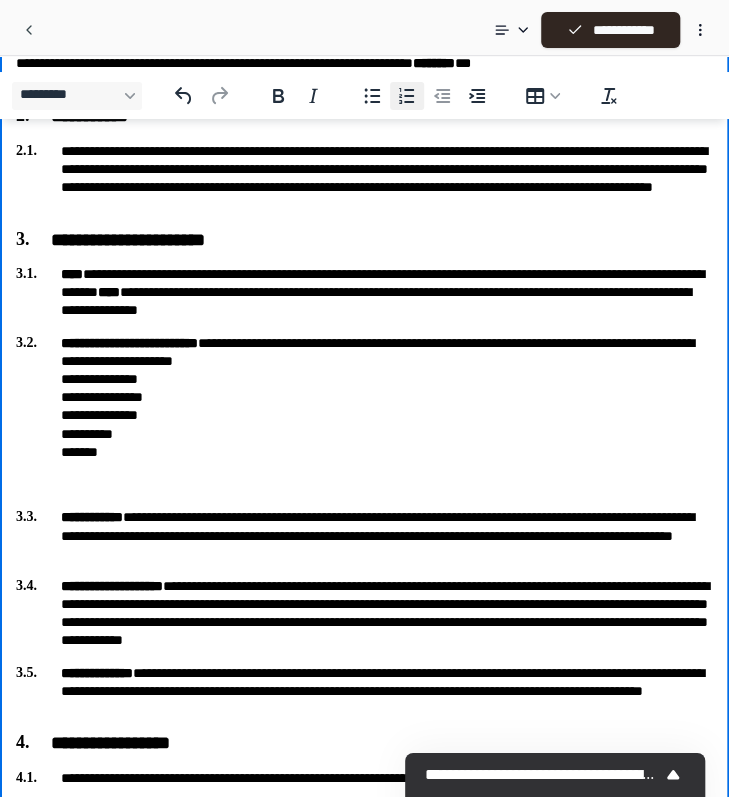 click 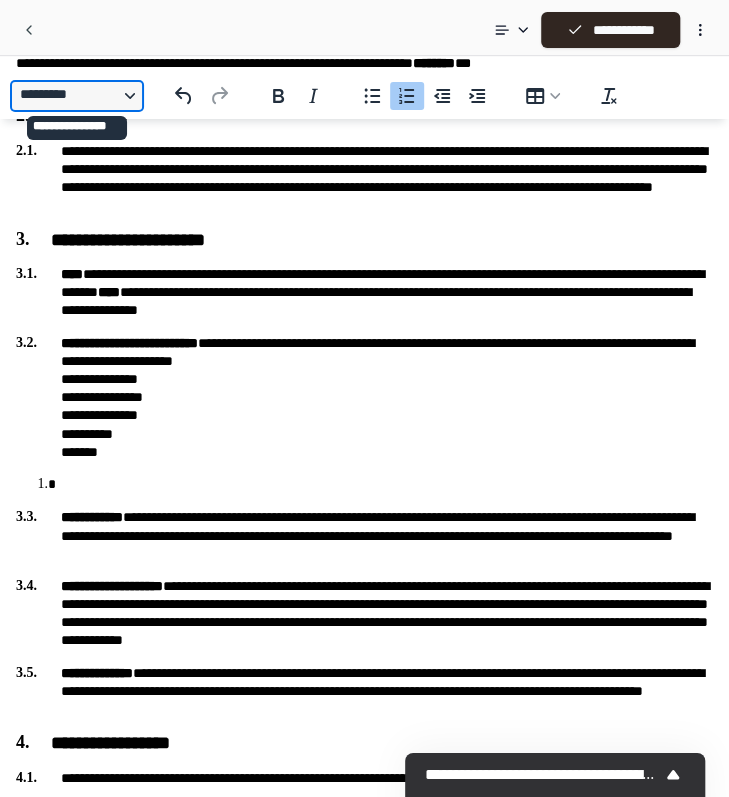 click on "*********" at bounding box center [77, 96] 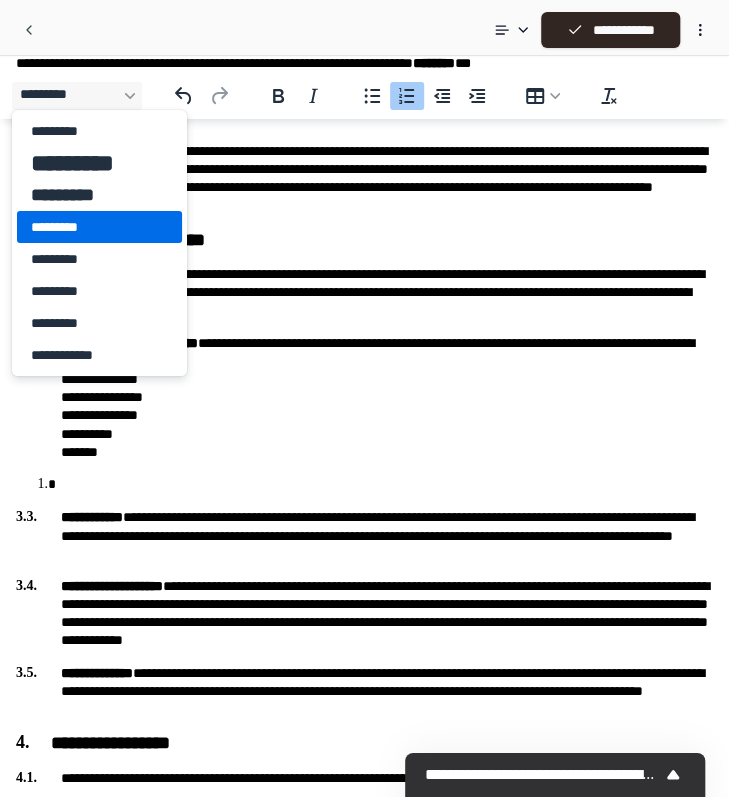 click on "*********" at bounding box center (85, 227) 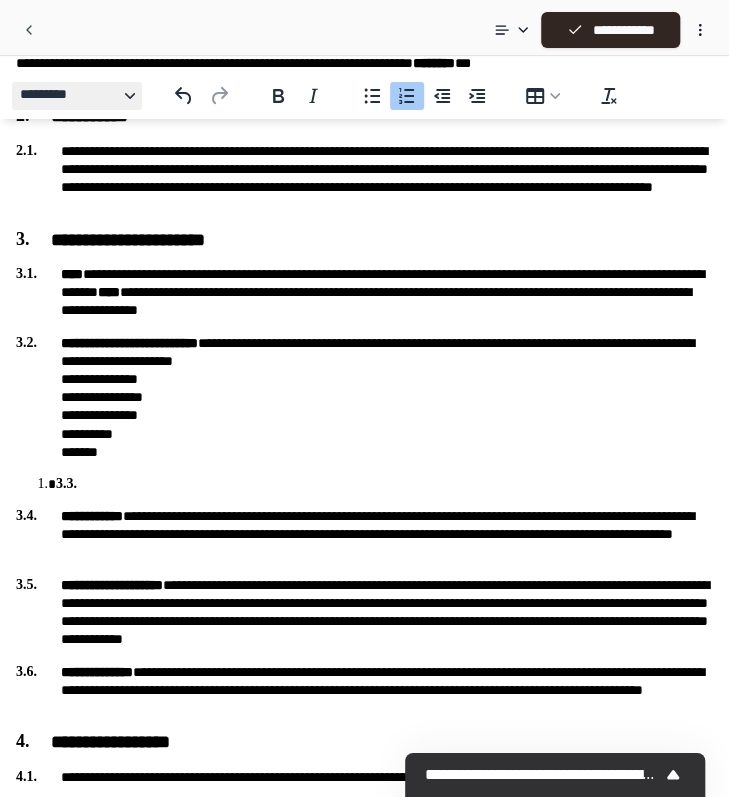 drag, startPoint x: 144, startPoint y: 110, endPoint x: 129, endPoint y: 99, distance: 18.601076 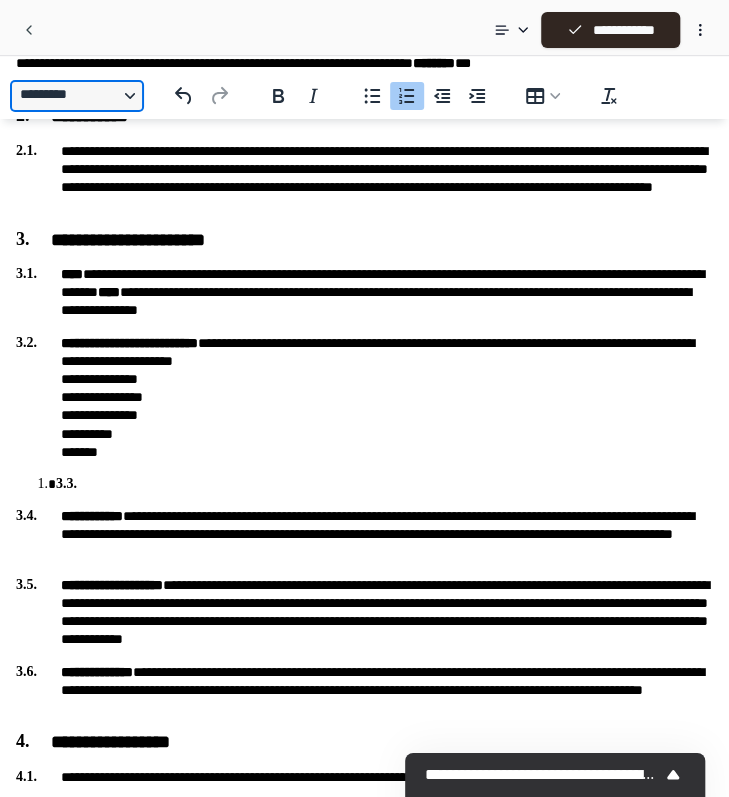 click on "*********" at bounding box center (77, 96) 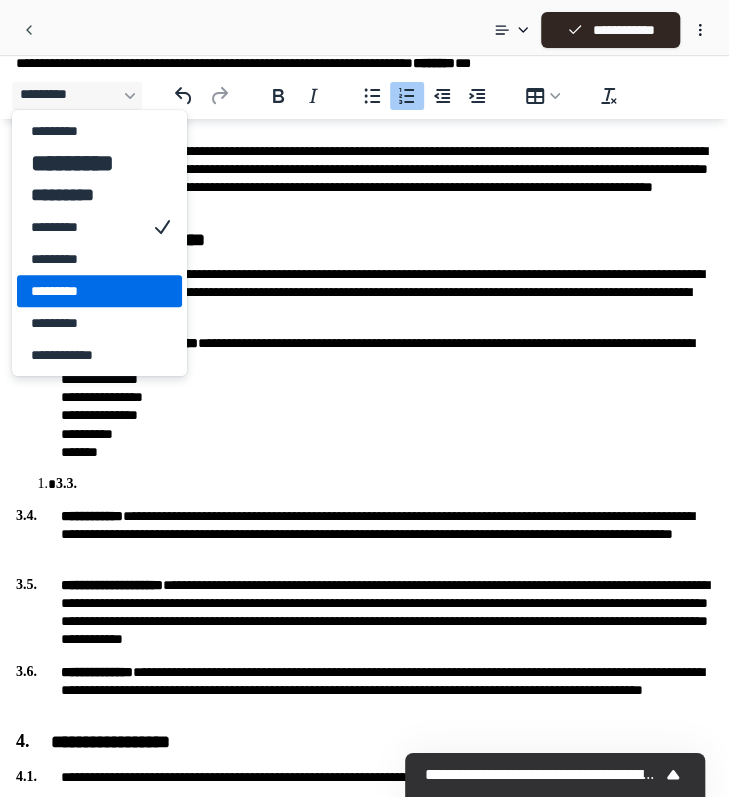 click on "*********" at bounding box center [85, 291] 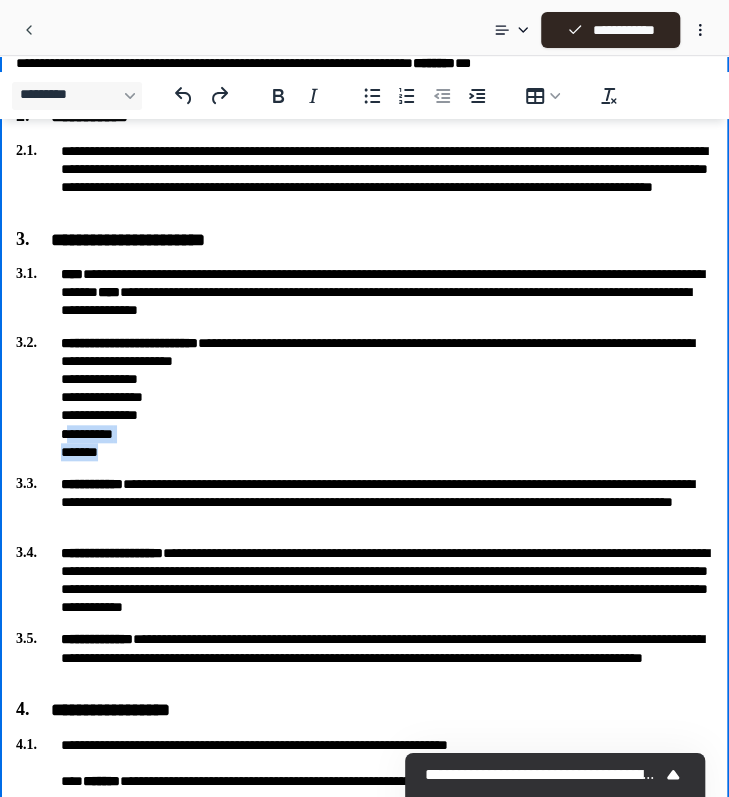 drag, startPoint x: 114, startPoint y: 444, endPoint x: 64, endPoint y: 441, distance: 50.08992 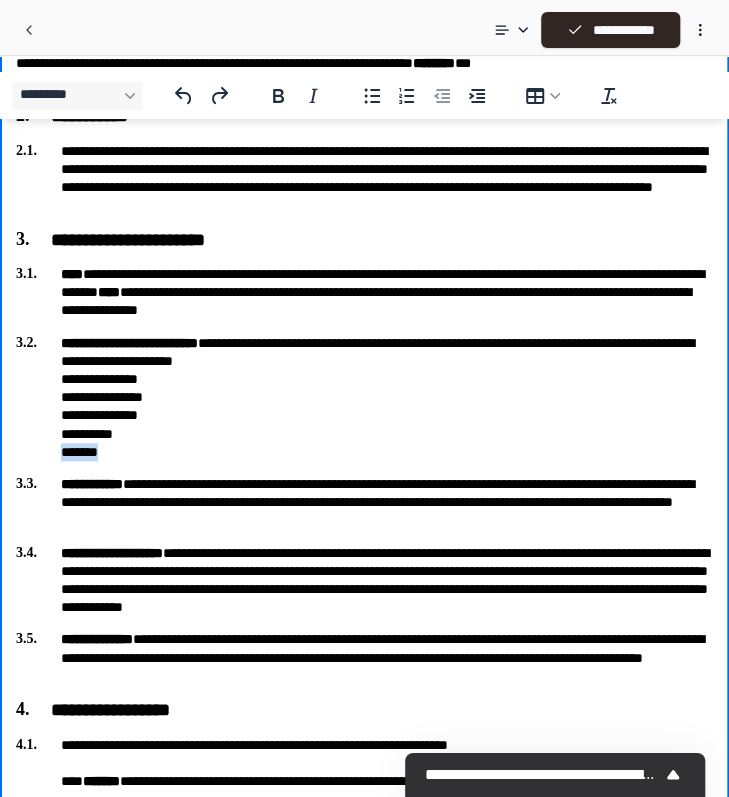 drag, startPoint x: 114, startPoint y: 455, endPoint x: 57, endPoint y: 456, distance: 57.00877 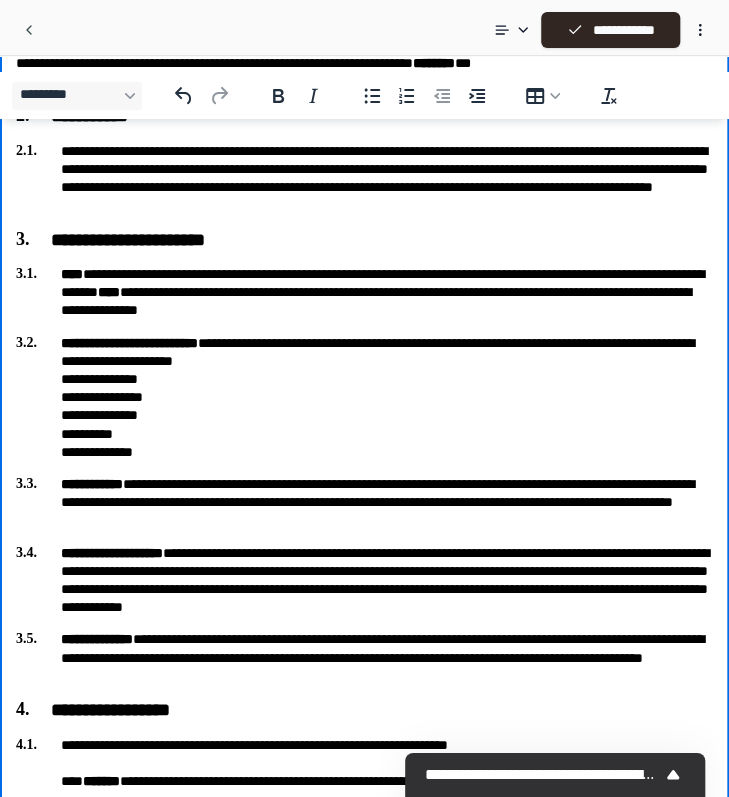 drag, startPoint x: 100, startPoint y: 447, endPoint x: 130, endPoint y: 433, distance: 33.105892 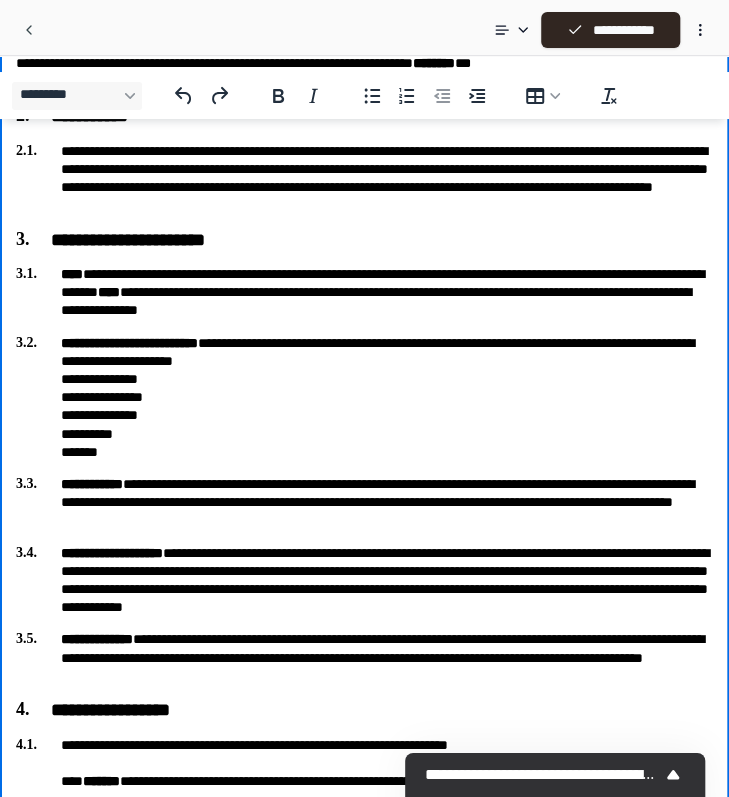 click on "**********" at bounding box center [364, 1341] 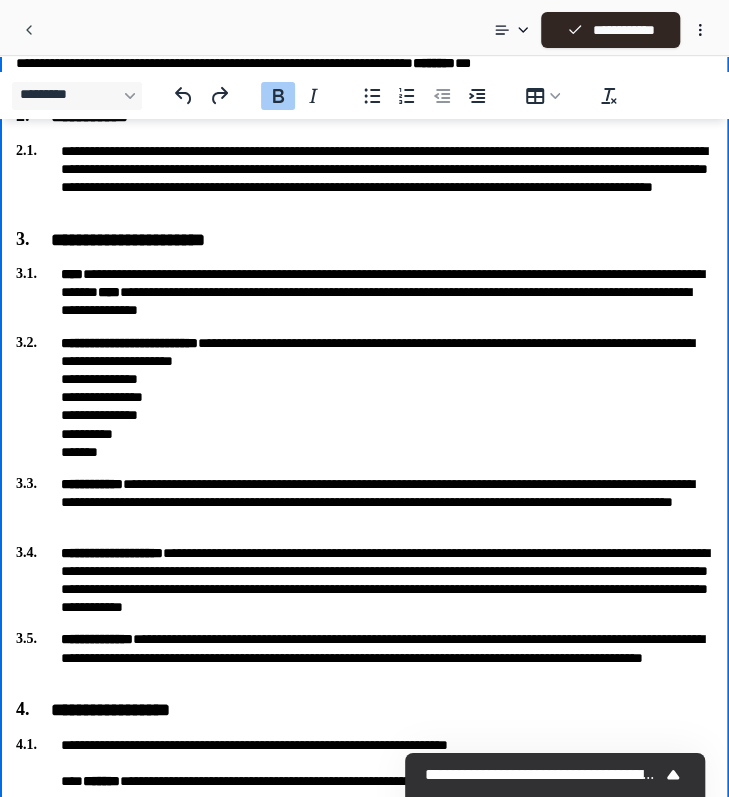 click on "**********" at bounding box center (364, 397) 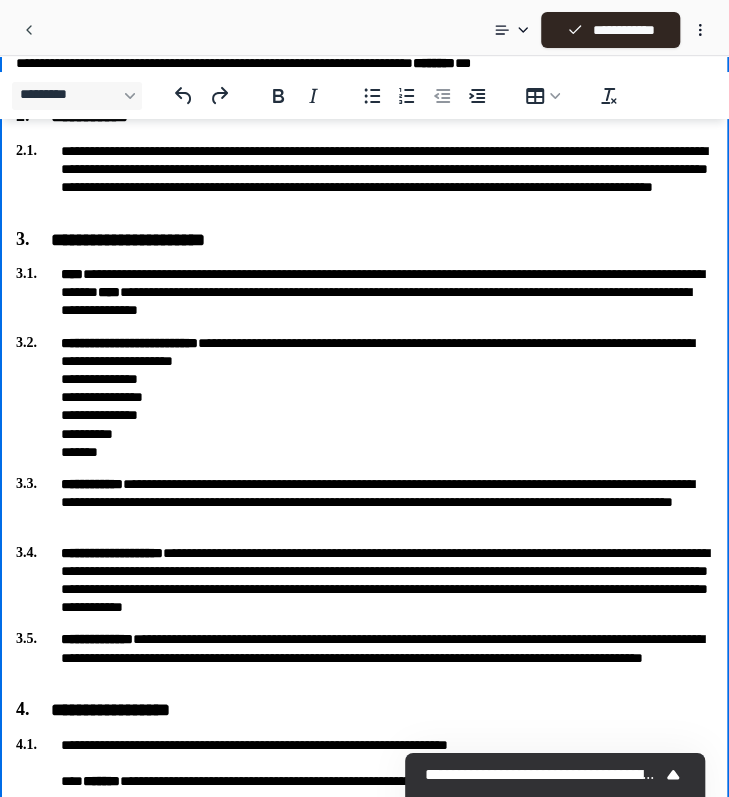 click on "**********" at bounding box center [364, 397] 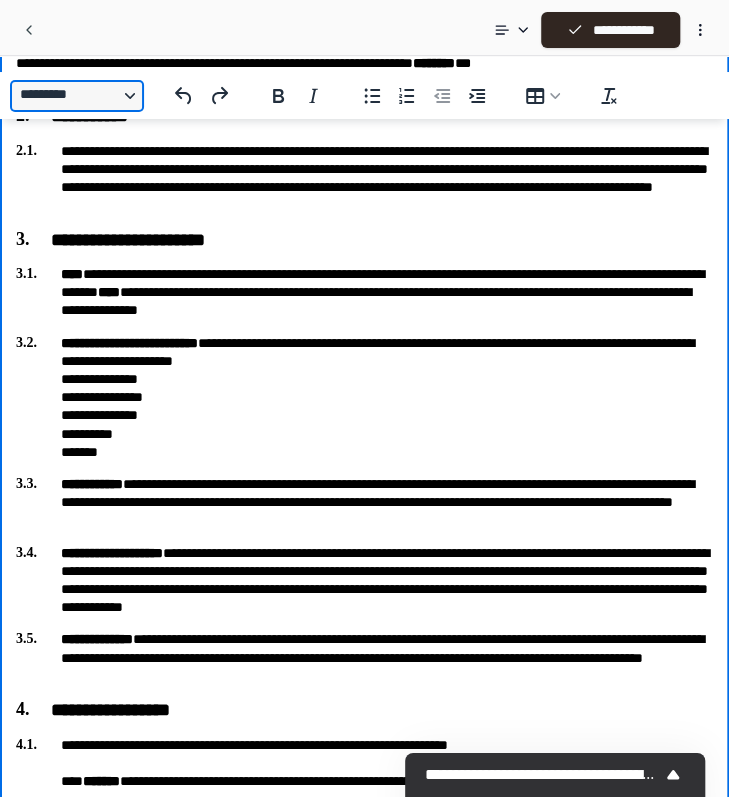 click on "*********" at bounding box center (77, 96) 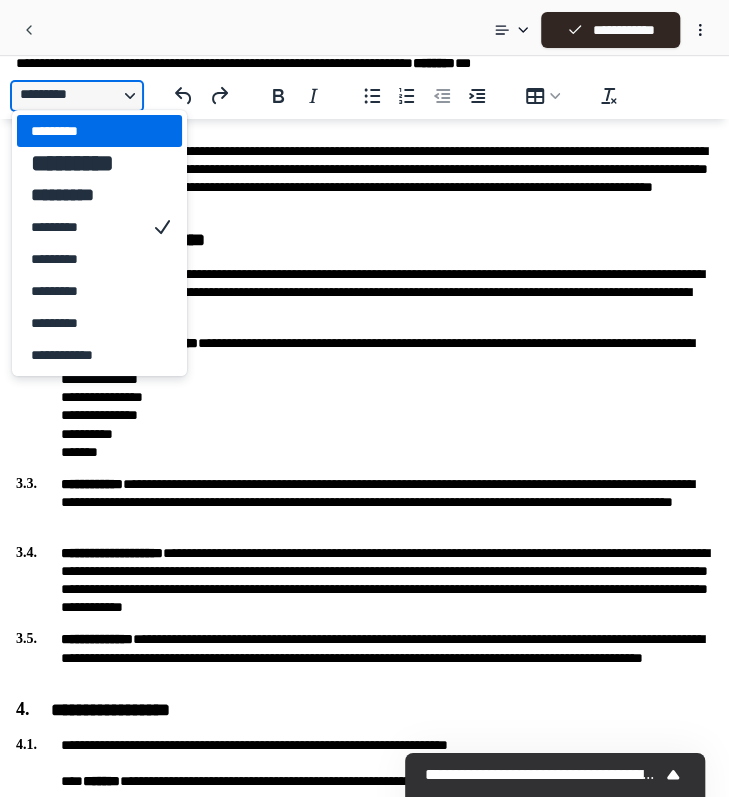 click on "*********" at bounding box center (77, 96) 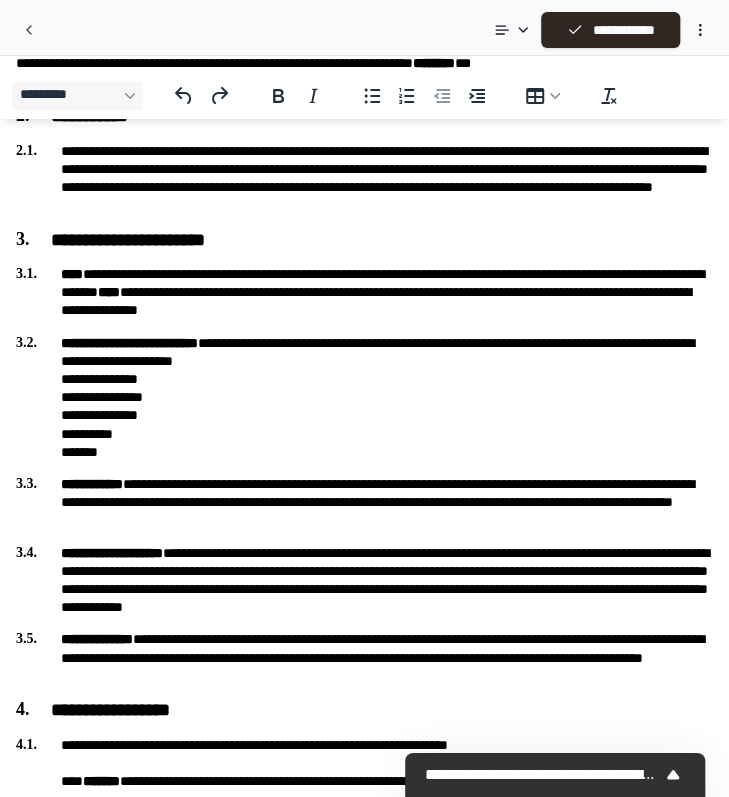 click on "**********" at bounding box center (364, 397) 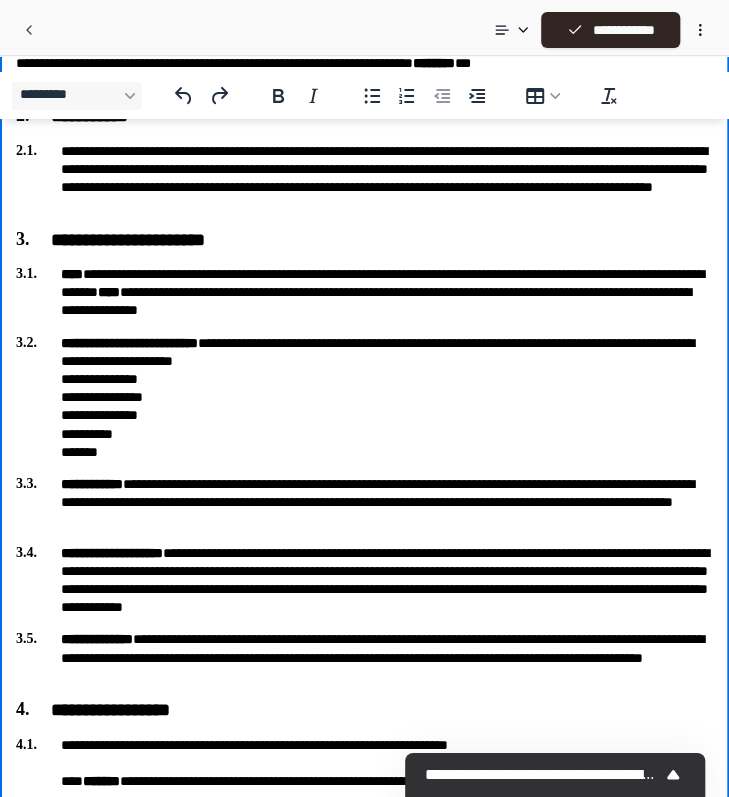 click on "**********" at bounding box center (364, 397) 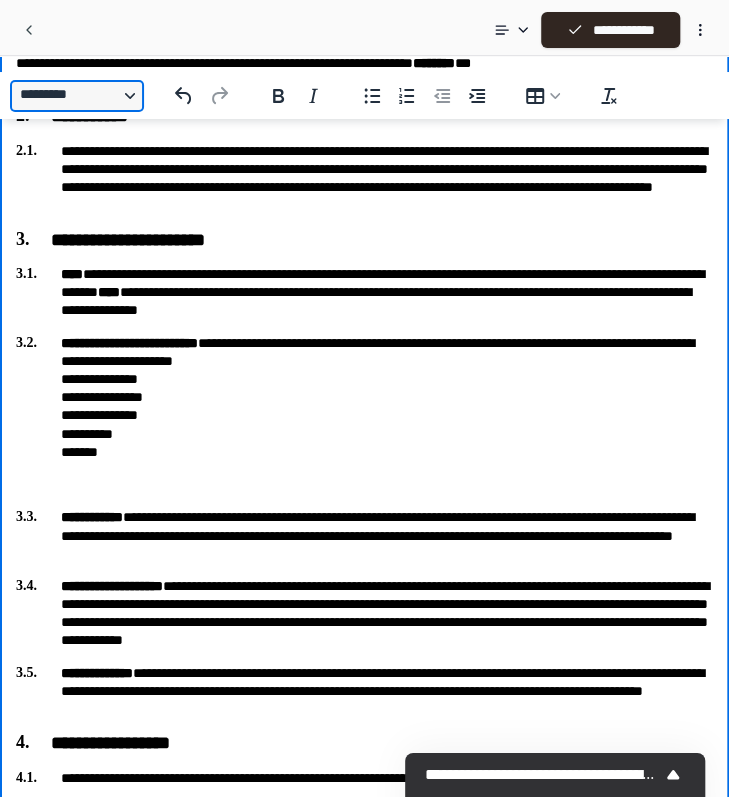 click on "*********" at bounding box center (77, 96) 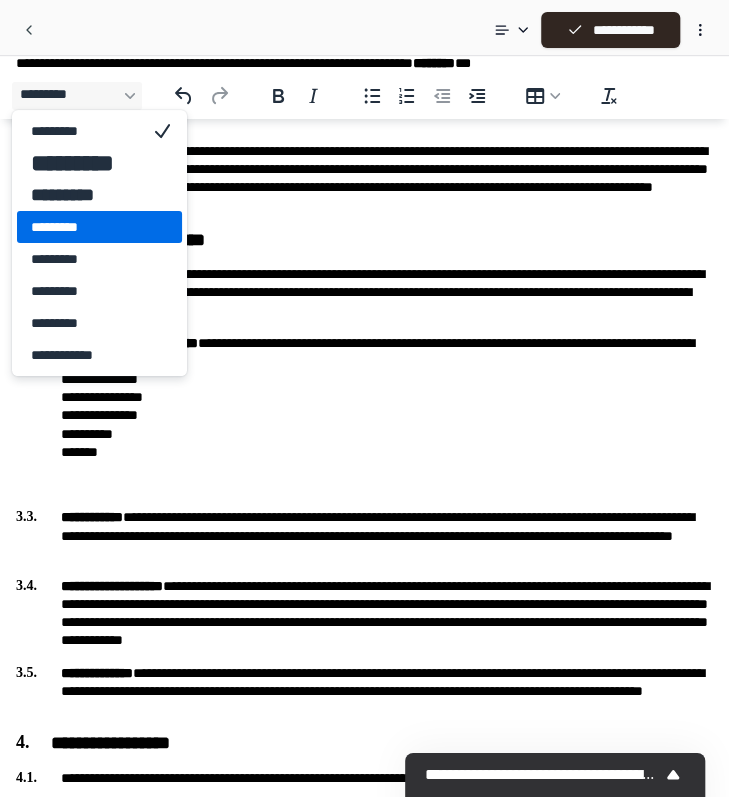 click on "*********" at bounding box center [85, 227] 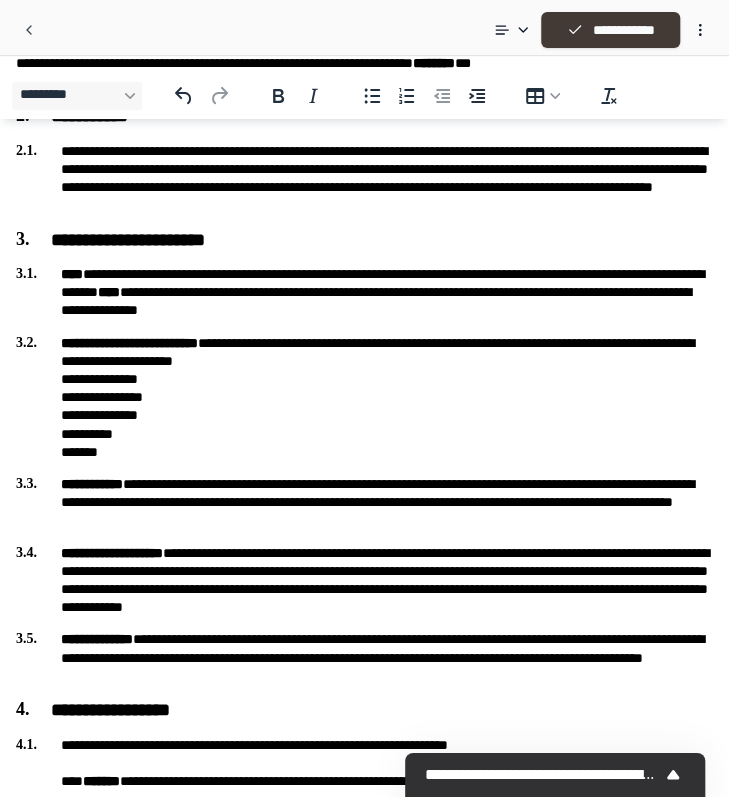 click on "**********" at bounding box center (610, 30) 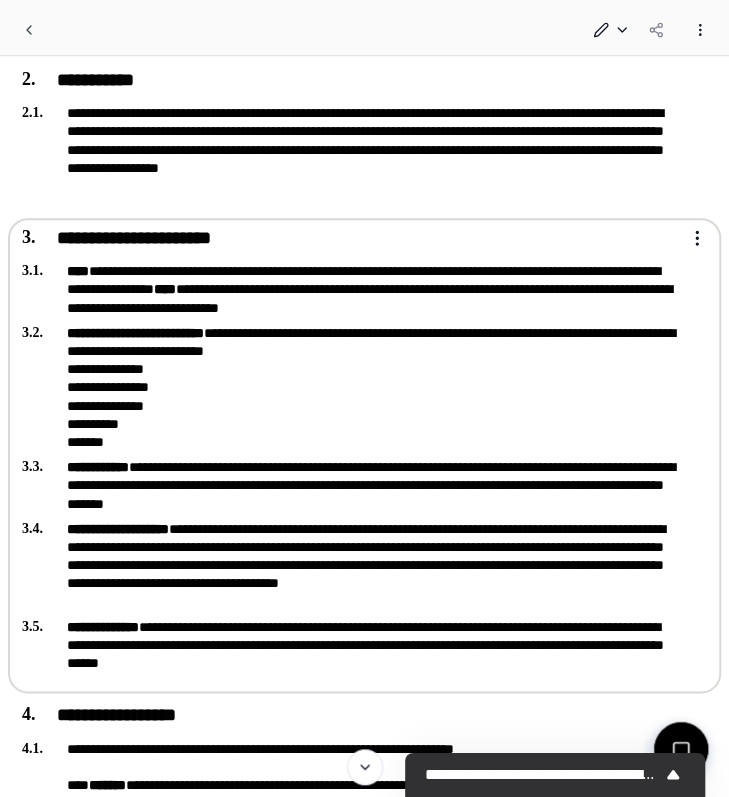 click on "**********" at bounding box center [350, 387] 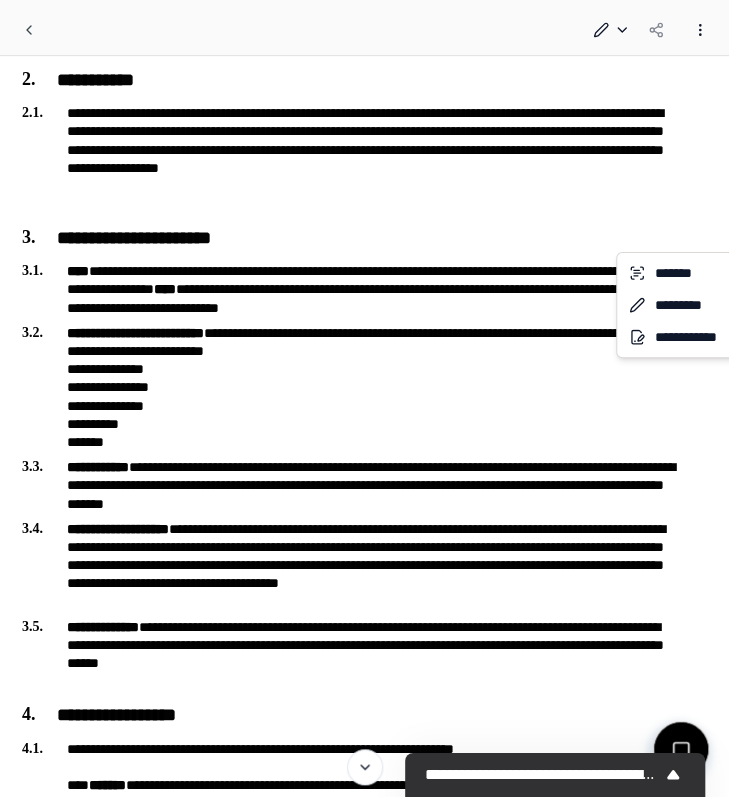 click on "**********" at bounding box center [372, 1649] 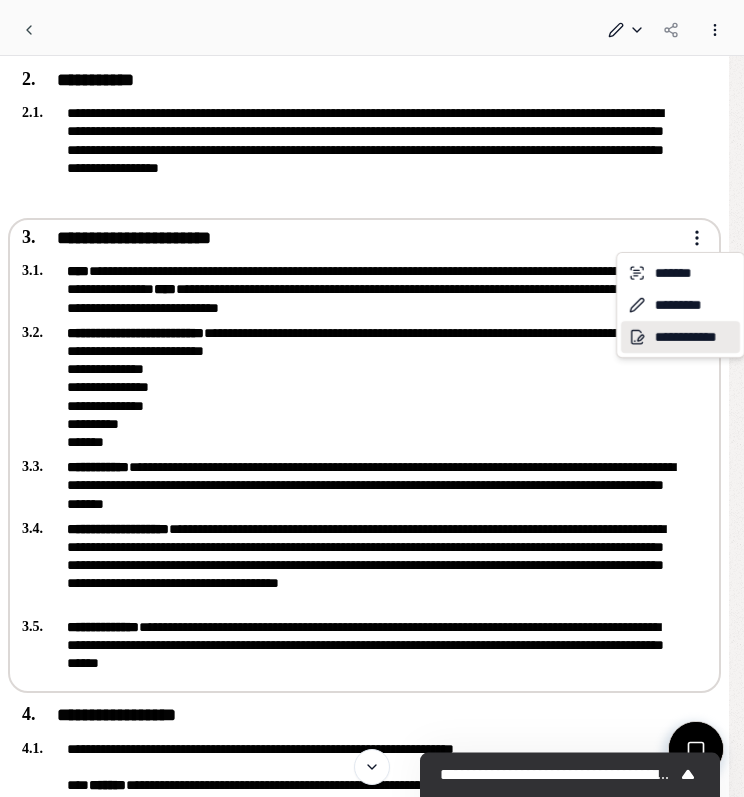 click on "**********" at bounding box center [680, 337] 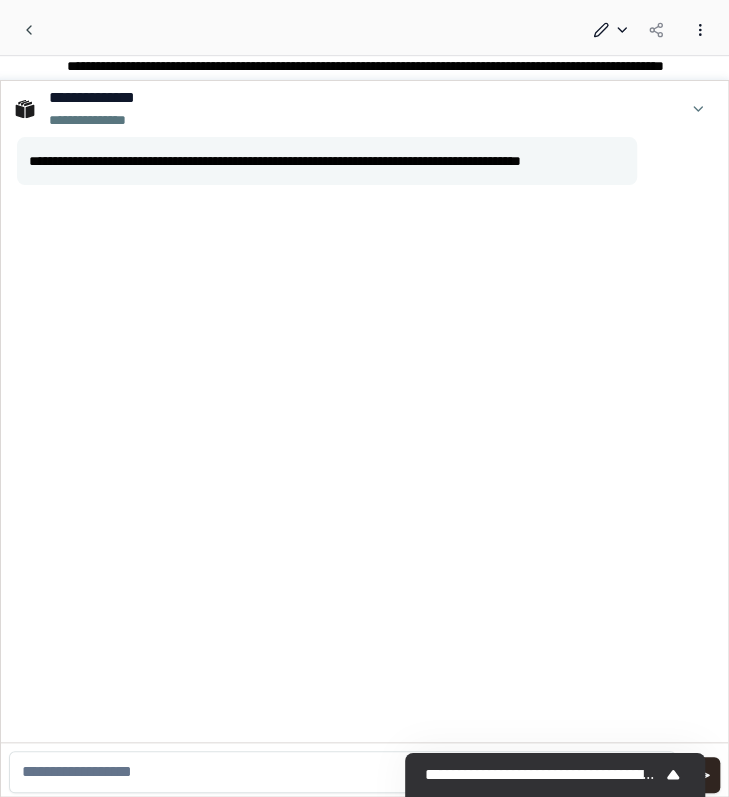 scroll, scrollTop: 949, scrollLeft: 0, axis: vertical 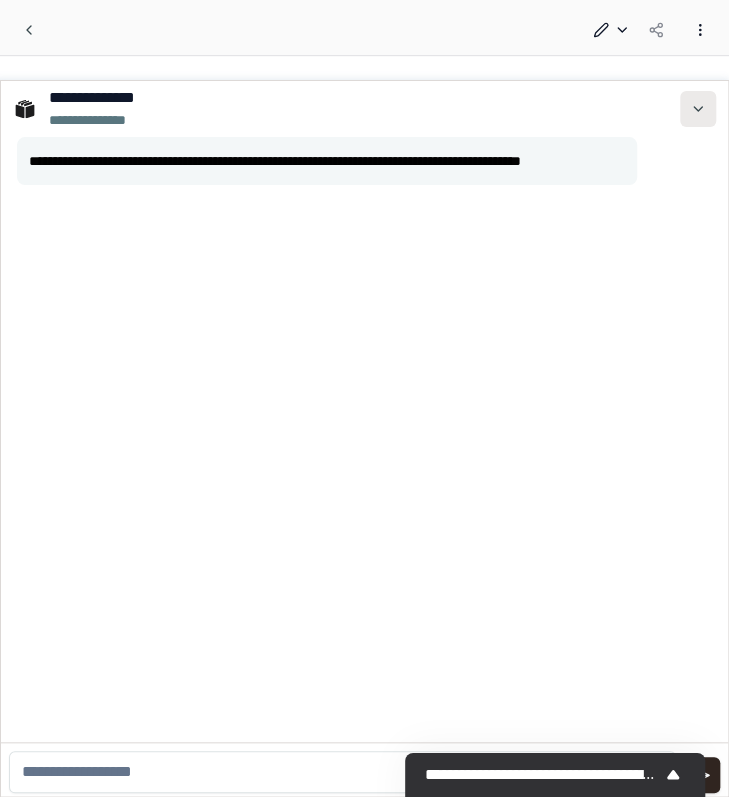 click at bounding box center [698, 109] 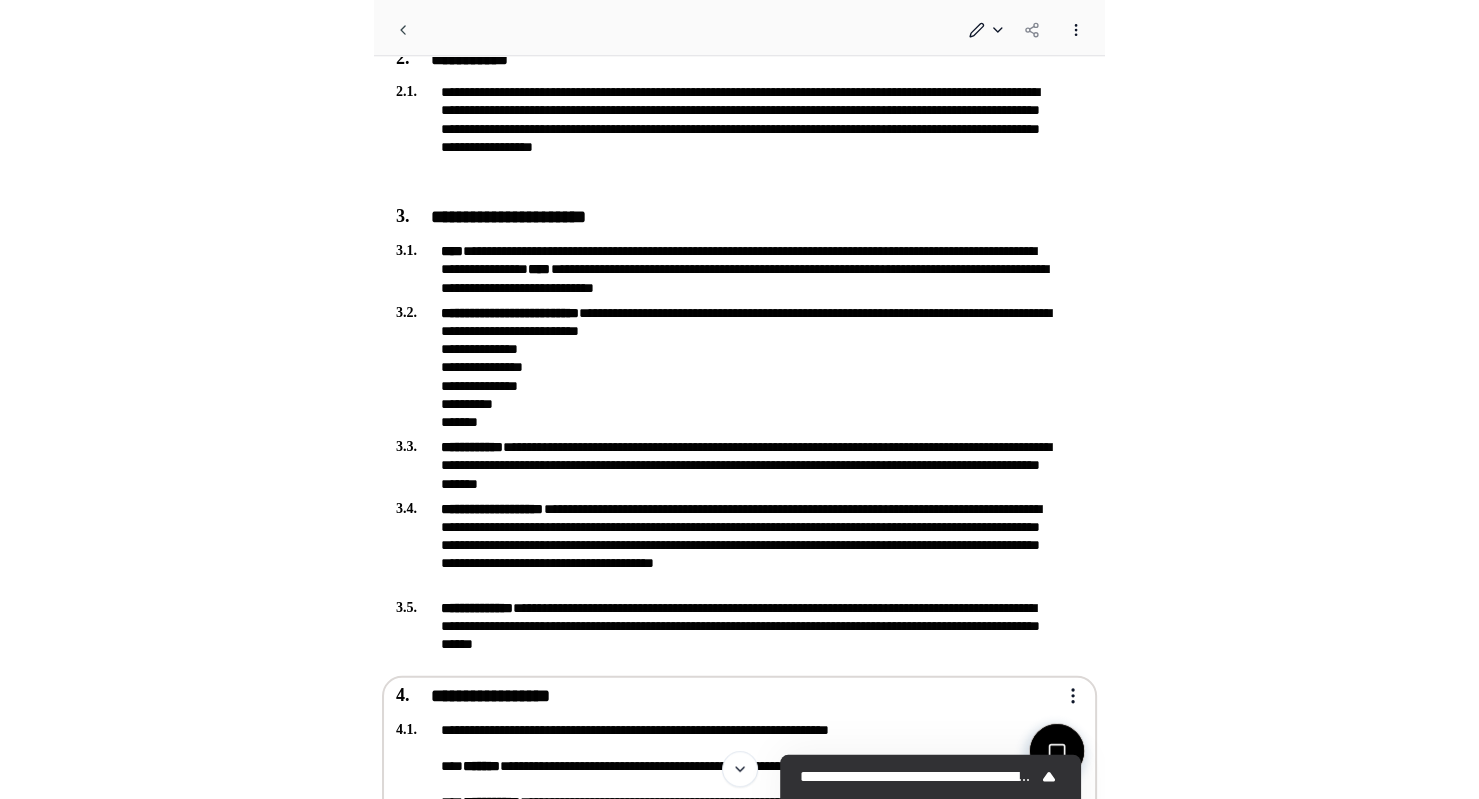 scroll, scrollTop: 269, scrollLeft: 0, axis: vertical 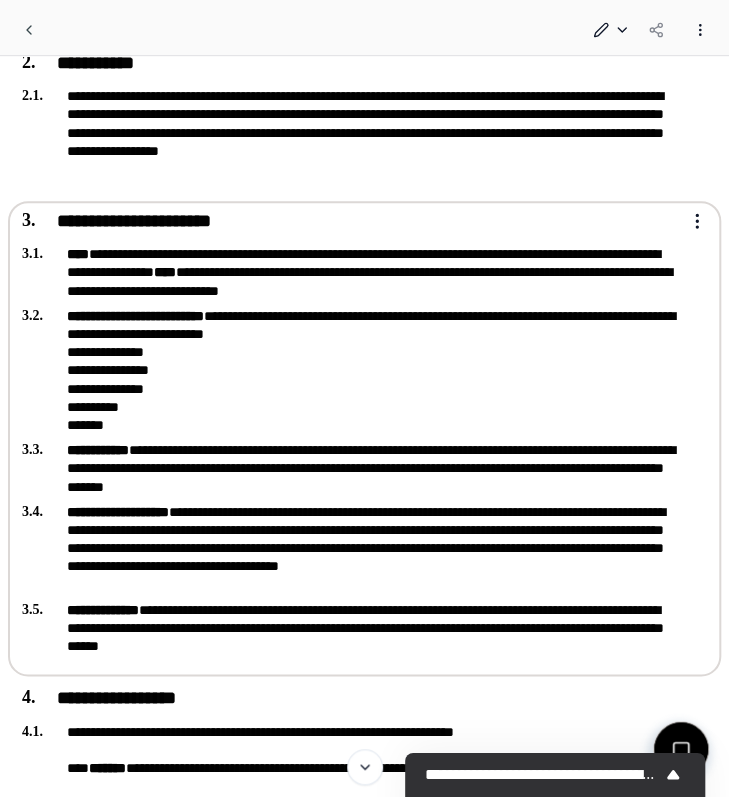 click on "**********" at bounding box center (350, 468) 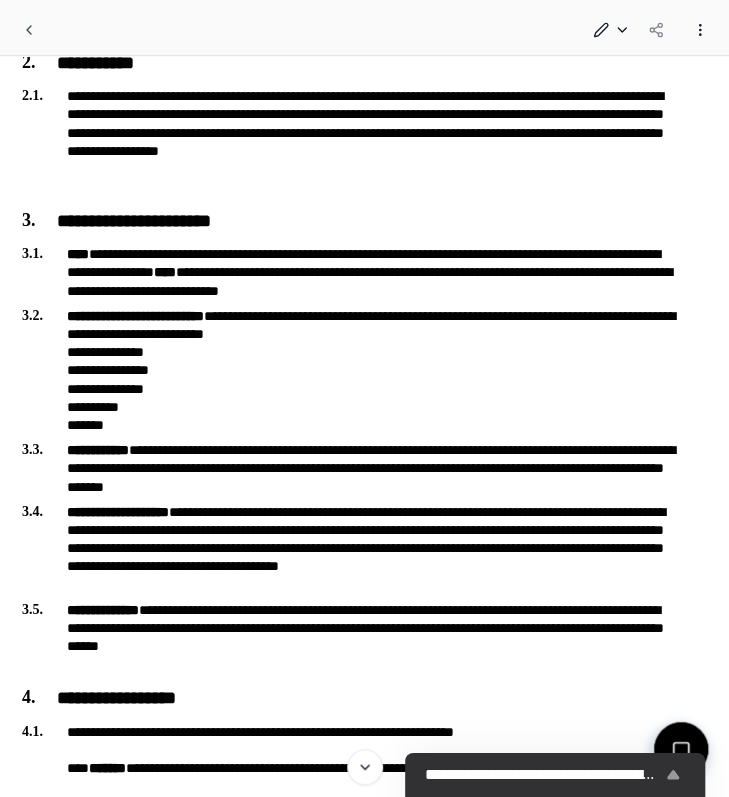 click on "**********" at bounding box center (543, 774) 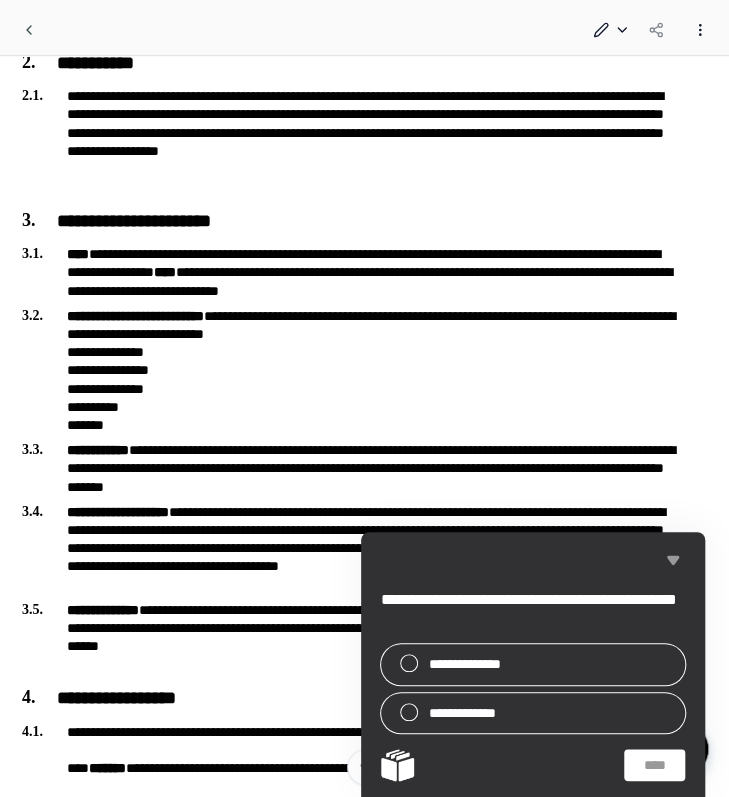 click 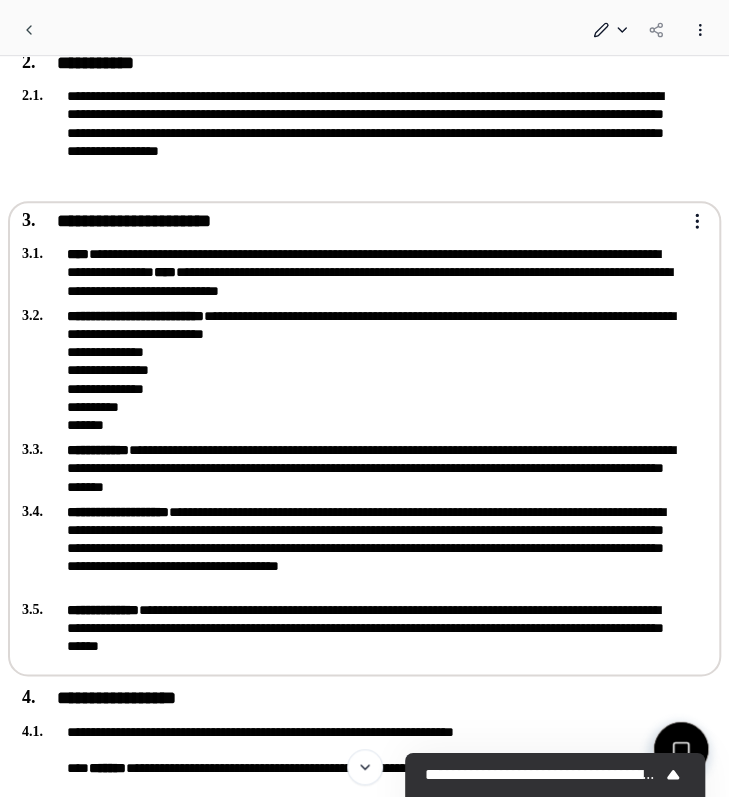 click on "**********" at bounding box center [350, 370] 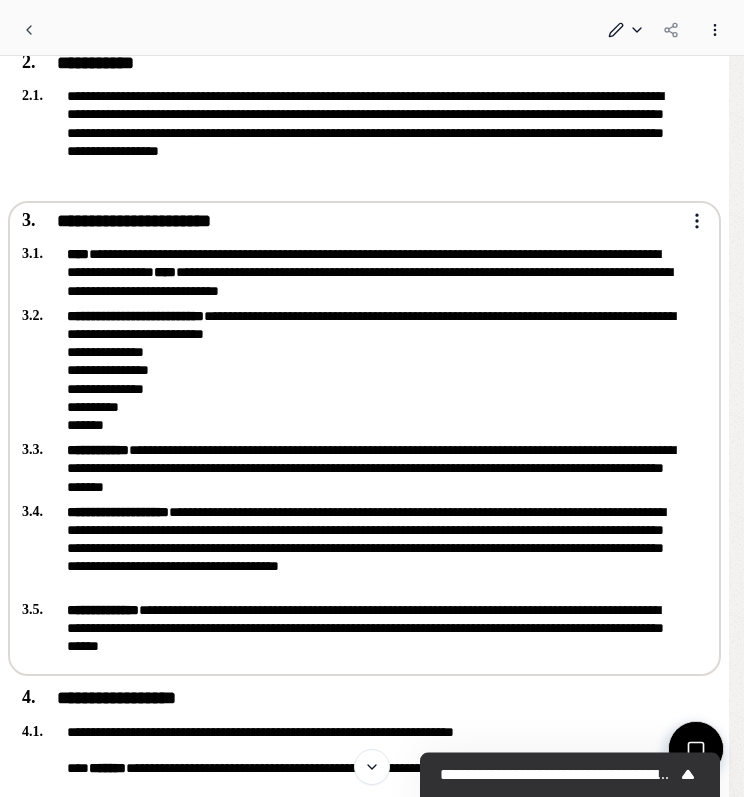 click on "**********" at bounding box center [364, 1632] 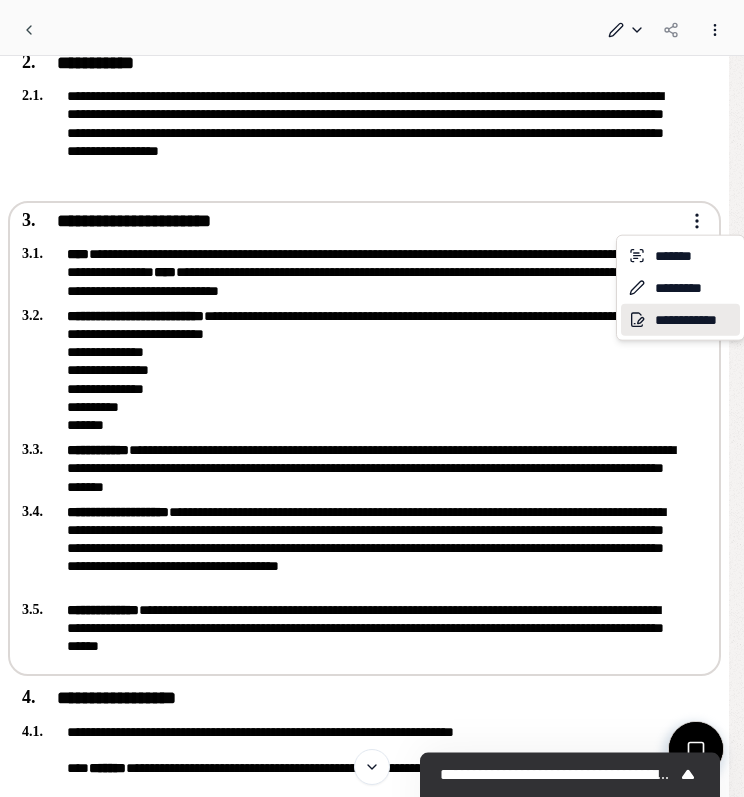 click on "**********" at bounding box center [680, 320] 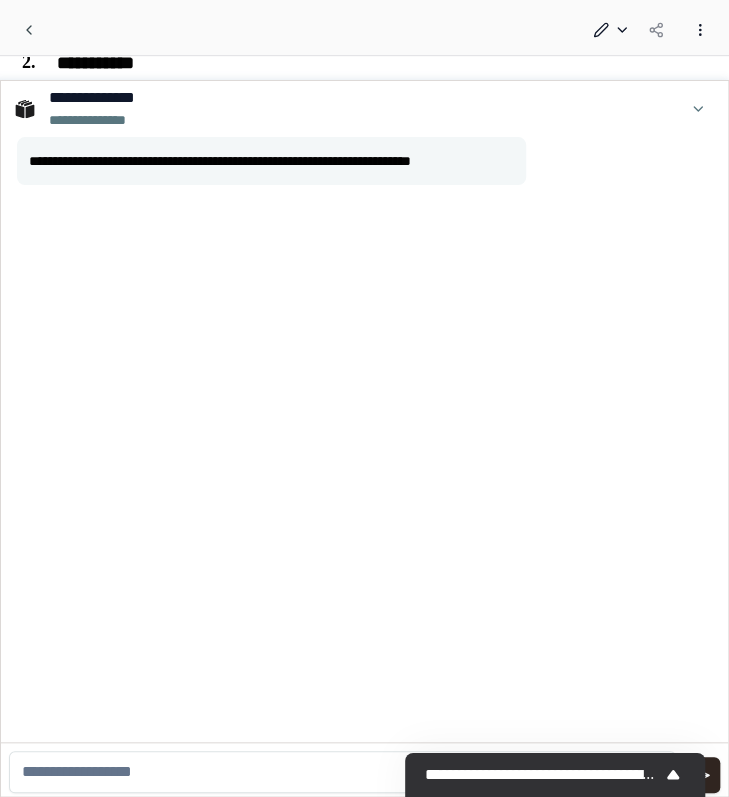 click at bounding box center (342, 772) 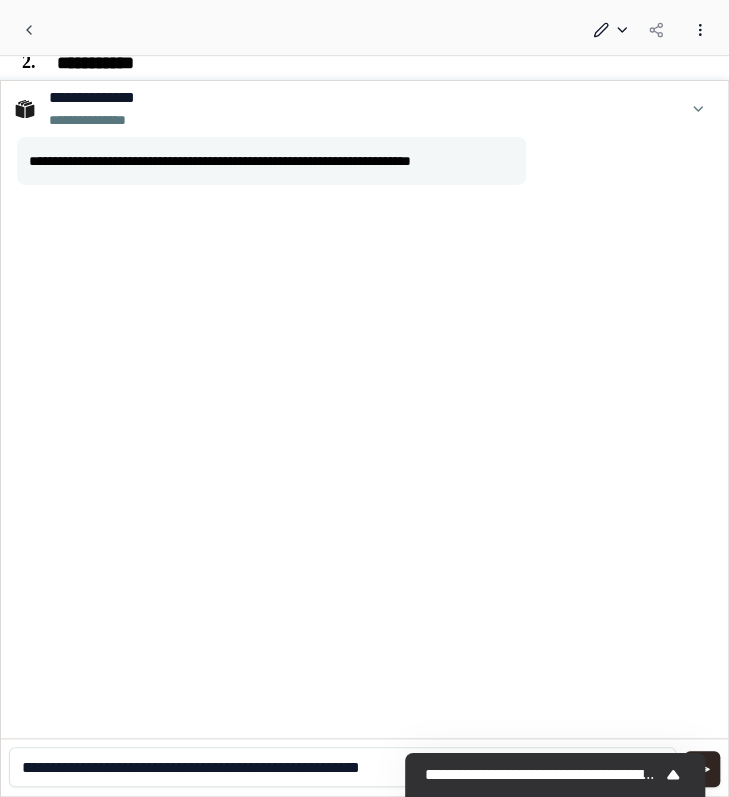 type on "**********" 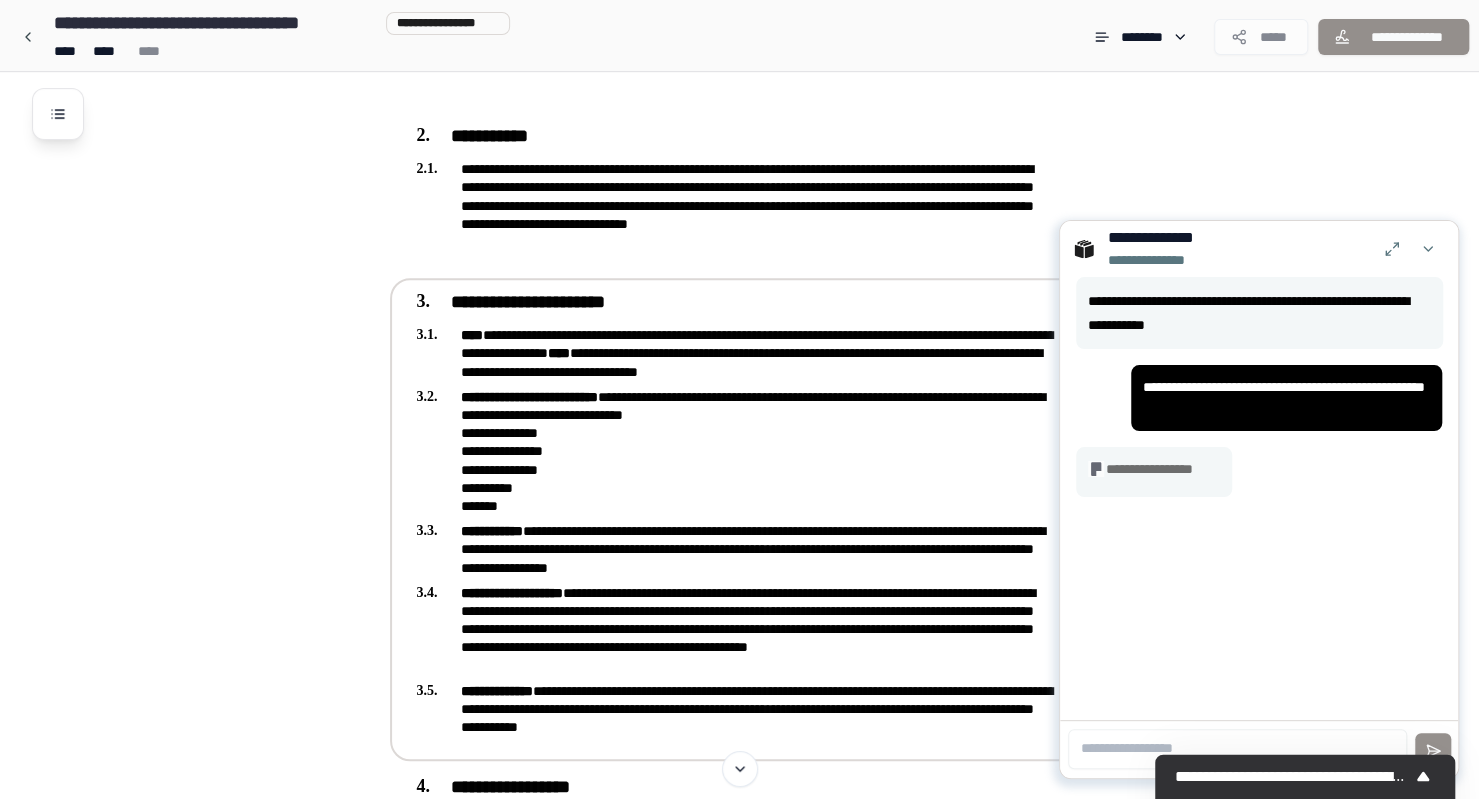scroll, scrollTop: 293, scrollLeft: 0, axis: vertical 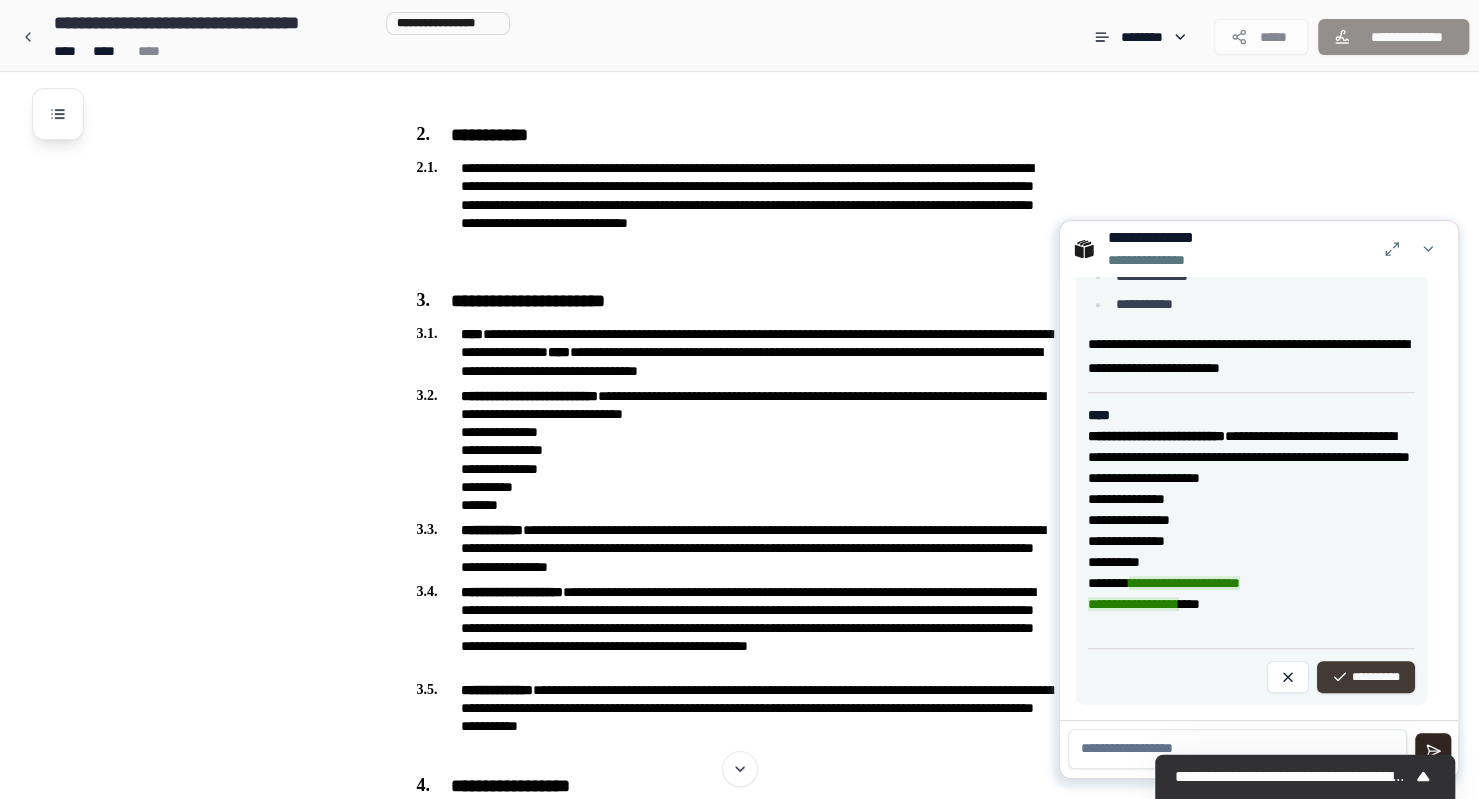 click on "**********" at bounding box center (1366, 677) 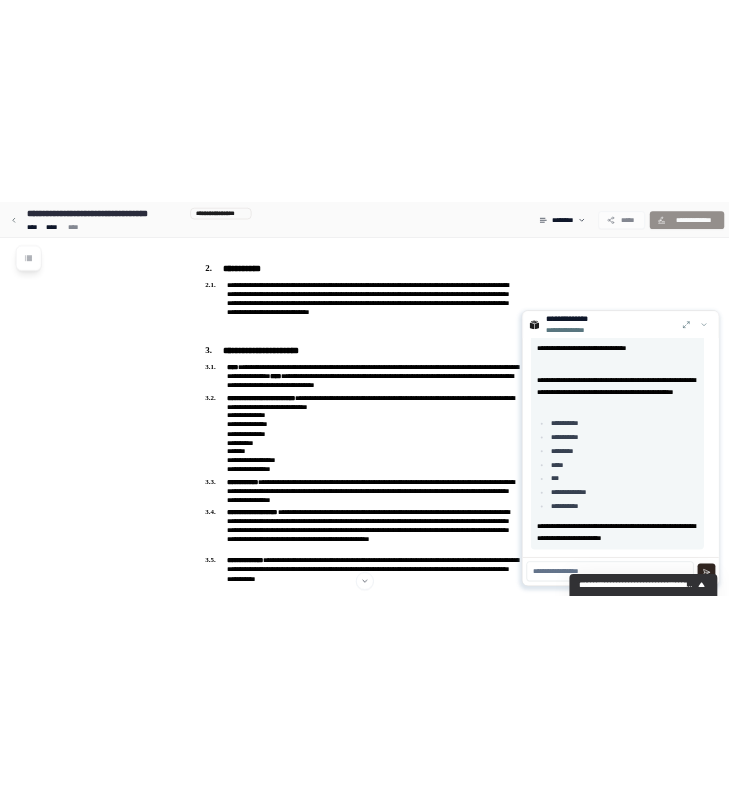 scroll, scrollTop: 222, scrollLeft: 0, axis: vertical 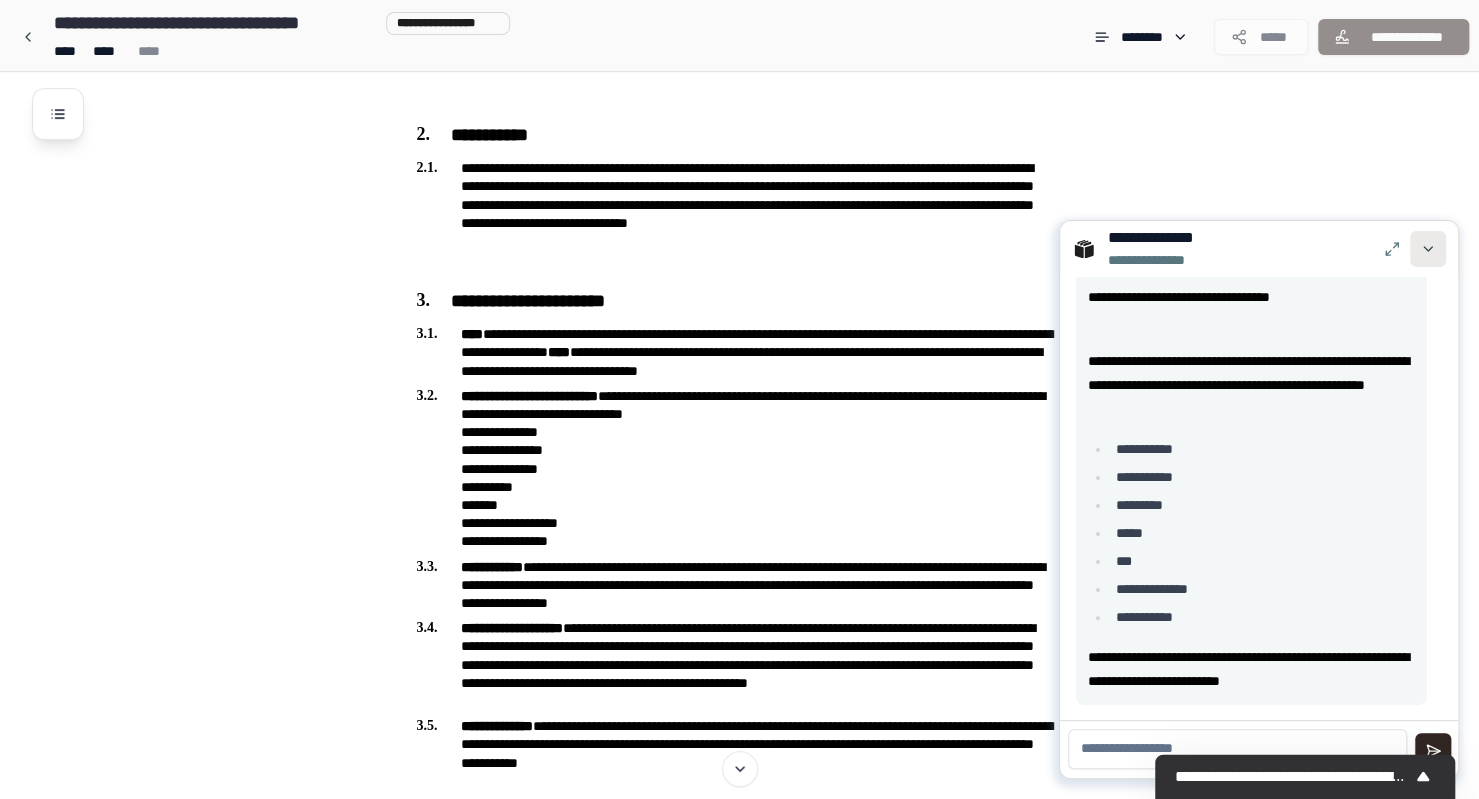 click at bounding box center (1428, 249) 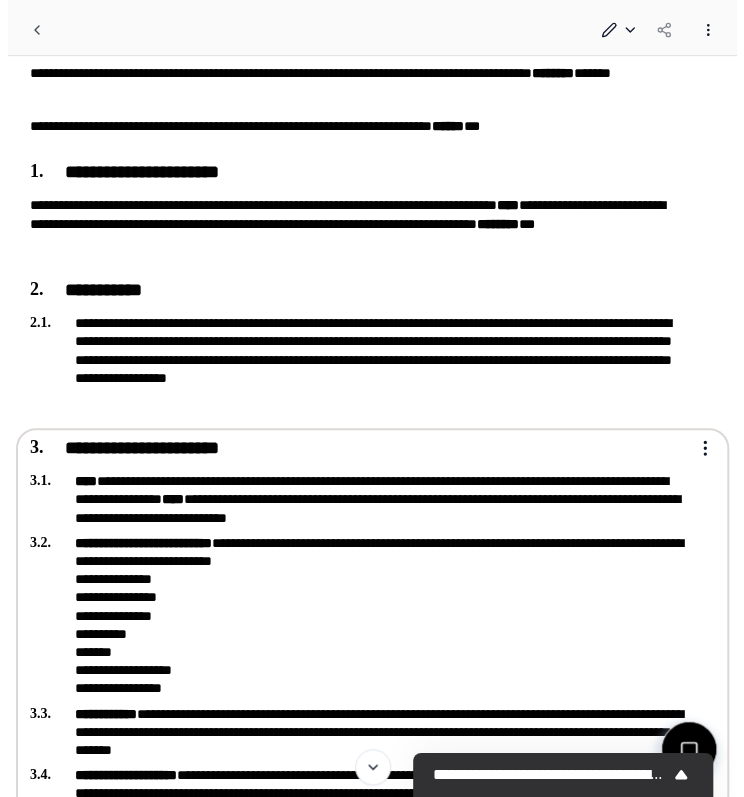 scroll, scrollTop: 39, scrollLeft: 0, axis: vertical 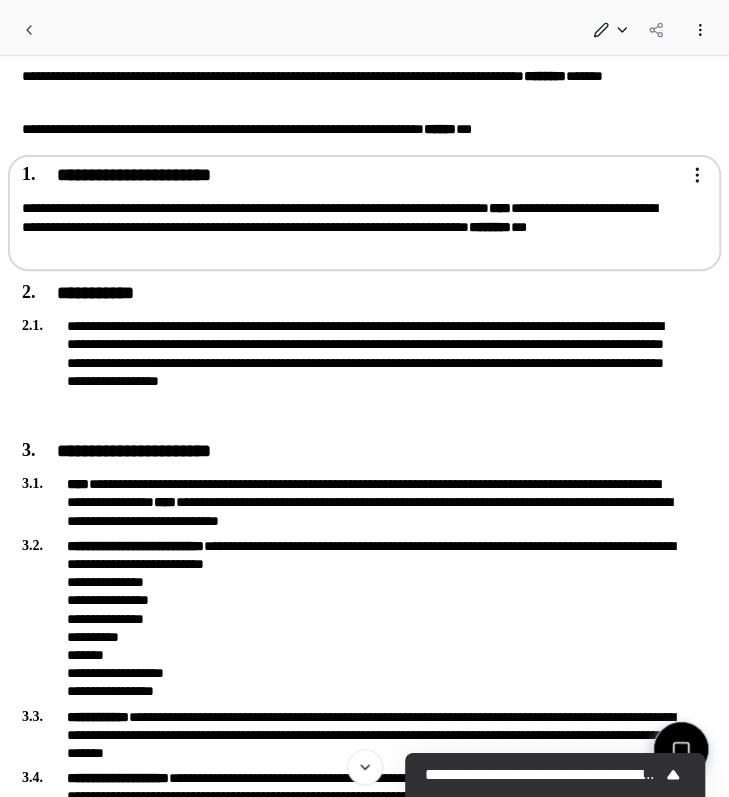 click on "**********" at bounding box center [350, 228] 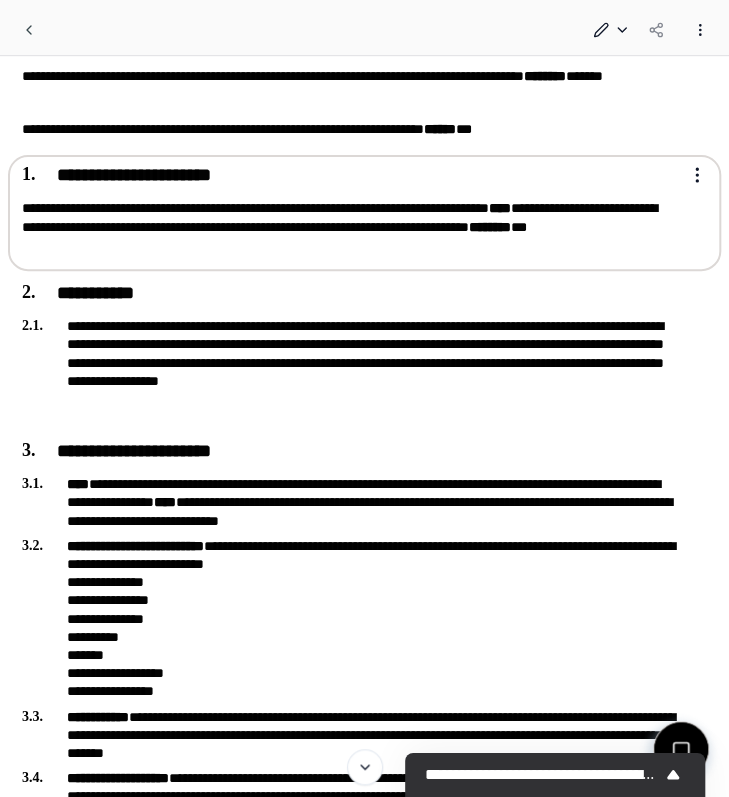 click on "**********" at bounding box center (364, 1881) 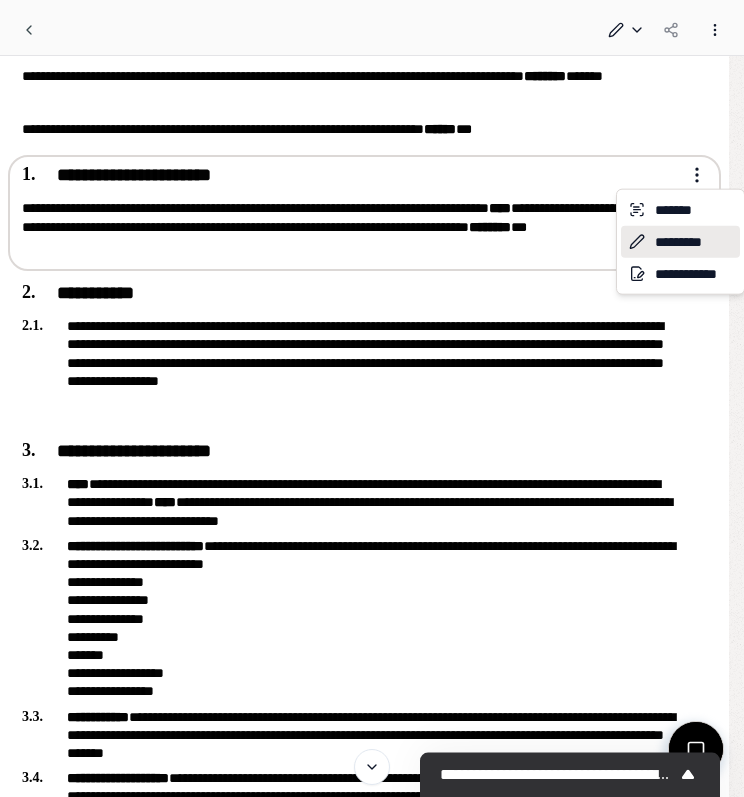 click on "*********" at bounding box center (680, 242) 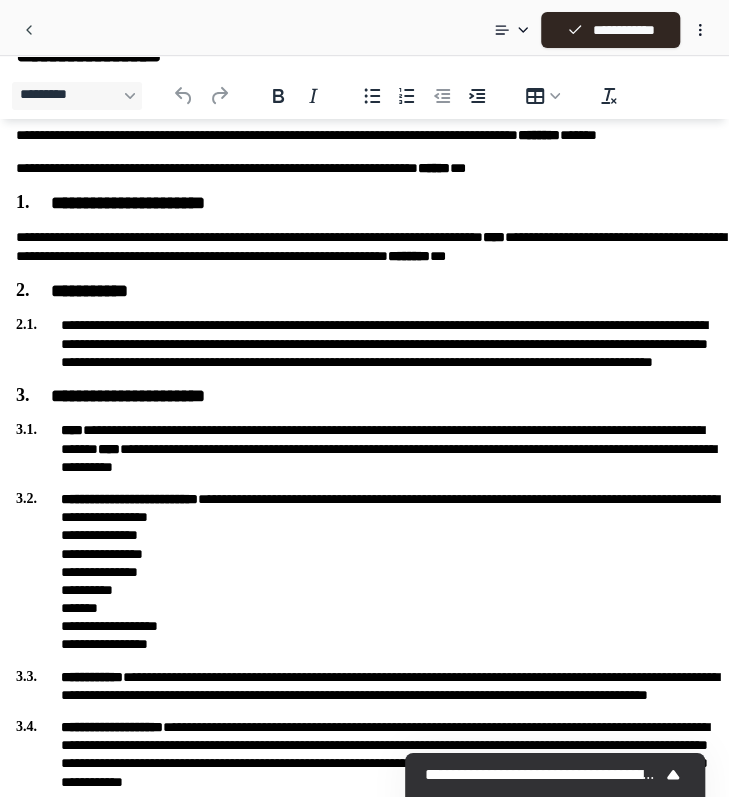 scroll, scrollTop: 0, scrollLeft: 0, axis: both 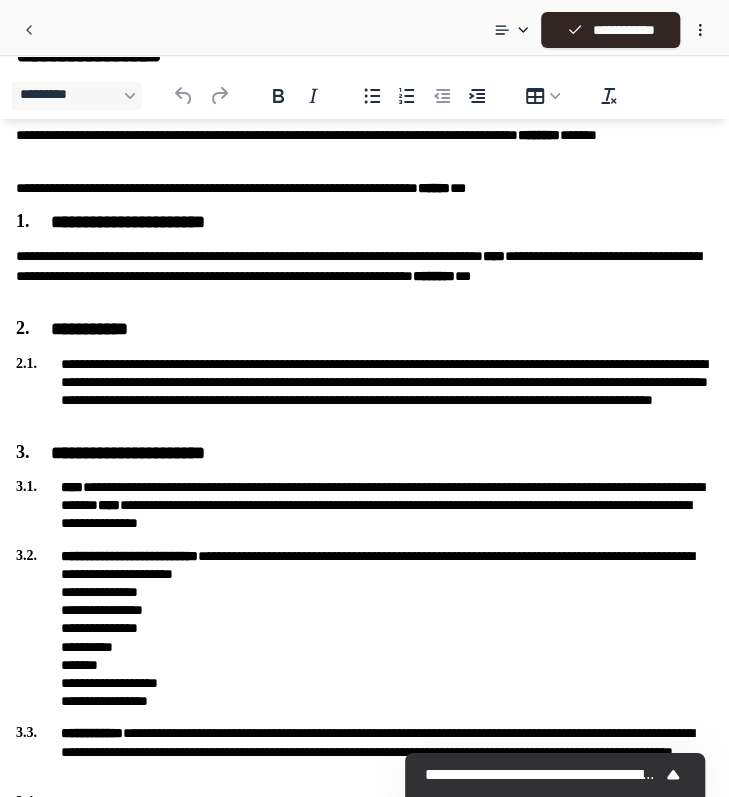 click on "**********" at bounding box center (364, 276) 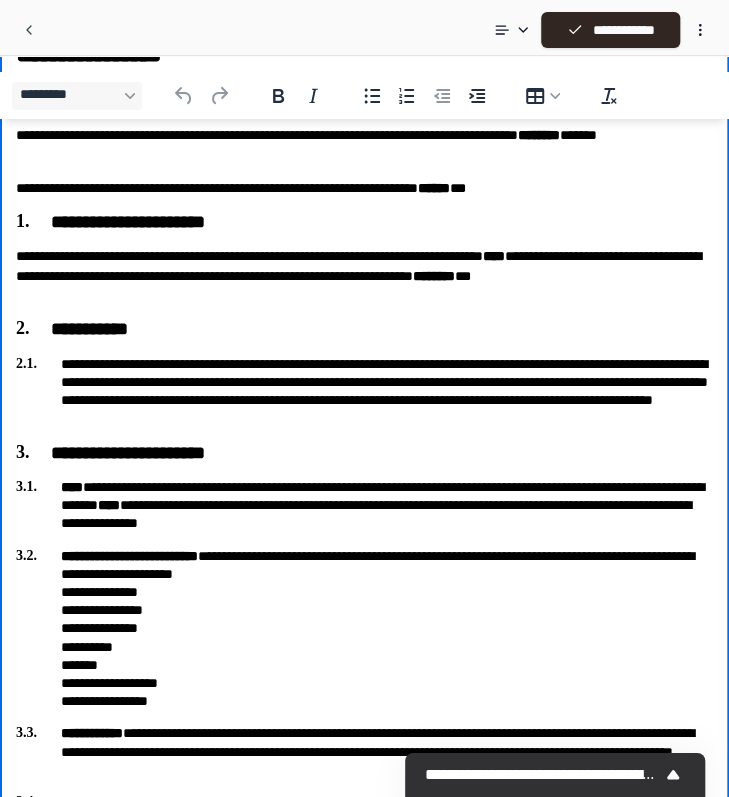 type 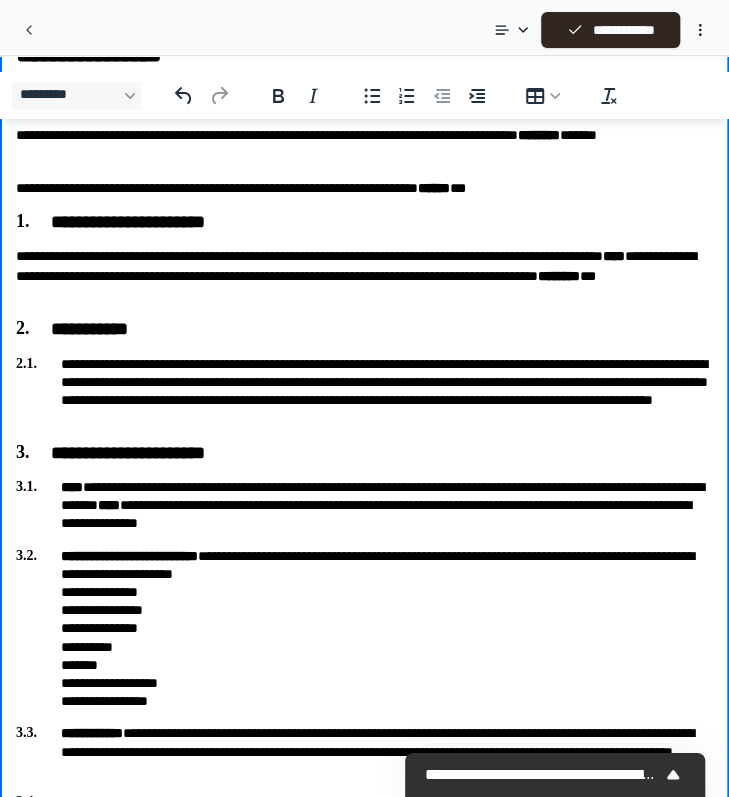 click on "****" at bounding box center (614, 256) 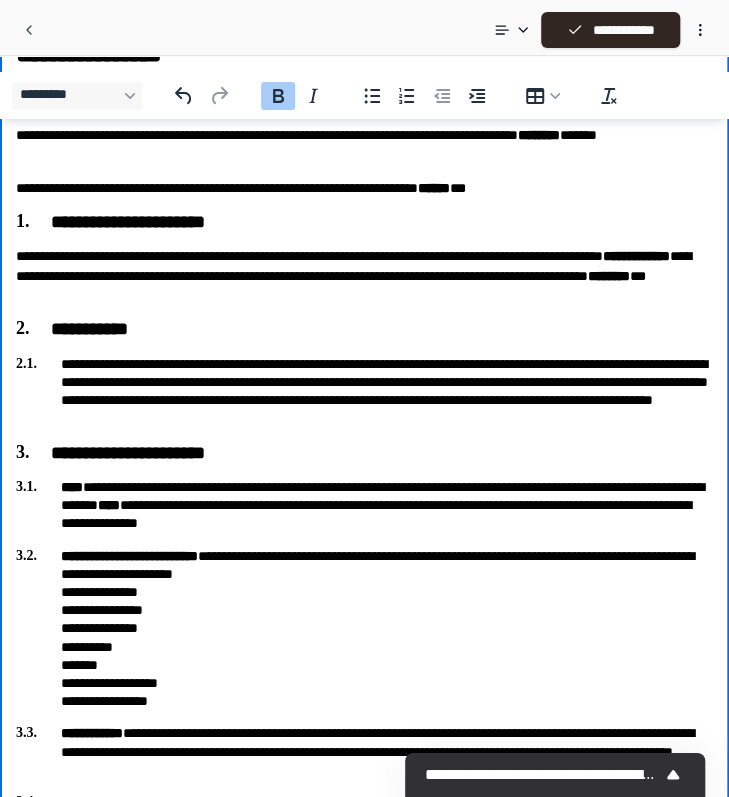 click on "**********" at bounding box center (364, 330) 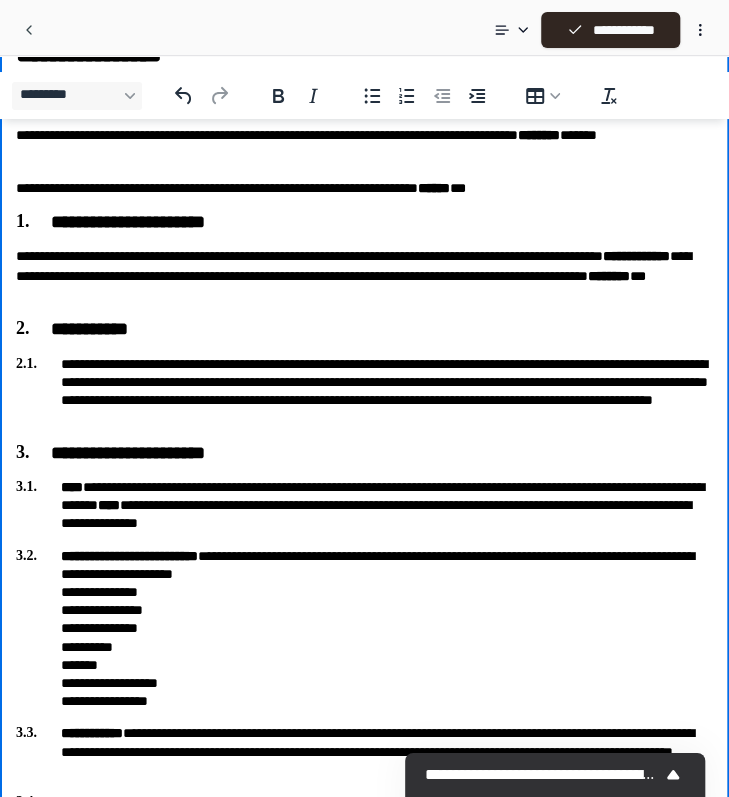 click on "**********" at bounding box center [364, 391] 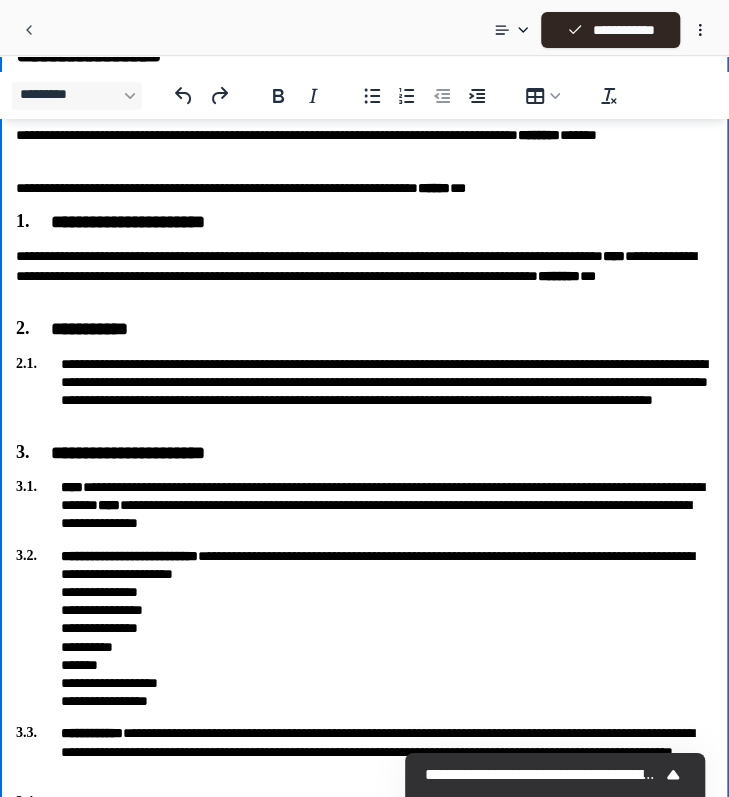 click on "**********" at bounding box center [364, 276] 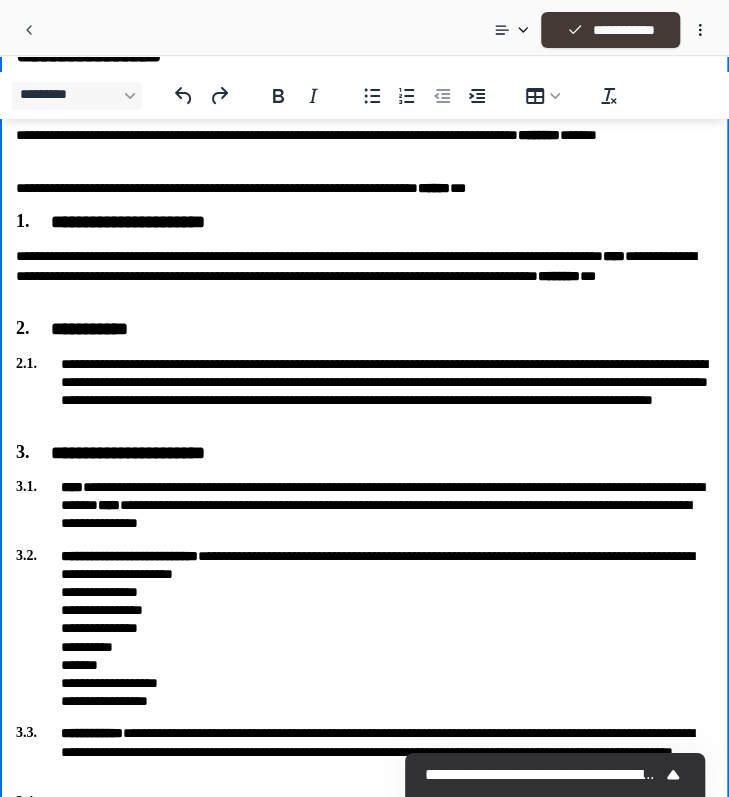 click on "**********" at bounding box center (610, 30) 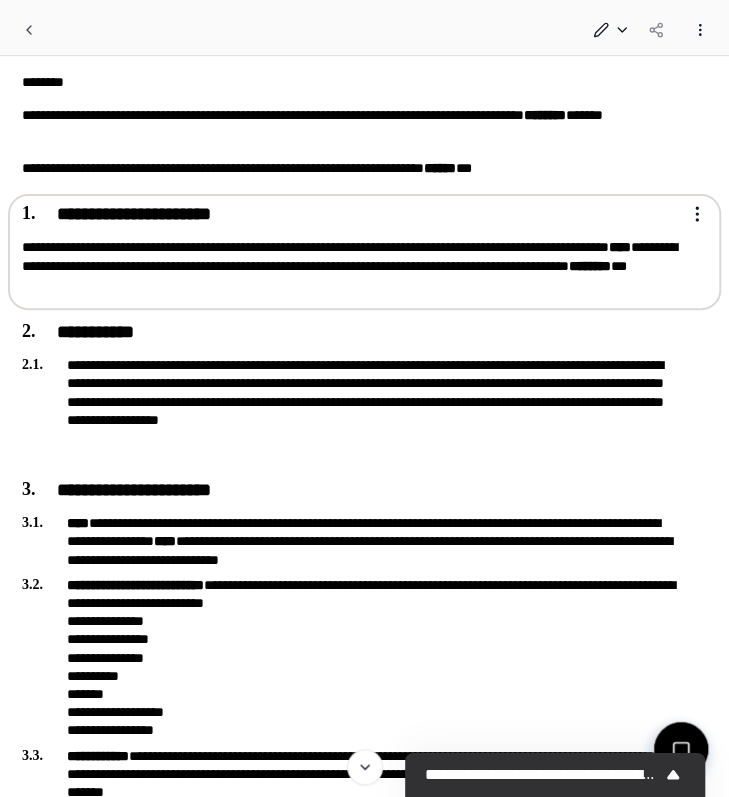 click on "**********" at bounding box center (364, 1920) 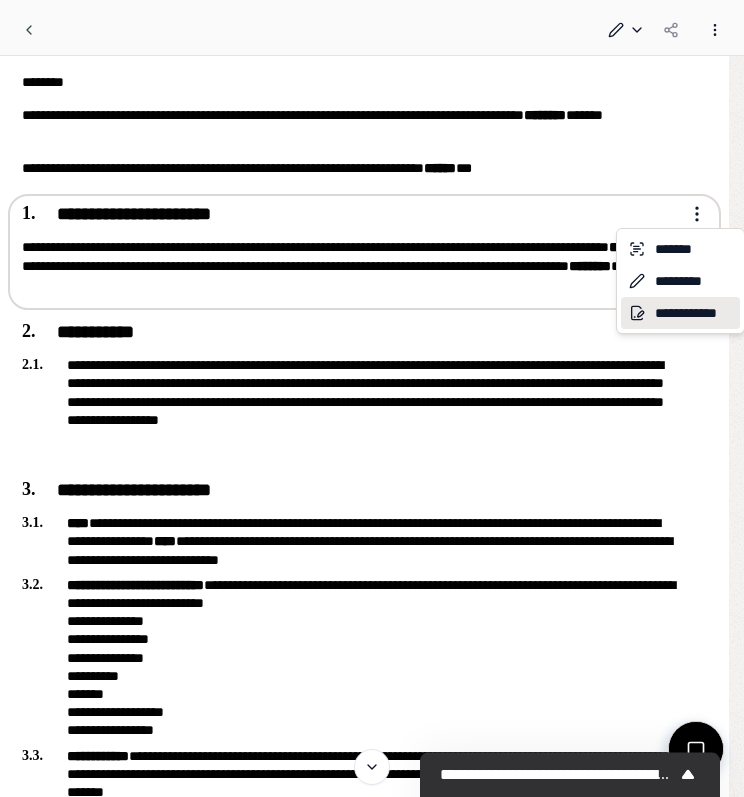 click on "**********" at bounding box center [680, 313] 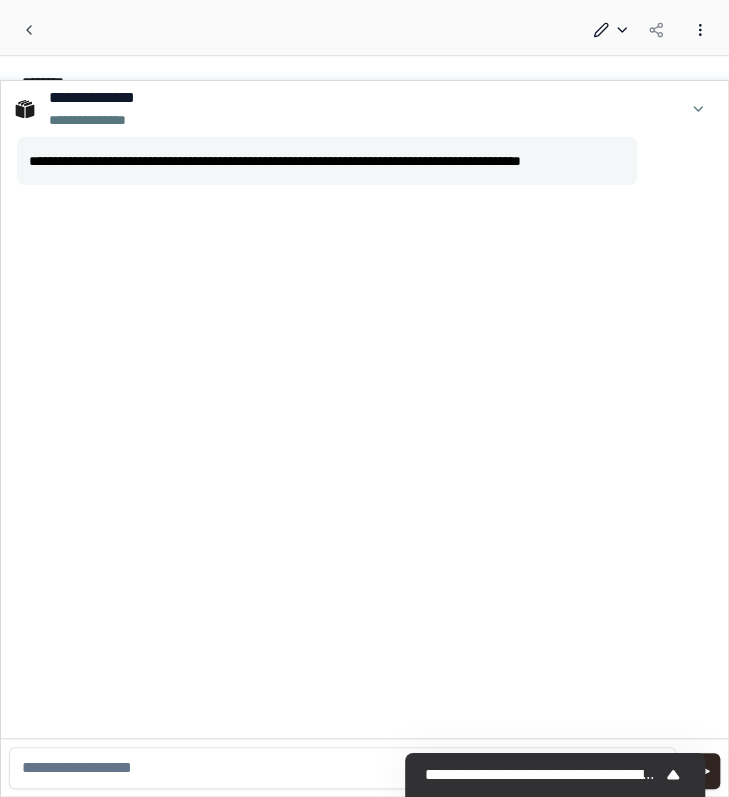 click at bounding box center [342, 768] 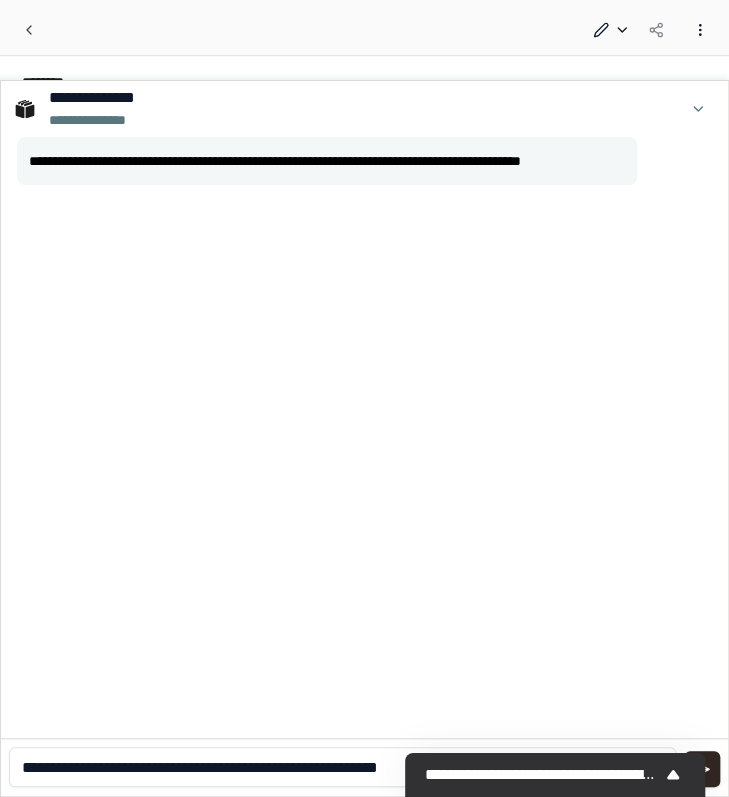 type on "**********" 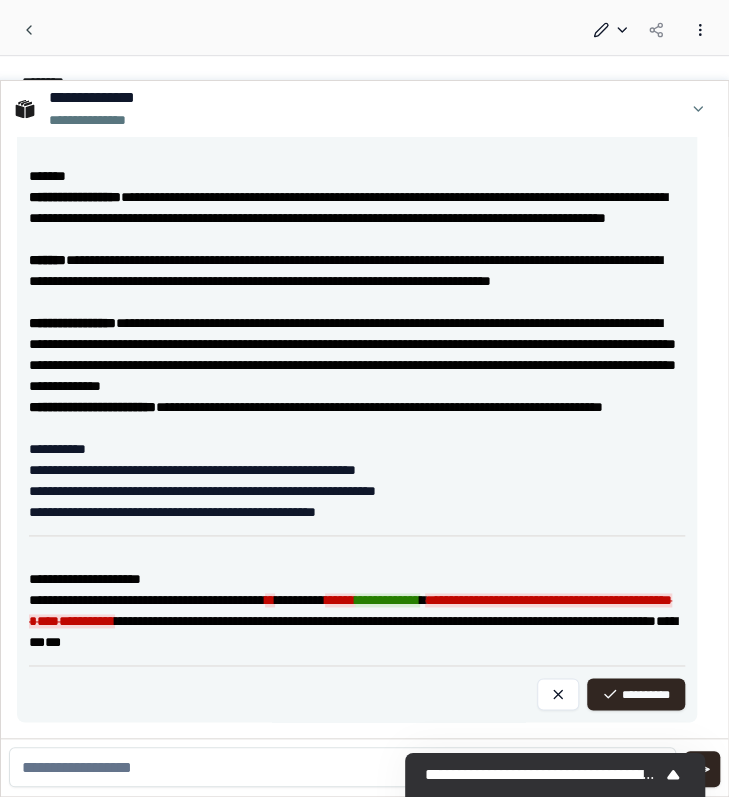 scroll, scrollTop: 0, scrollLeft: 0, axis: both 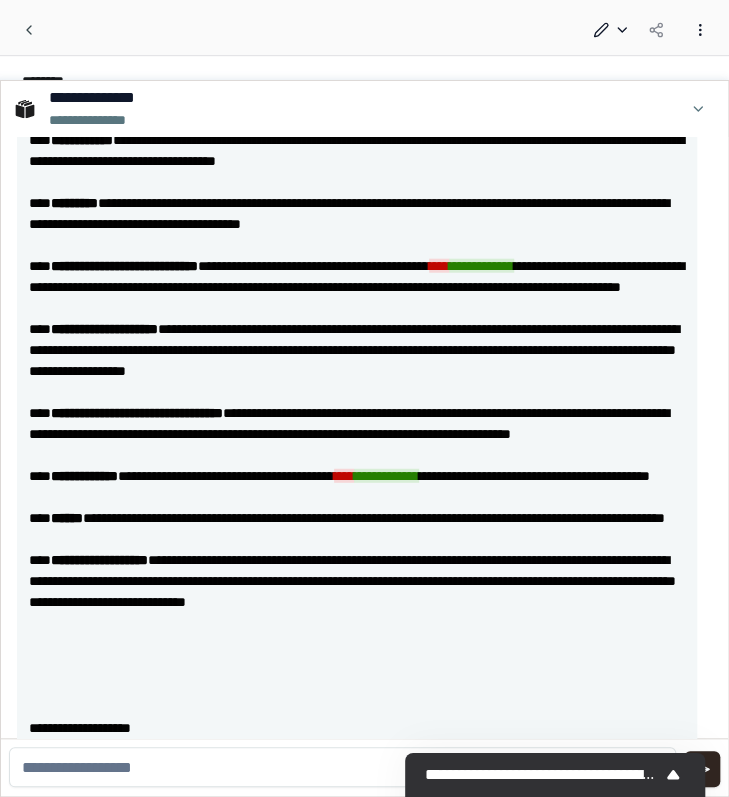 click on "**********" at bounding box center [357, 382] 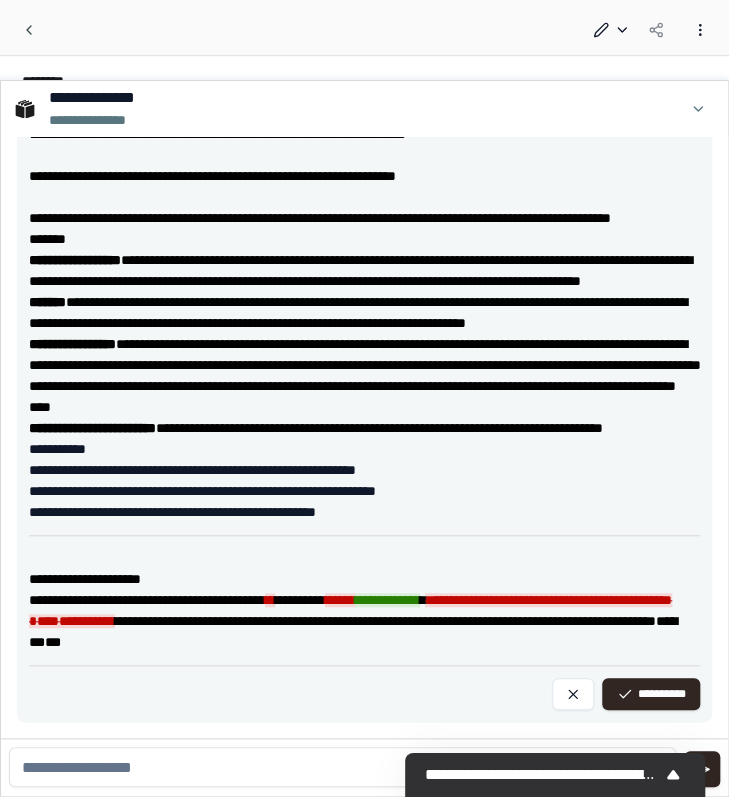 scroll, scrollTop: 2726, scrollLeft: 0, axis: vertical 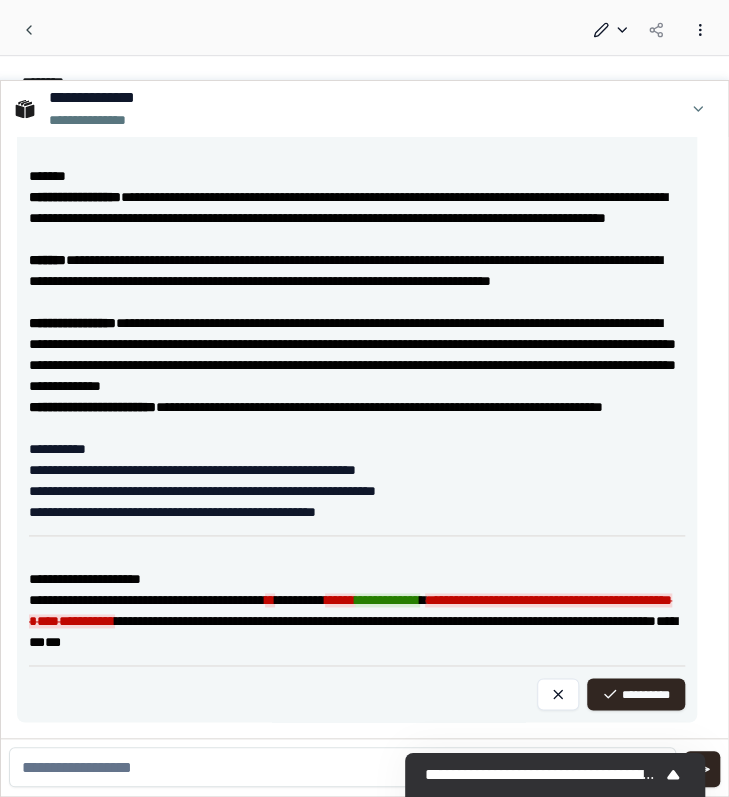 click on "**********" at bounding box center [387, 600] 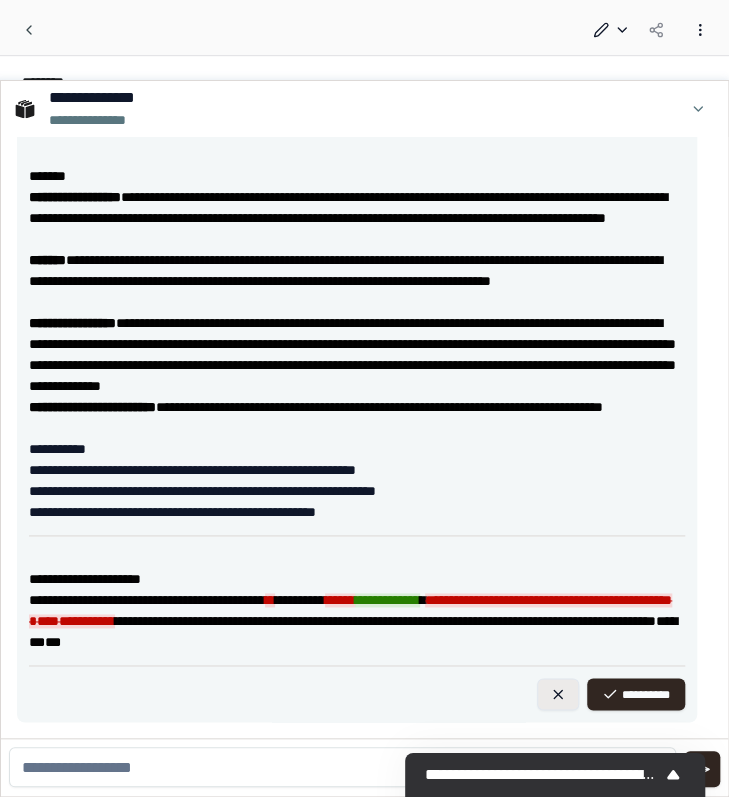 click at bounding box center (558, 694) 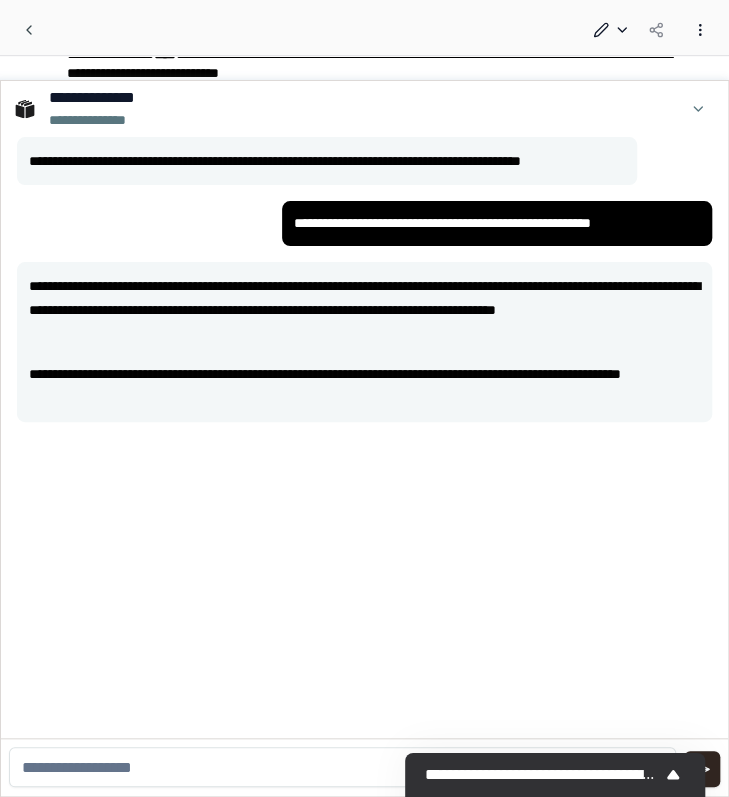 scroll, scrollTop: 491, scrollLeft: 0, axis: vertical 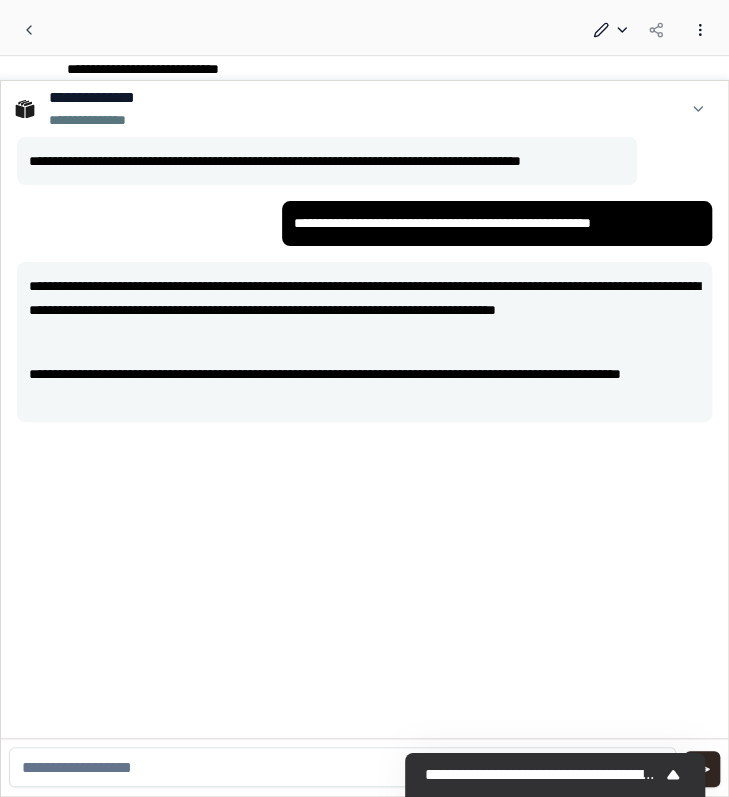 click at bounding box center (342, 767) 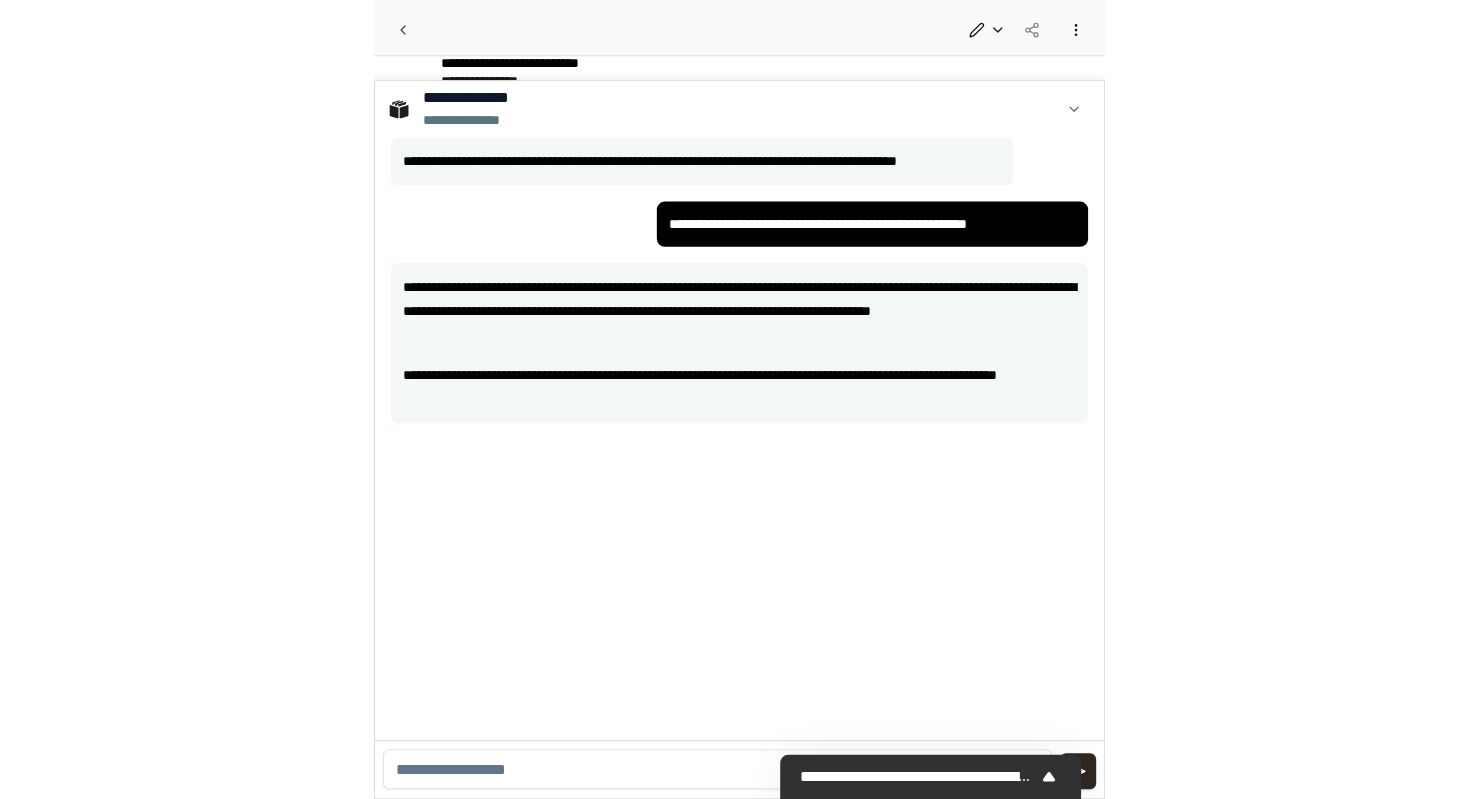scroll, scrollTop: 541, scrollLeft: 0, axis: vertical 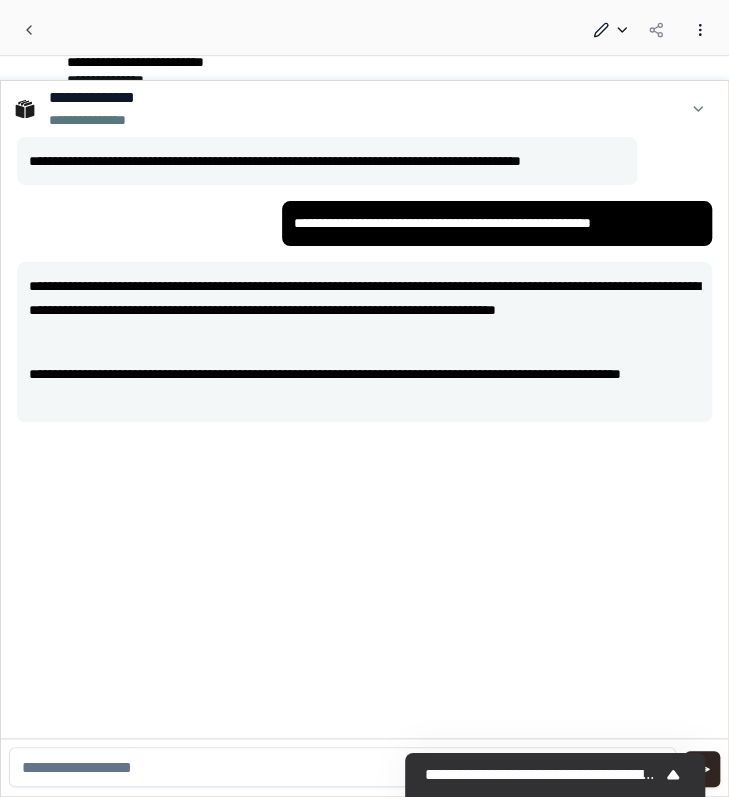type on "*" 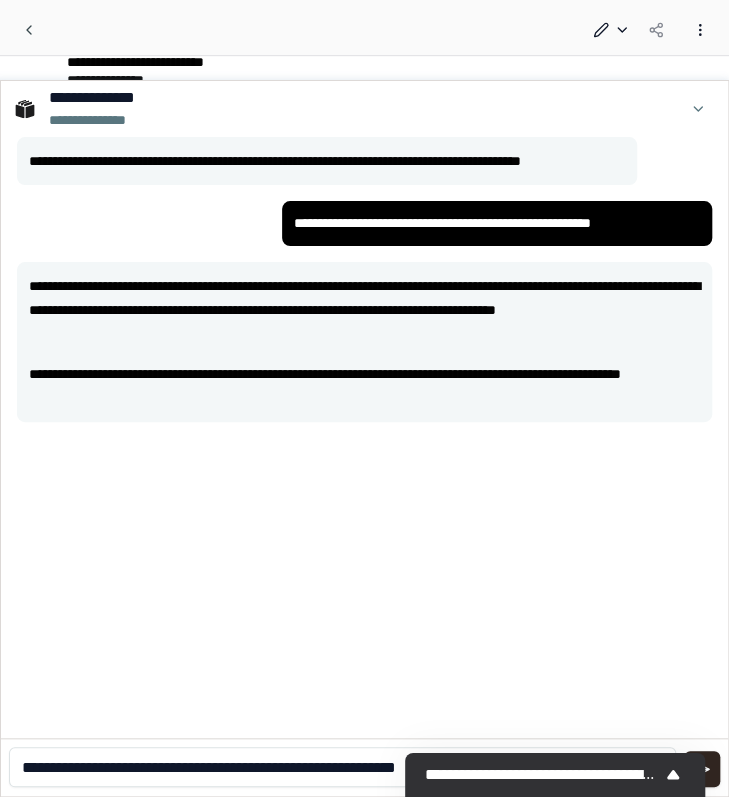 type on "**********" 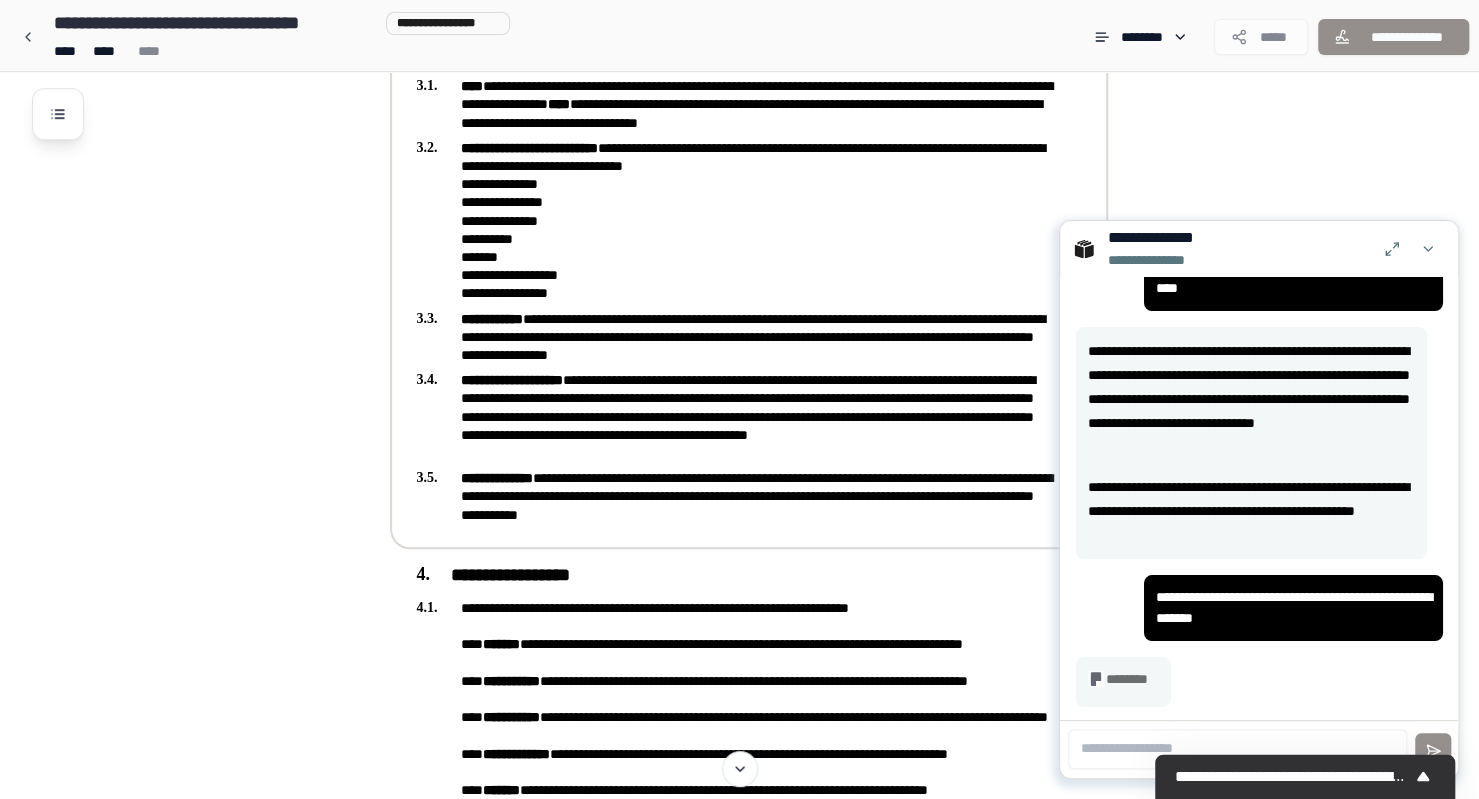 scroll, scrollTop: 121, scrollLeft: 0, axis: vertical 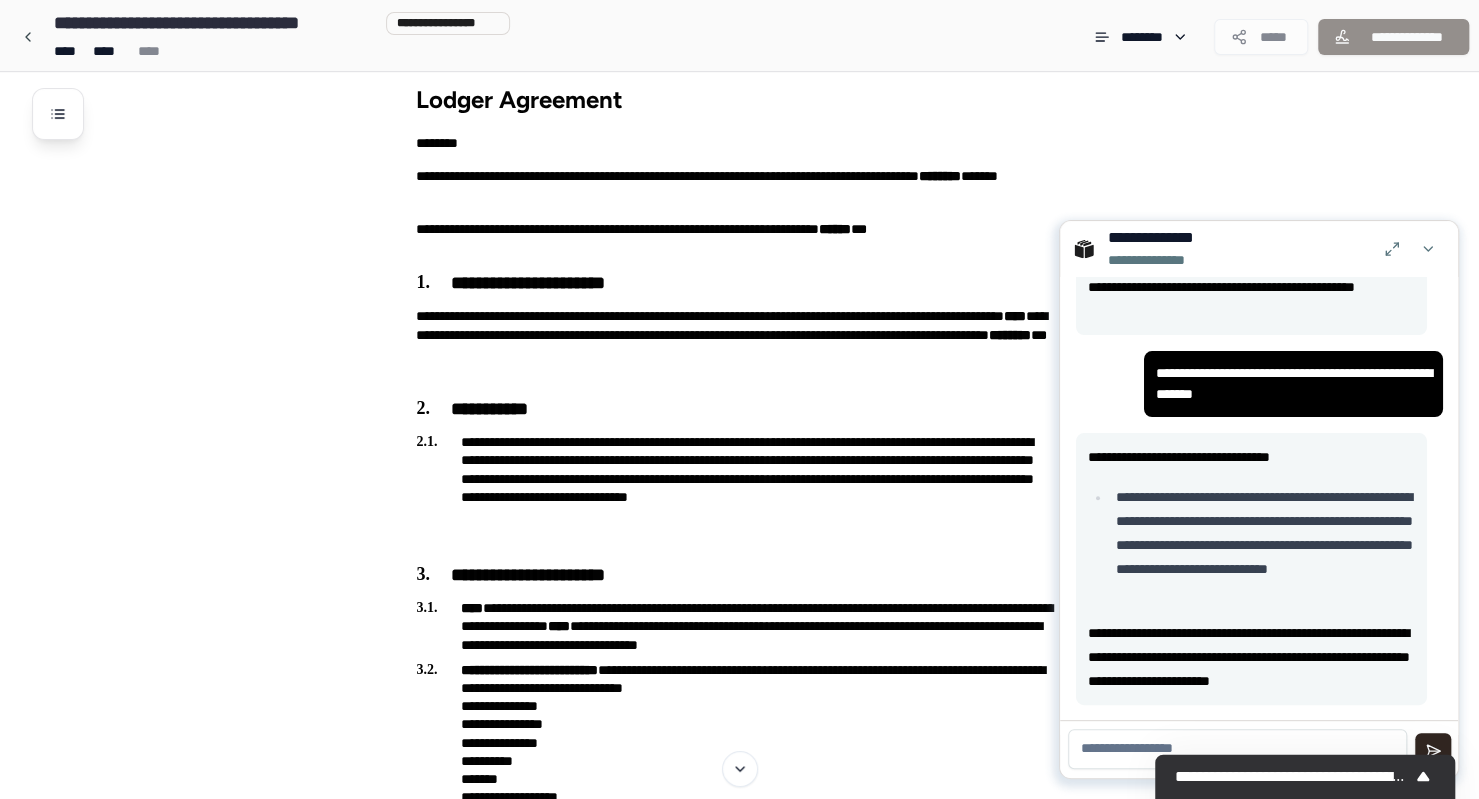 click at bounding box center [1237, 749] 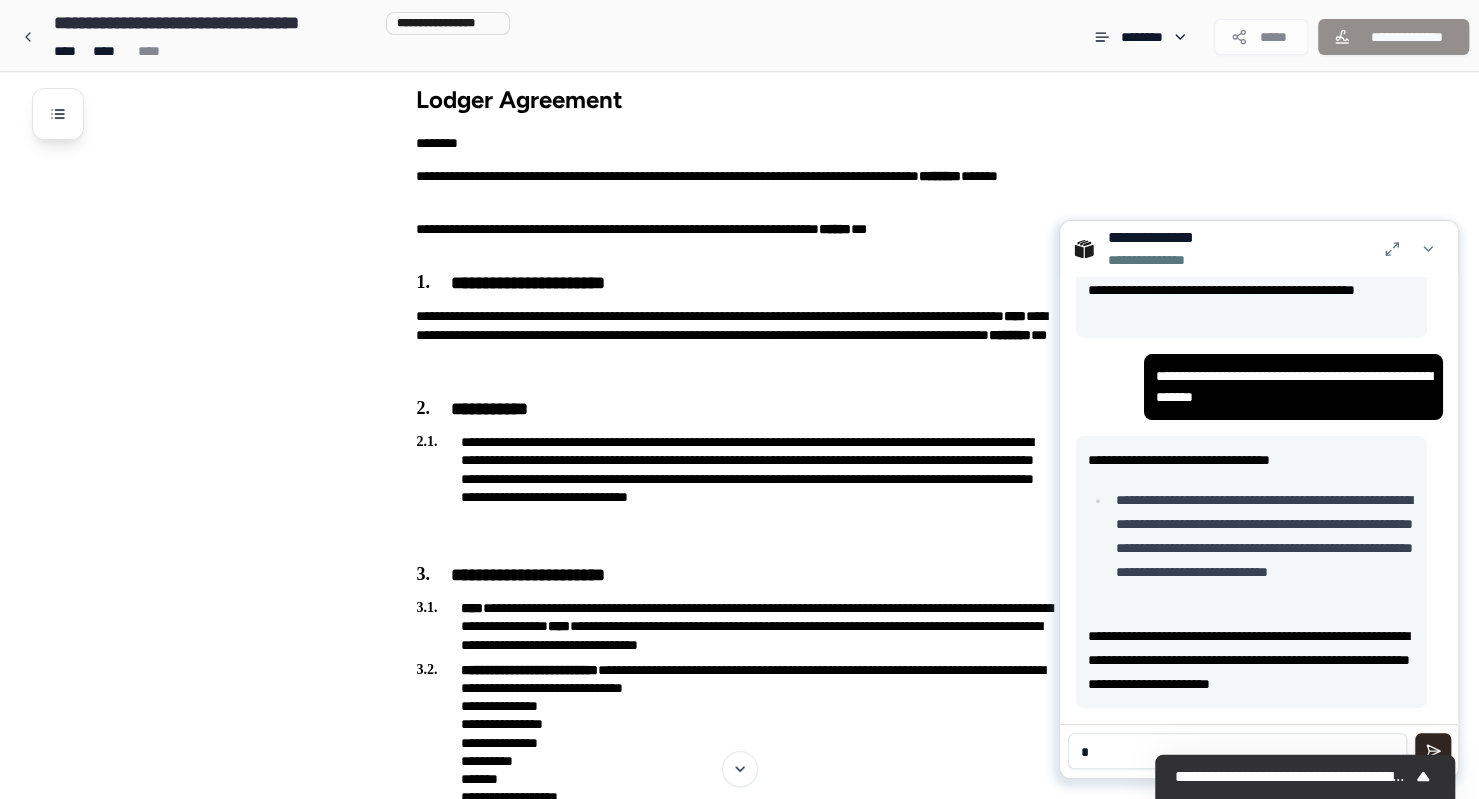 scroll, scrollTop: 340, scrollLeft: 0, axis: vertical 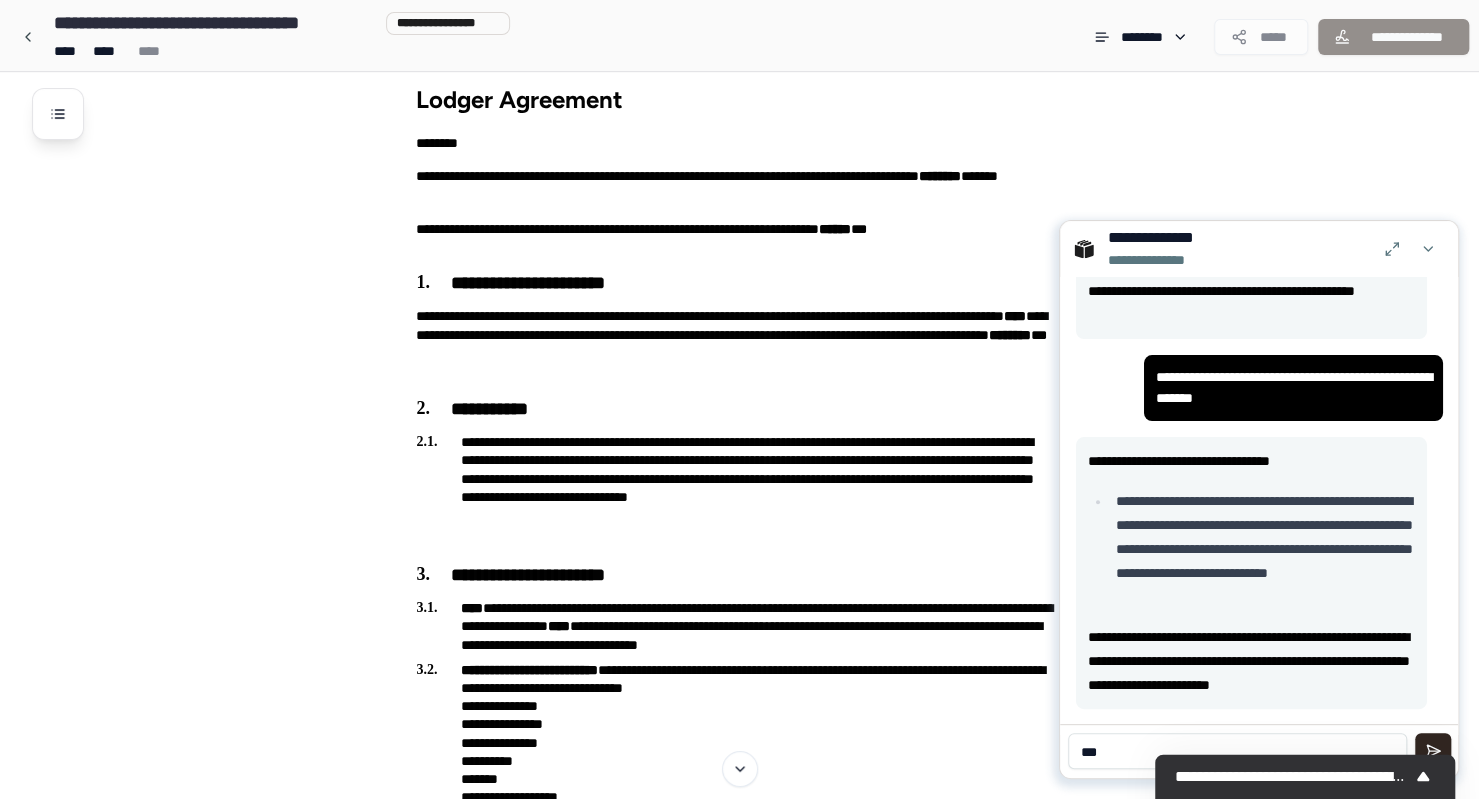 type on "***" 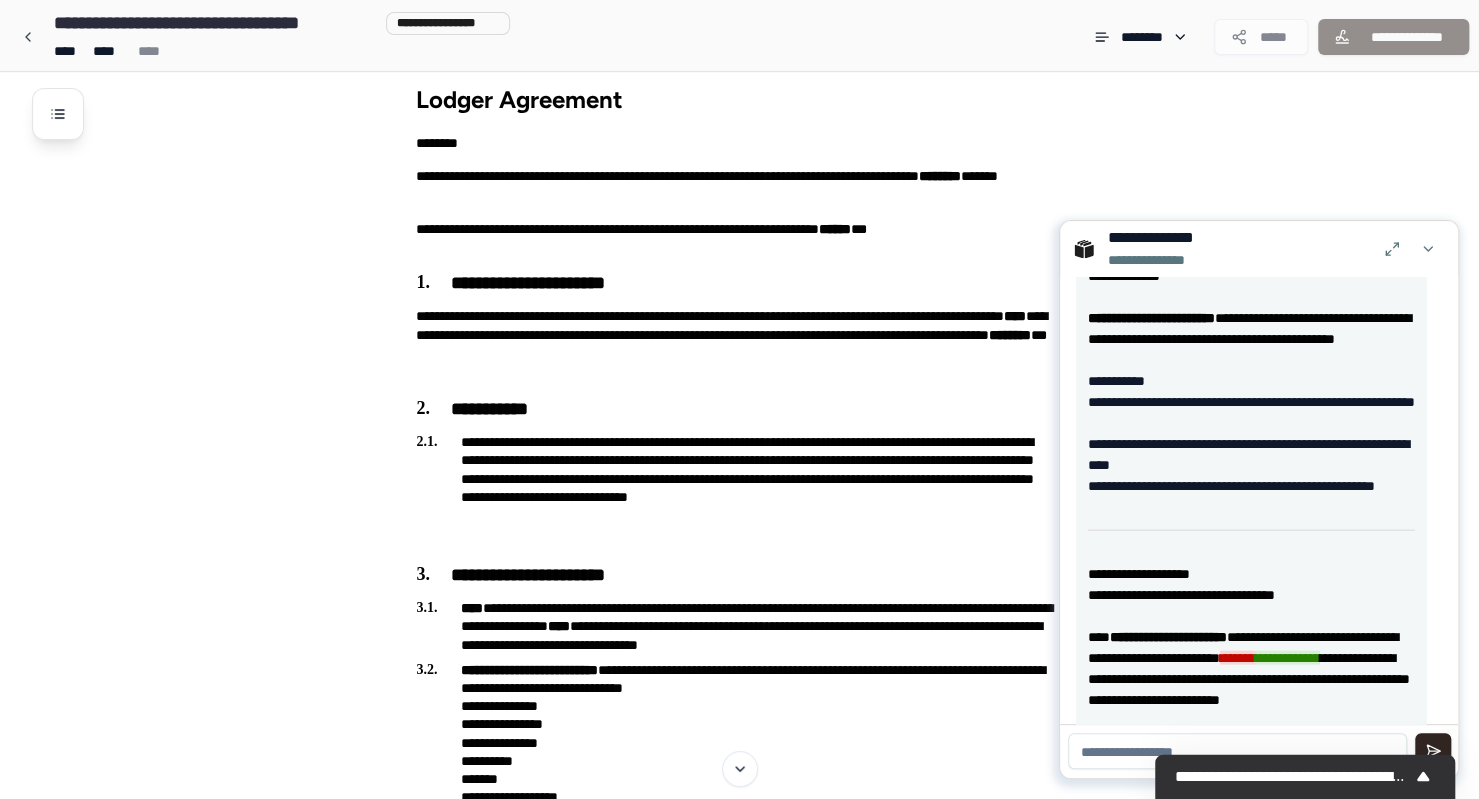 scroll, scrollTop: 2858, scrollLeft: 0, axis: vertical 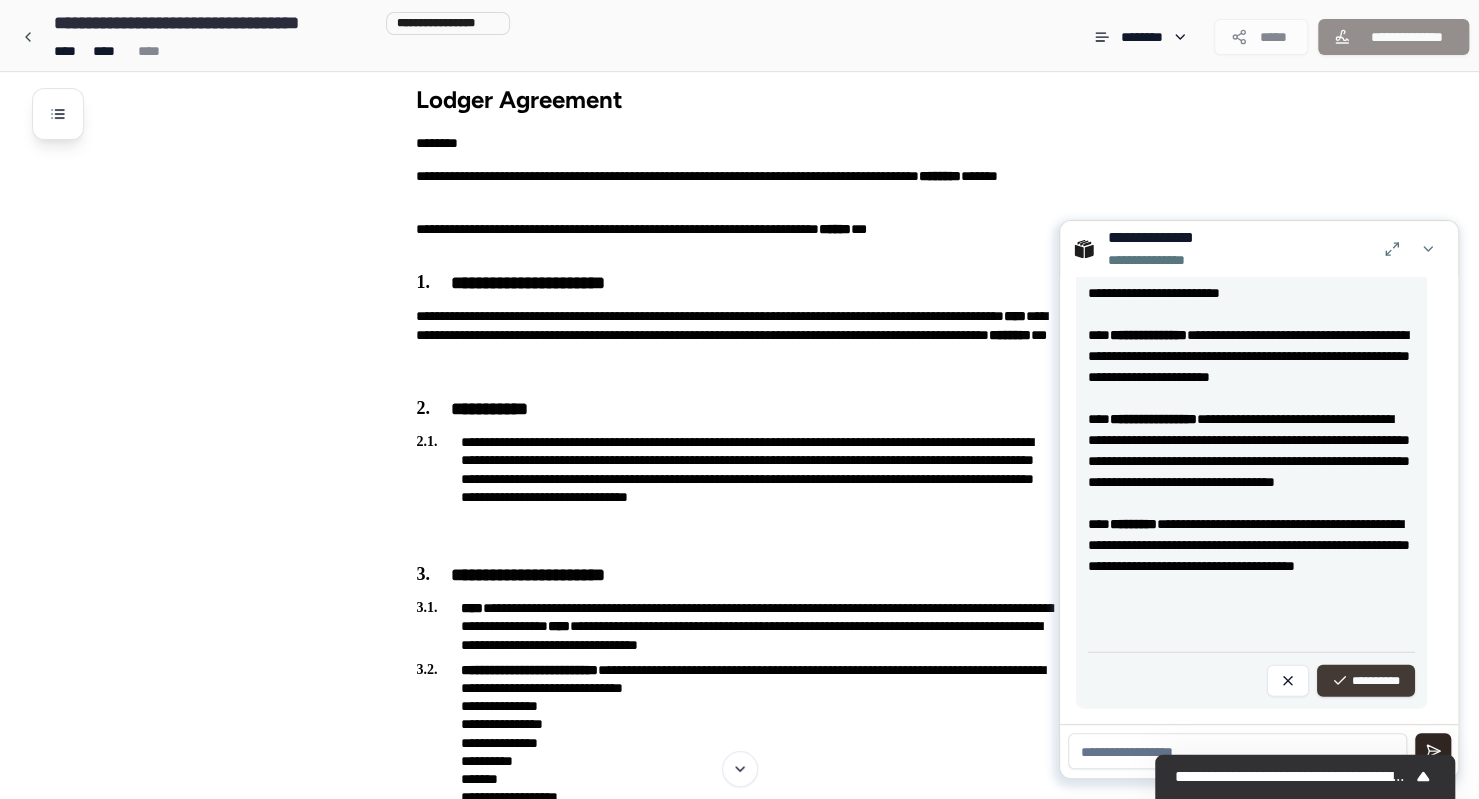 click on "**********" at bounding box center [1366, 681] 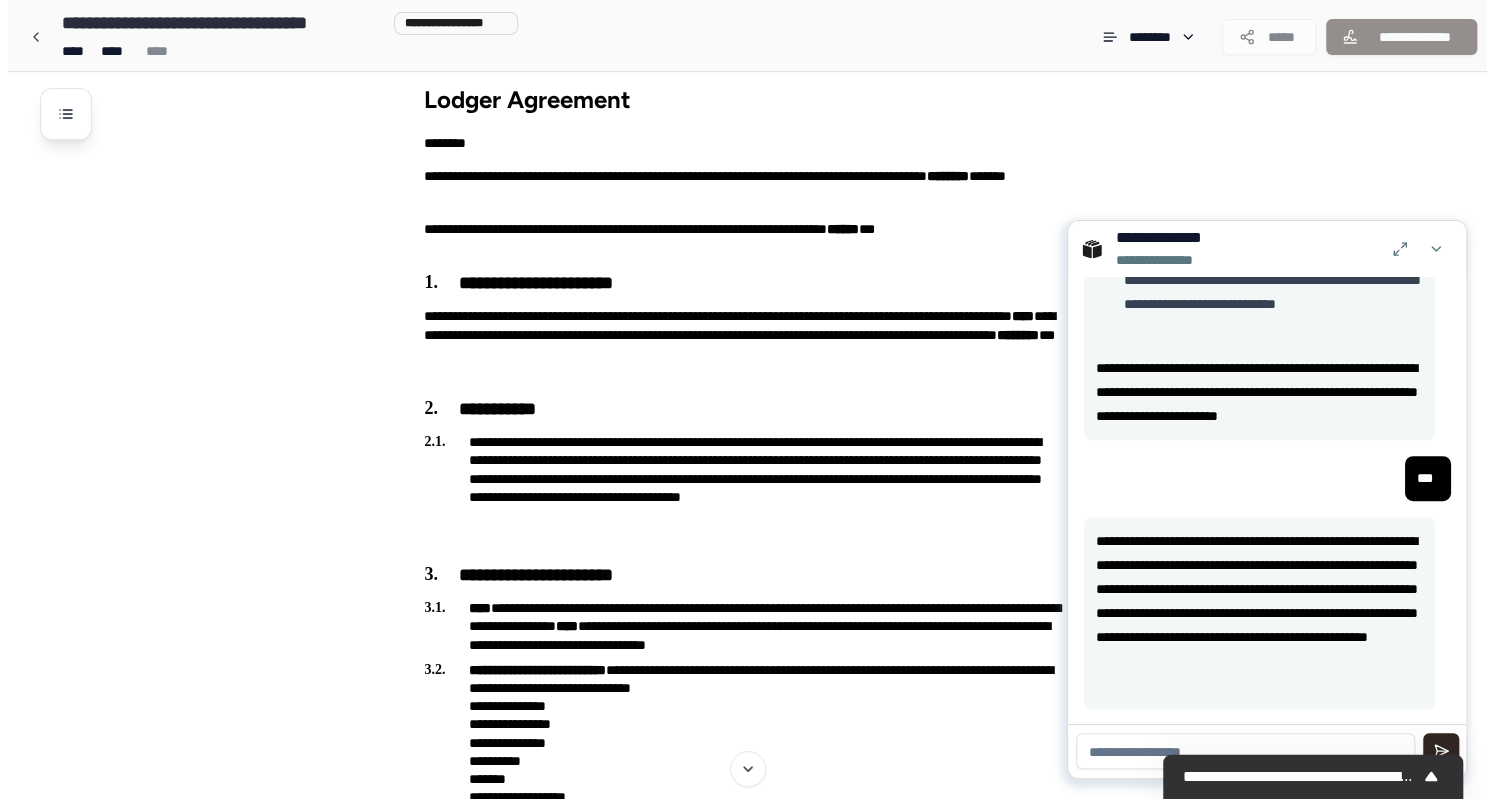 scroll, scrollTop: 610, scrollLeft: 0, axis: vertical 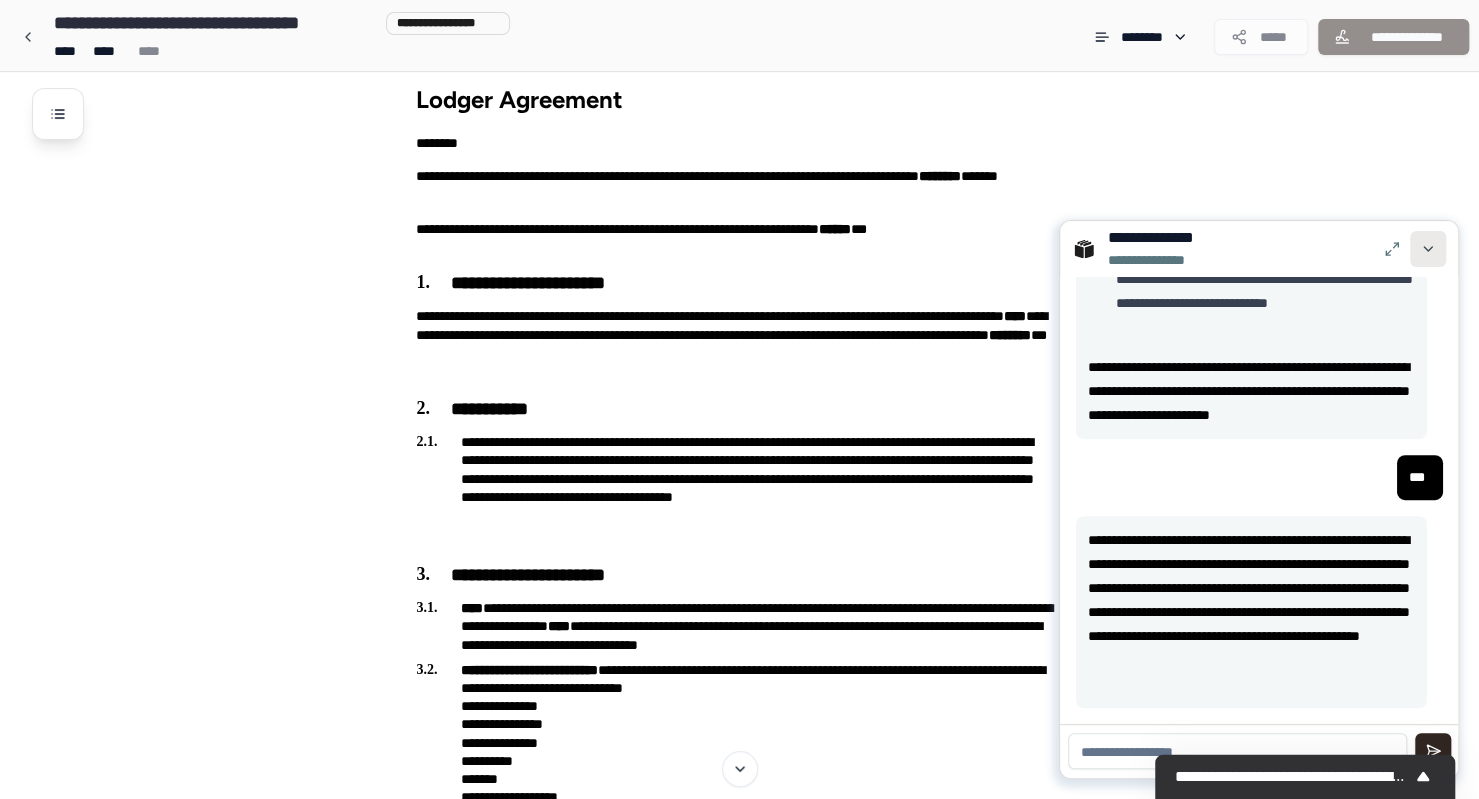 click at bounding box center (1428, 249) 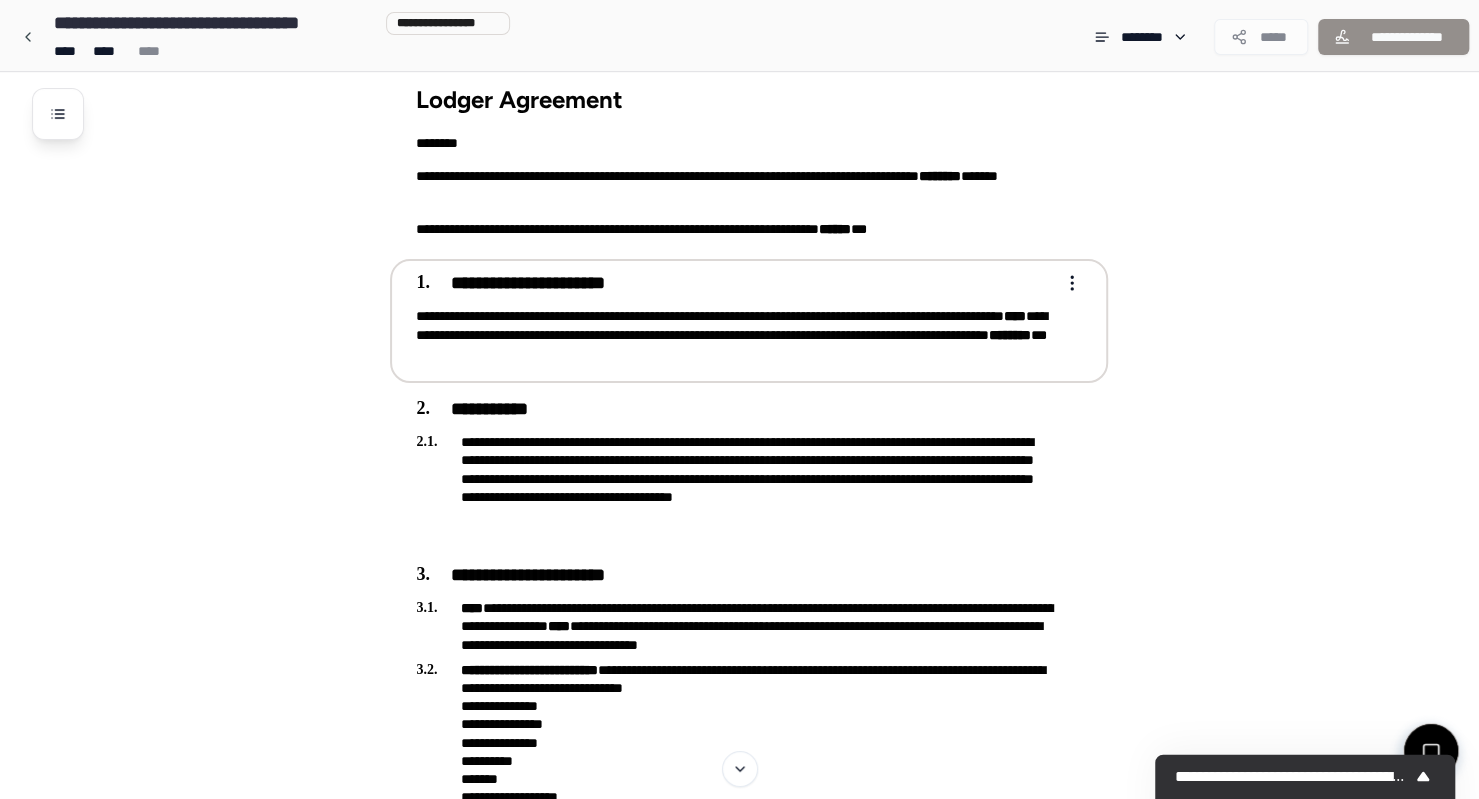 click on "**********" at bounding box center (749, 321) 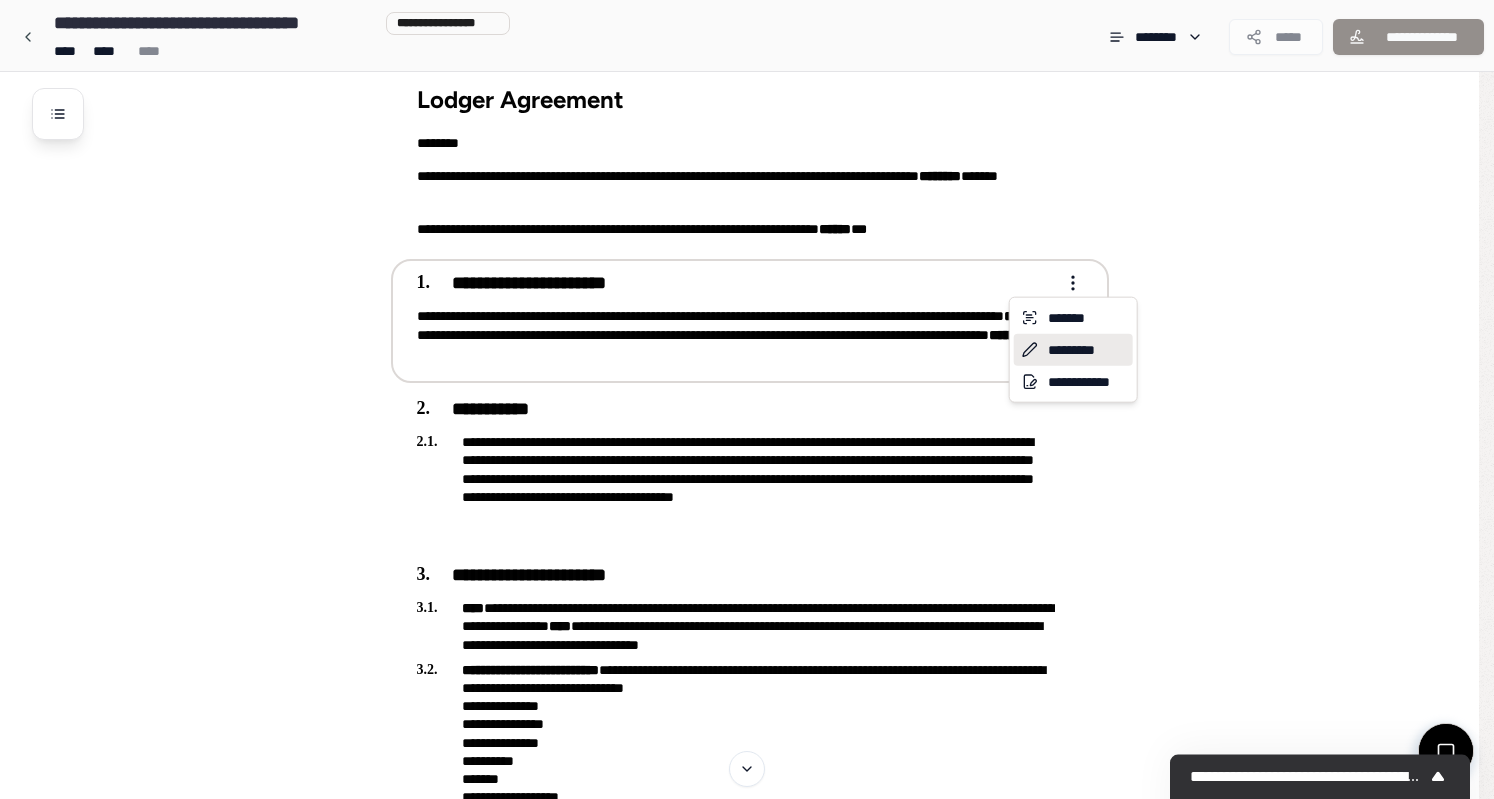 click on "*********" at bounding box center (1073, 350) 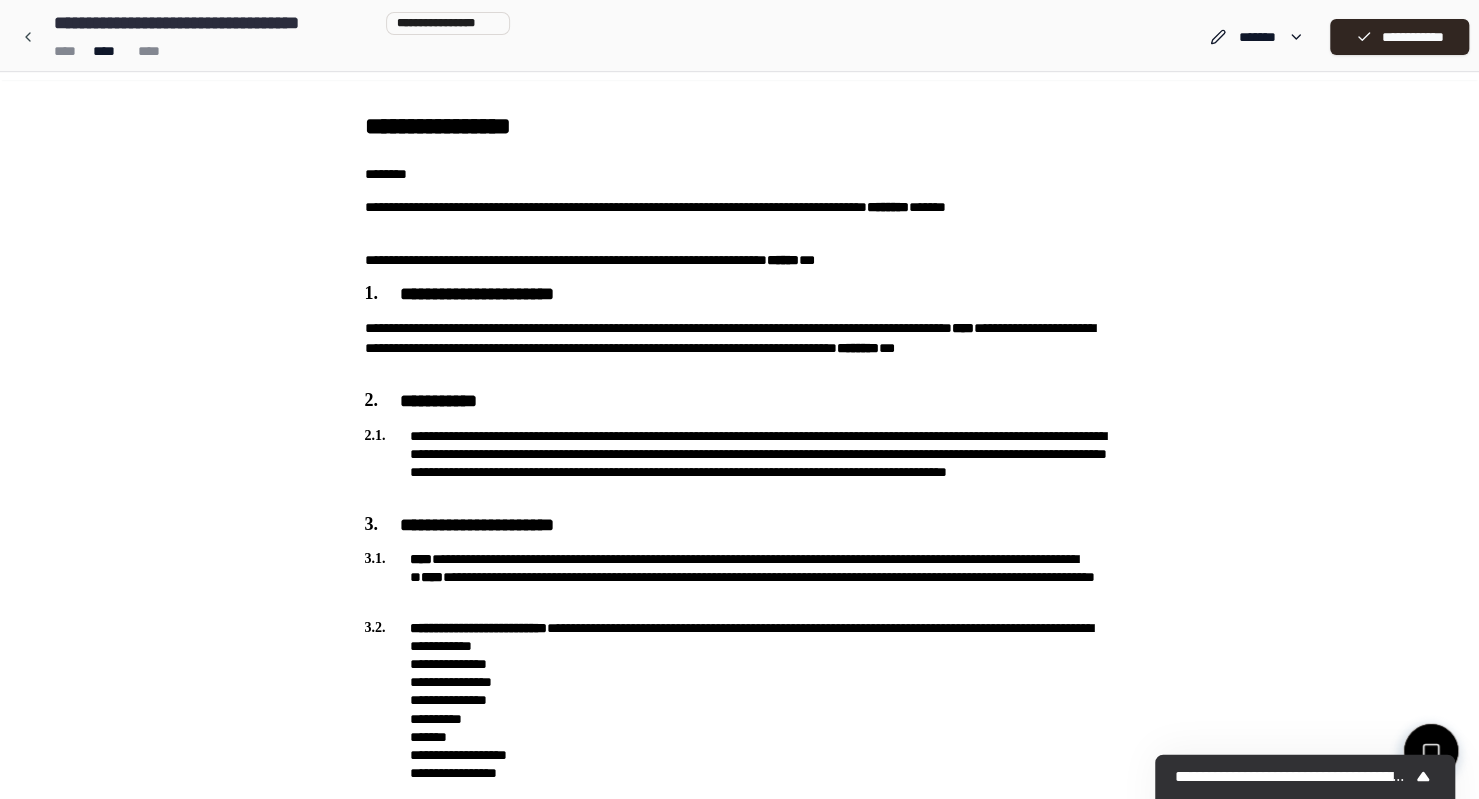 scroll, scrollTop: 0, scrollLeft: 0, axis: both 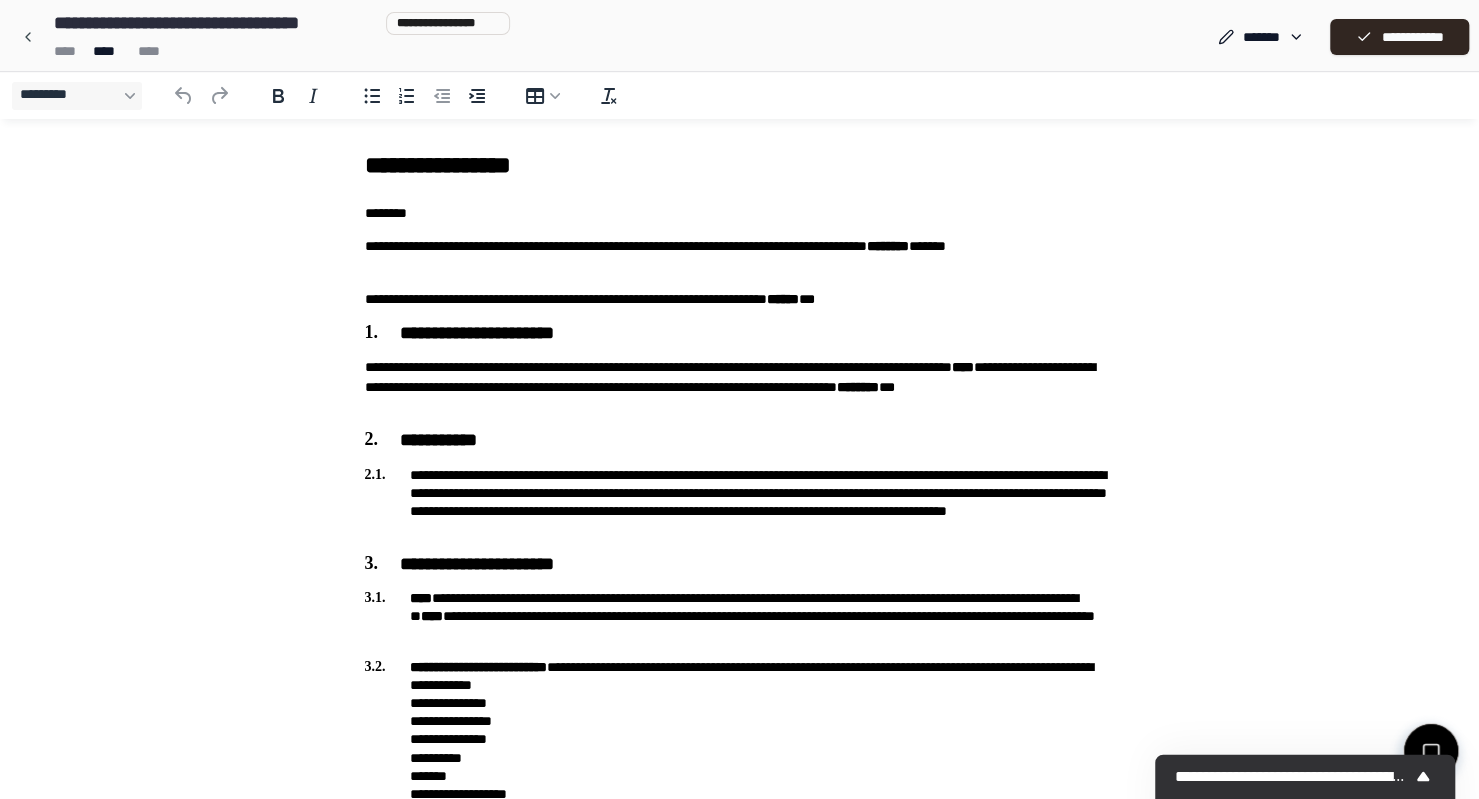 click on "**********" at bounding box center [740, 387] 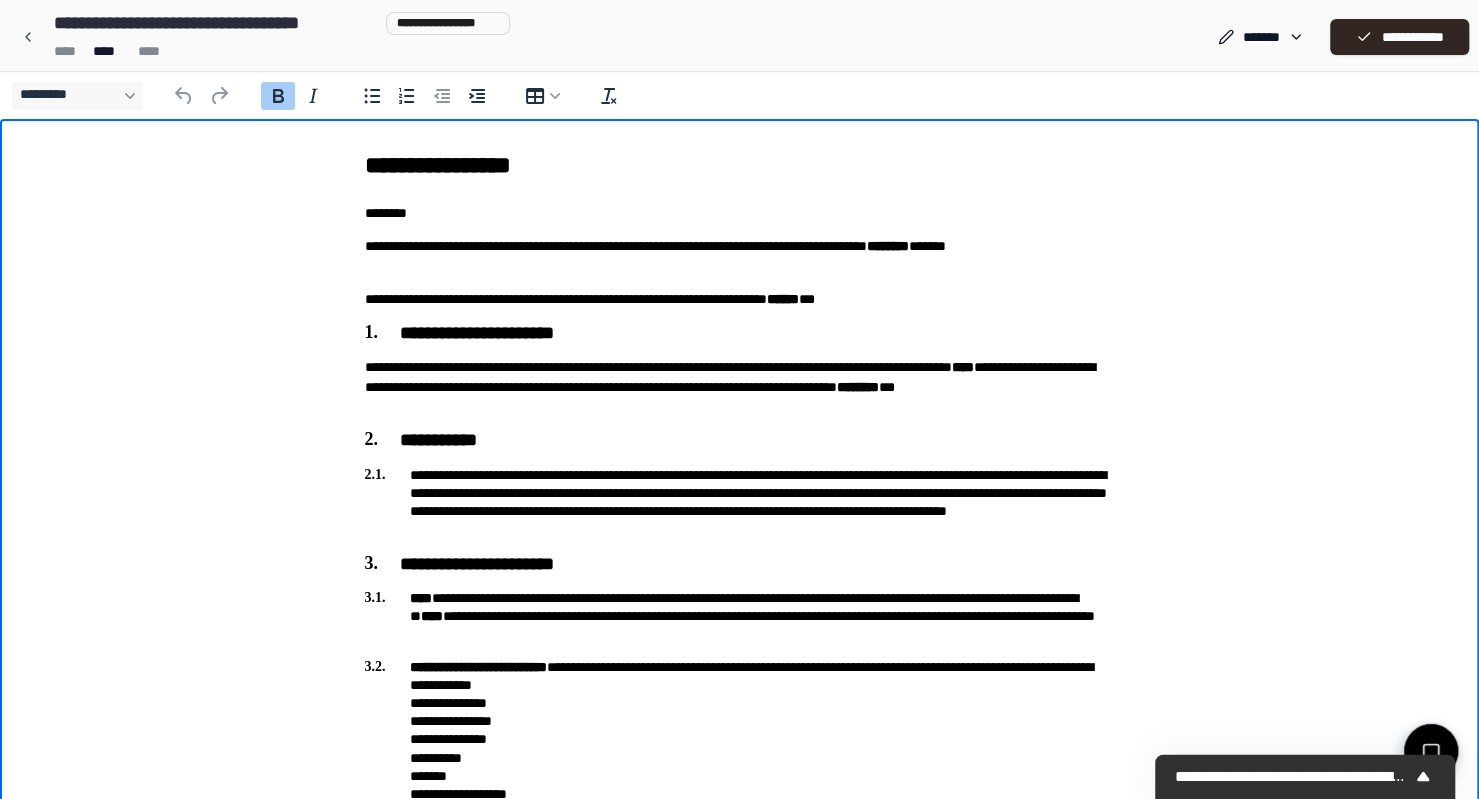 type 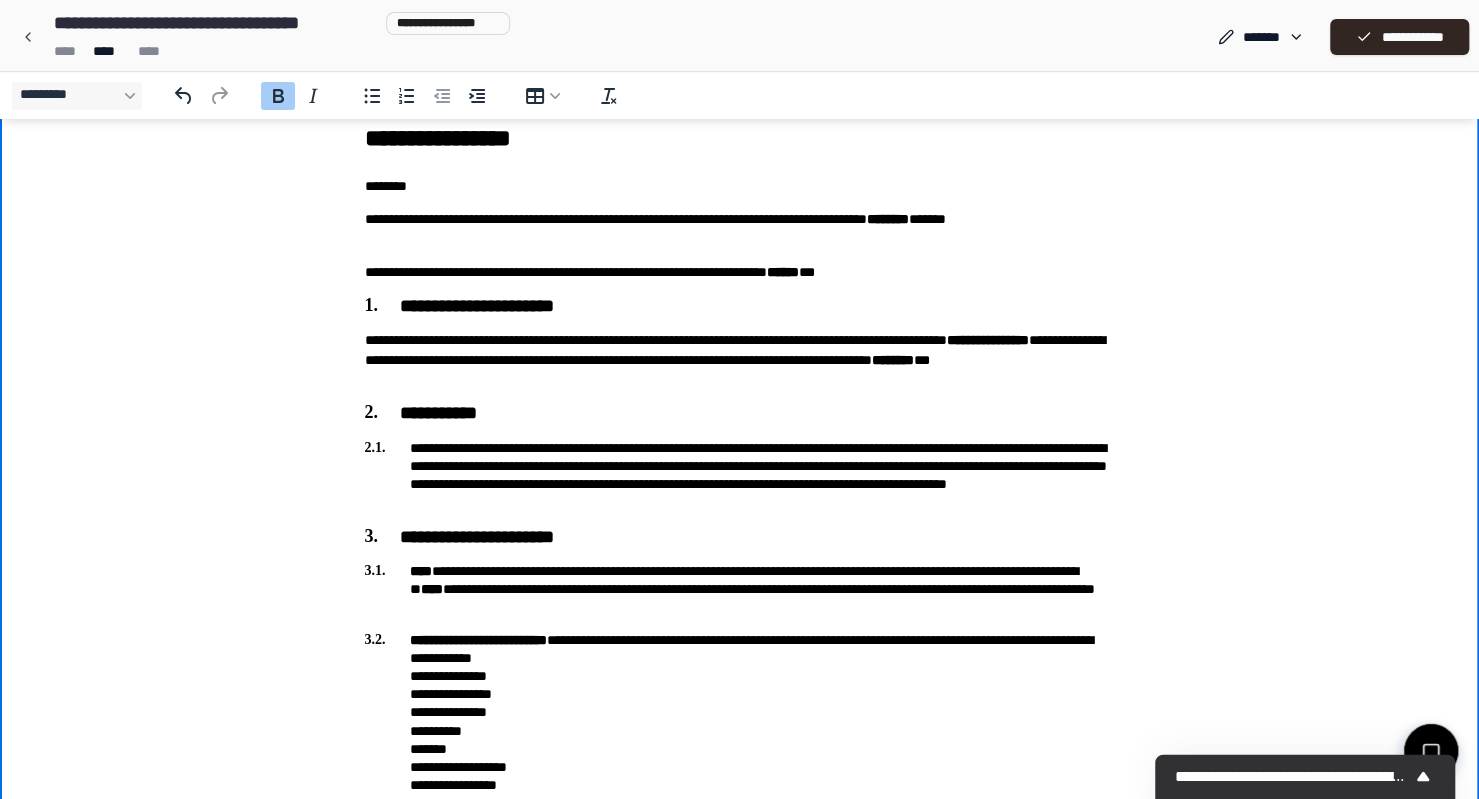 scroll, scrollTop: 29, scrollLeft: 0, axis: vertical 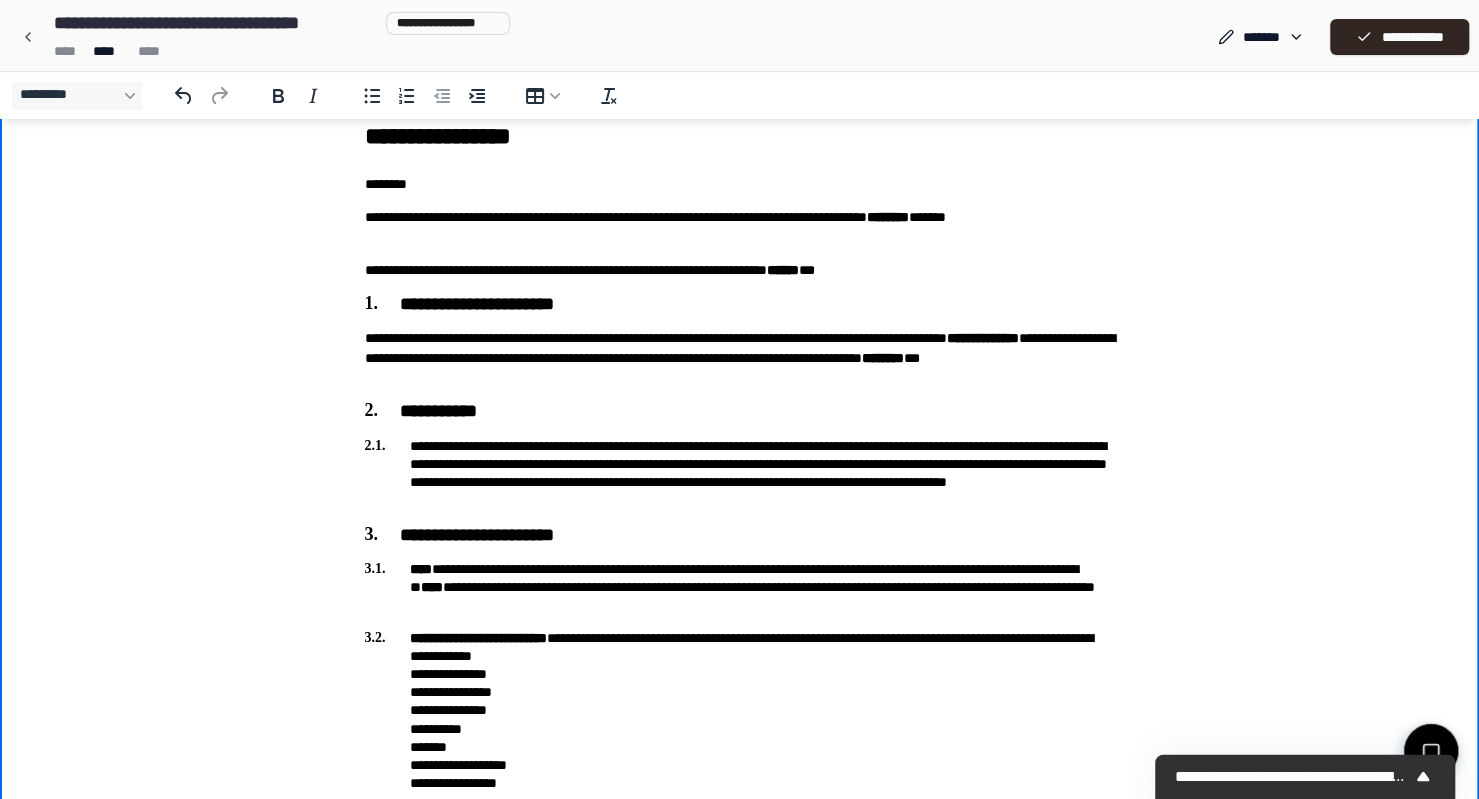 click on "**********" at bounding box center [983, 338] 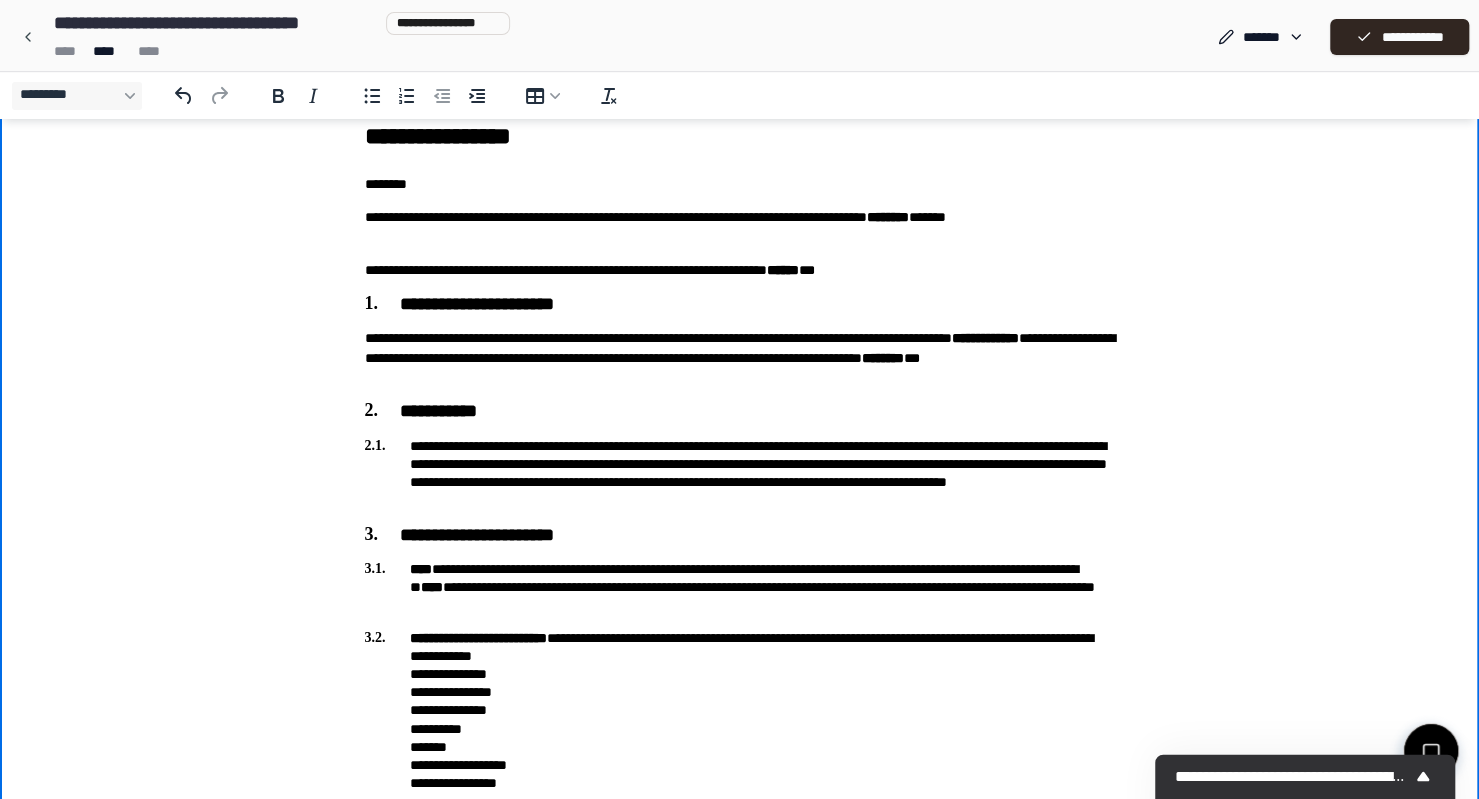 click on "**********" at bounding box center (740, 358) 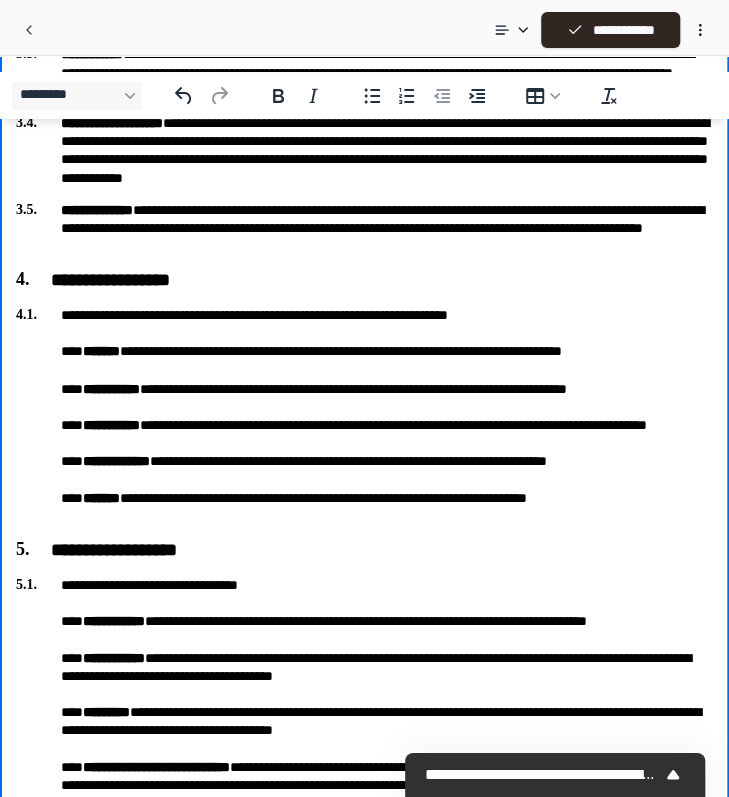 scroll, scrollTop: 719, scrollLeft: 0, axis: vertical 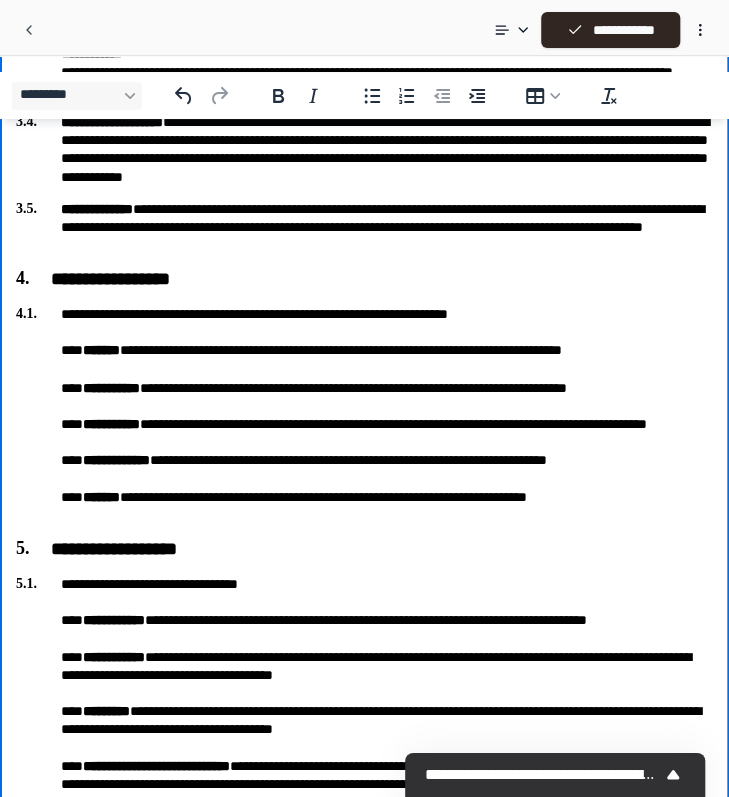 click on "**********" at bounding box center [364, 414] 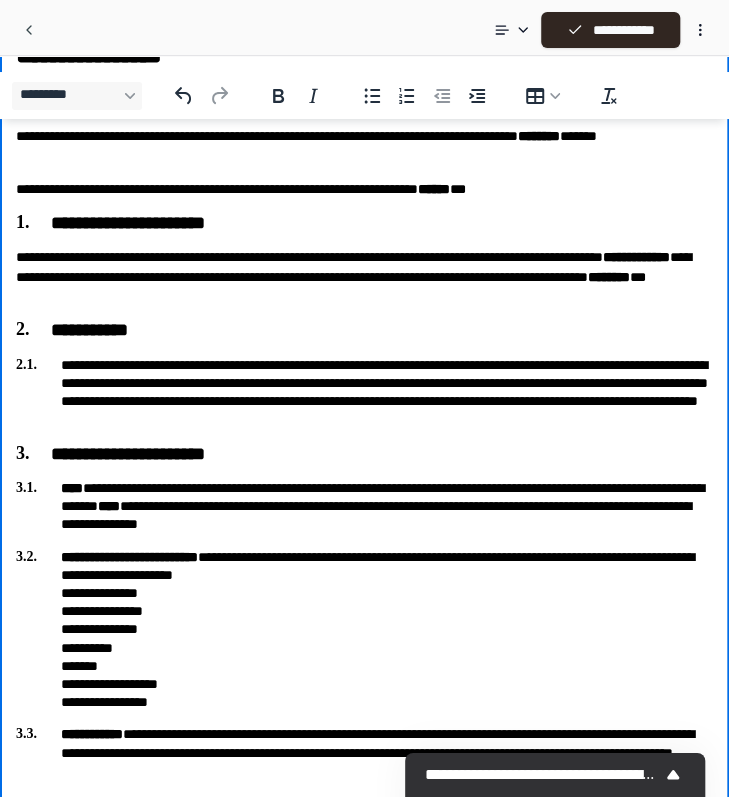 scroll, scrollTop: 0, scrollLeft: 0, axis: both 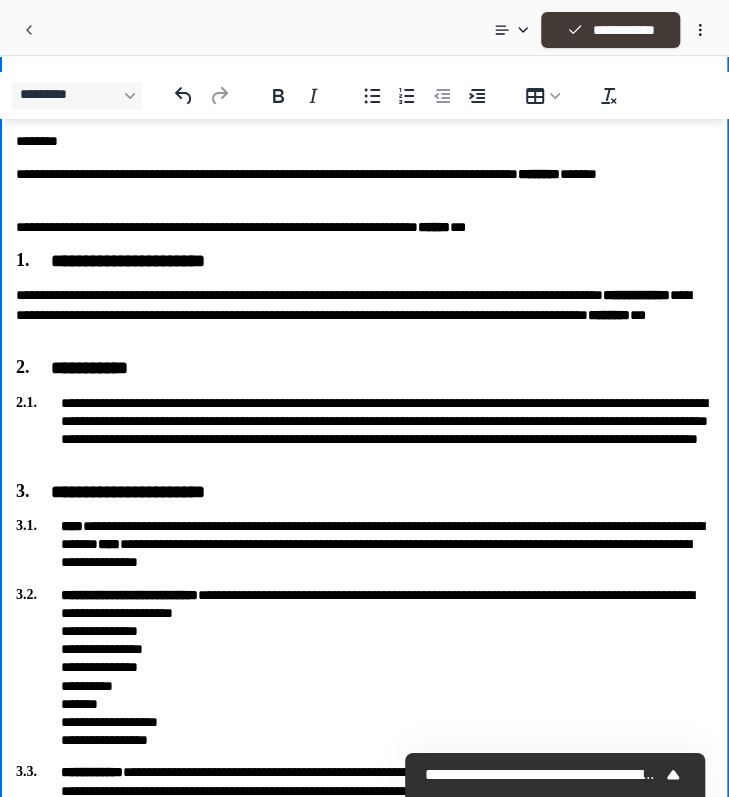 click on "**********" at bounding box center [610, 30] 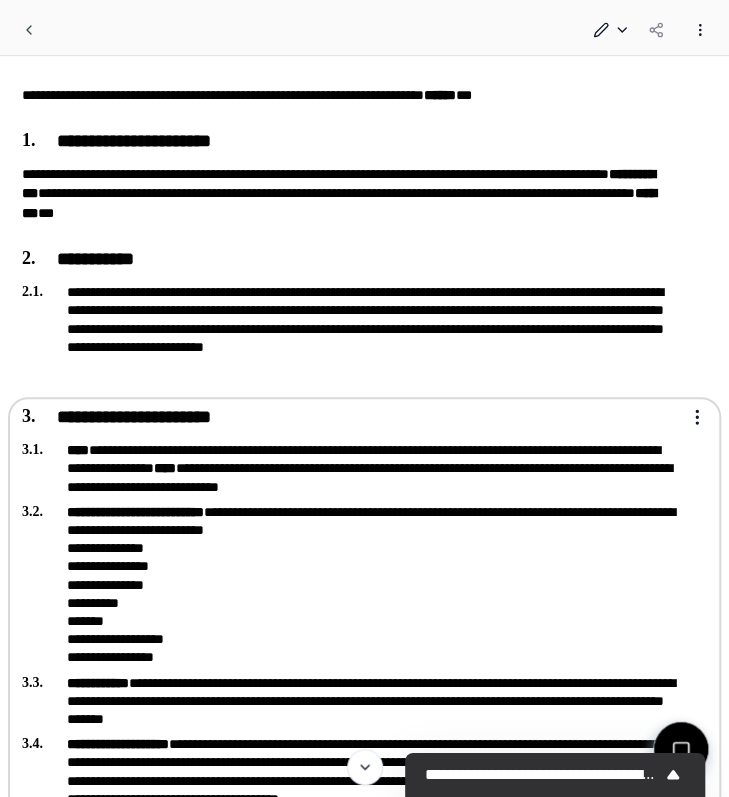 scroll, scrollTop: 33, scrollLeft: 0, axis: vertical 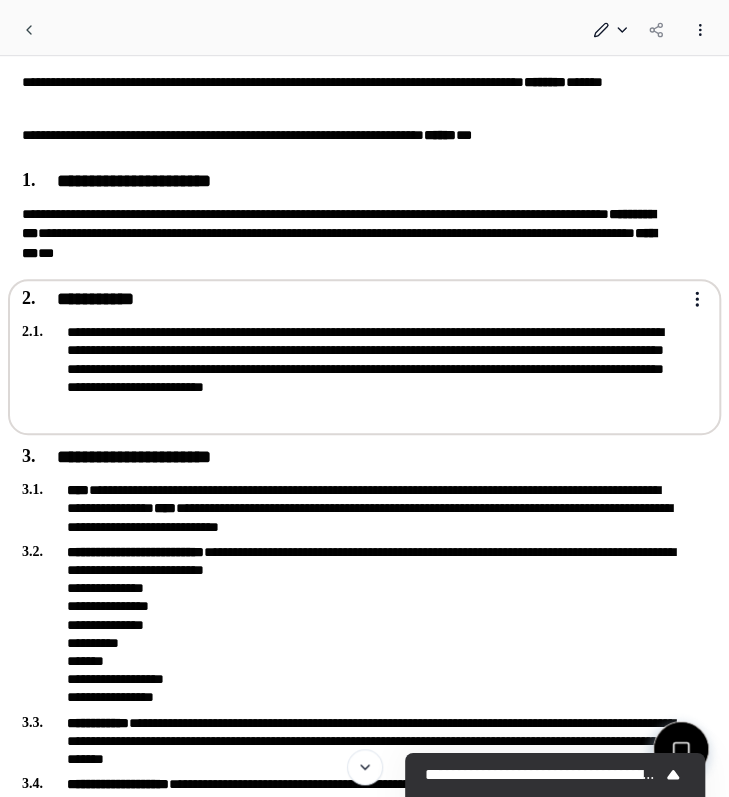 click on "**********" at bounding box center (350, 368) 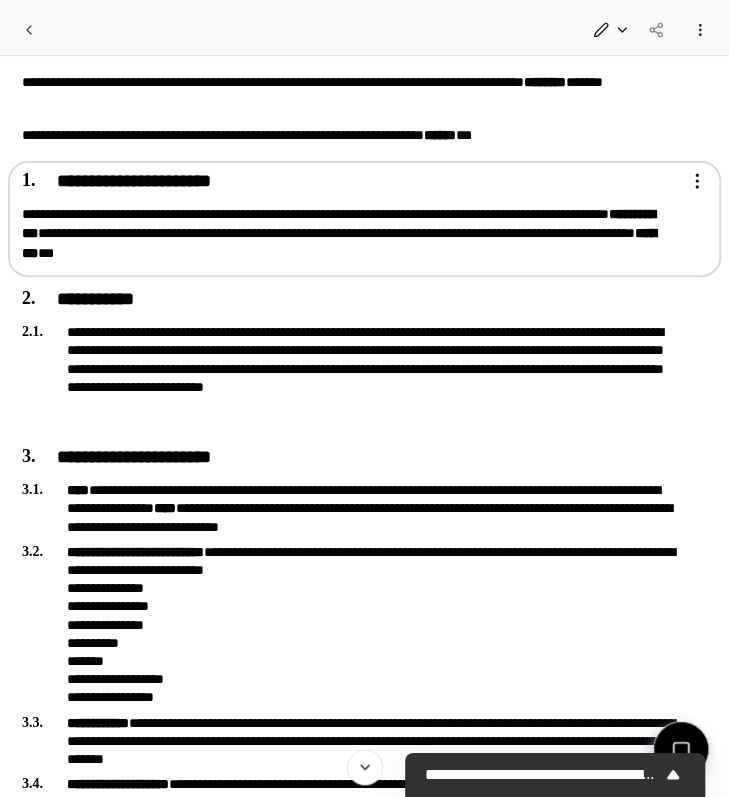 click on "**********" at bounding box center [350, 182] 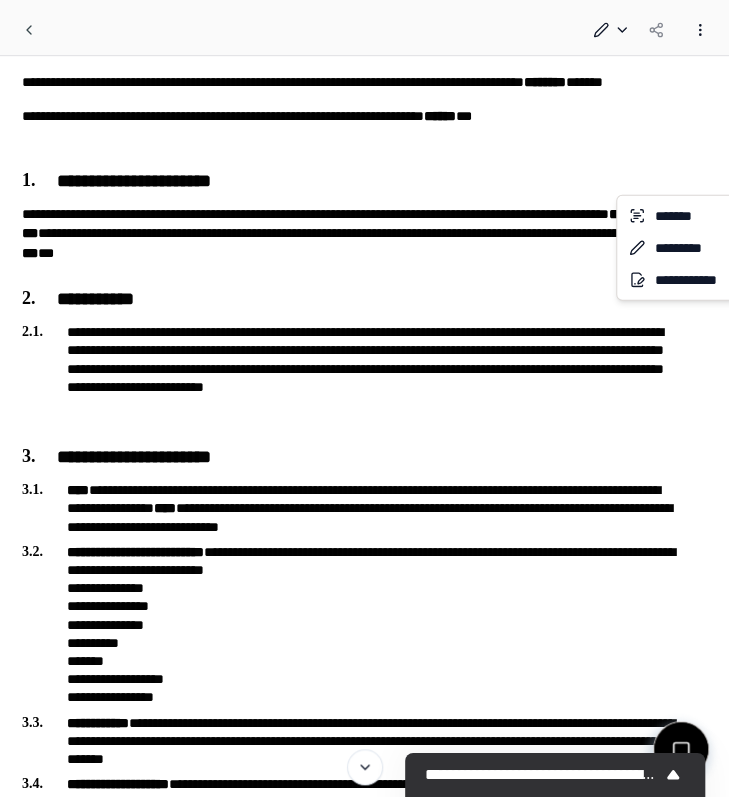click on "**********" at bounding box center [372, 1896] 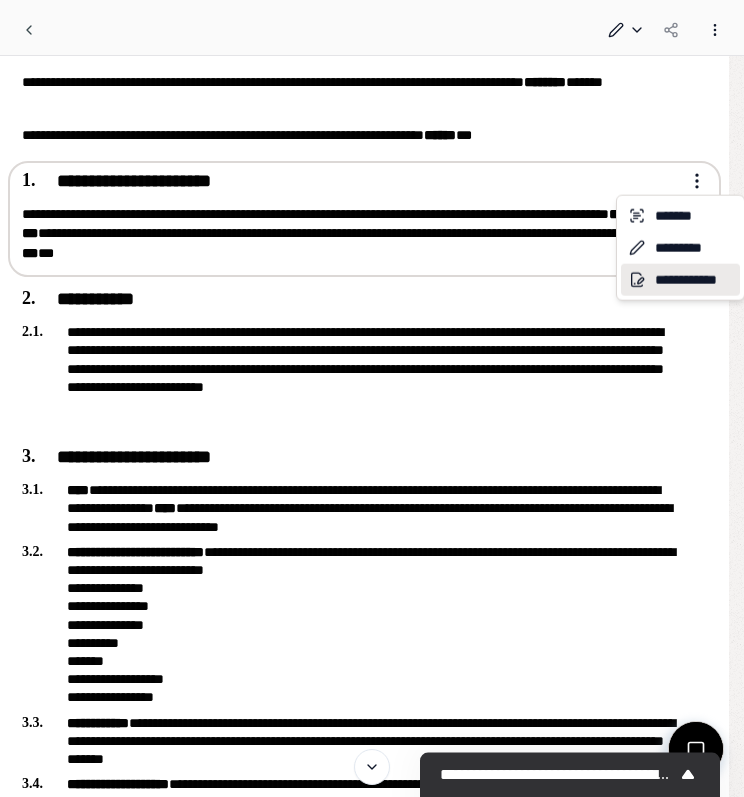 click on "**********" at bounding box center [680, 280] 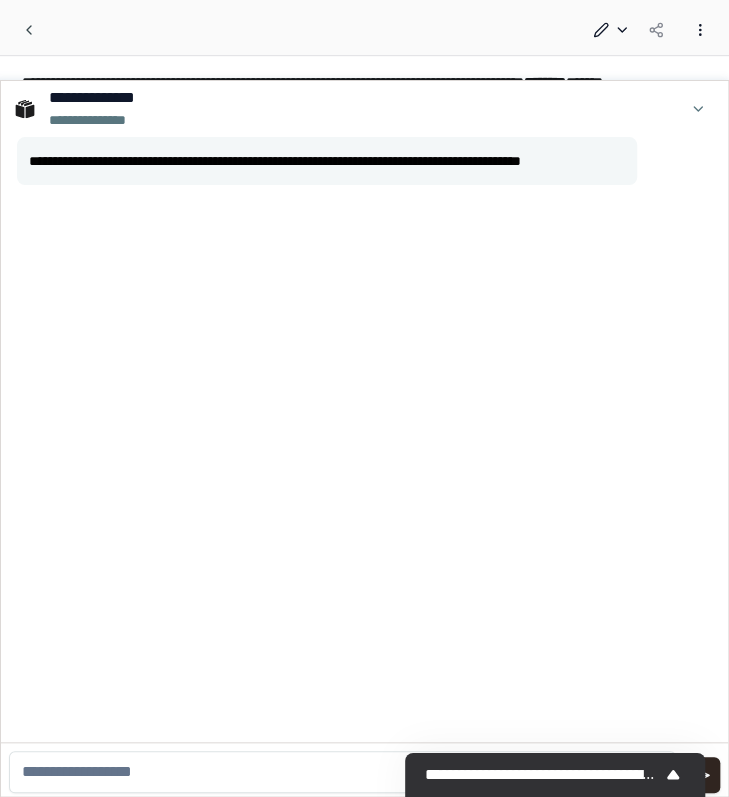 type 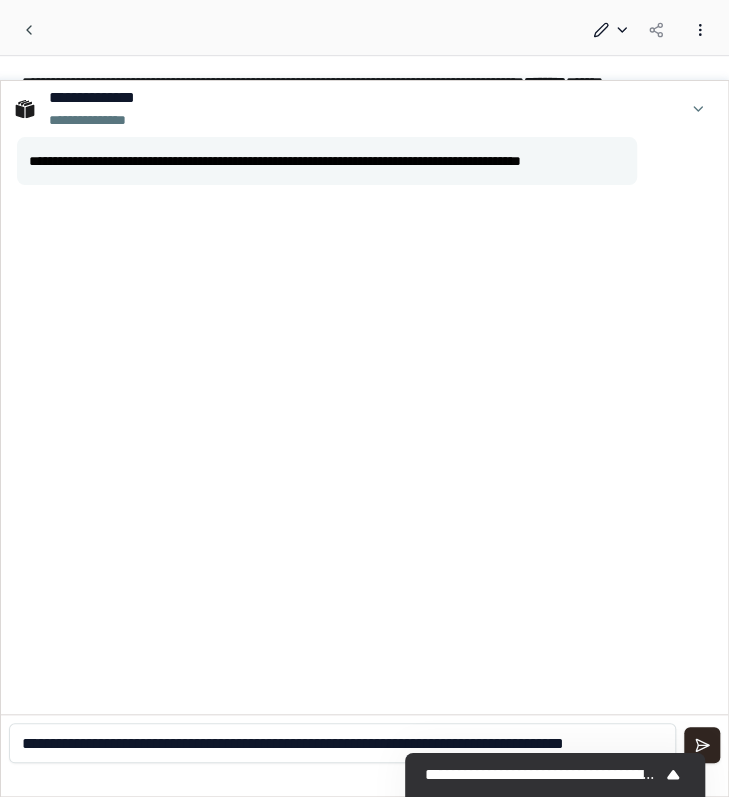 scroll, scrollTop: 0, scrollLeft: 0, axis: both 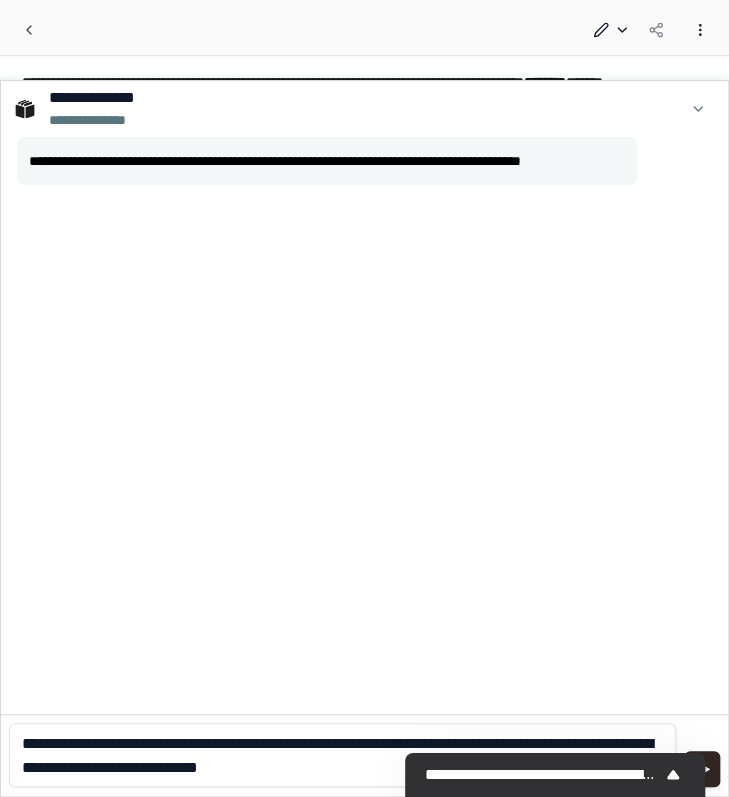 type on "**********" 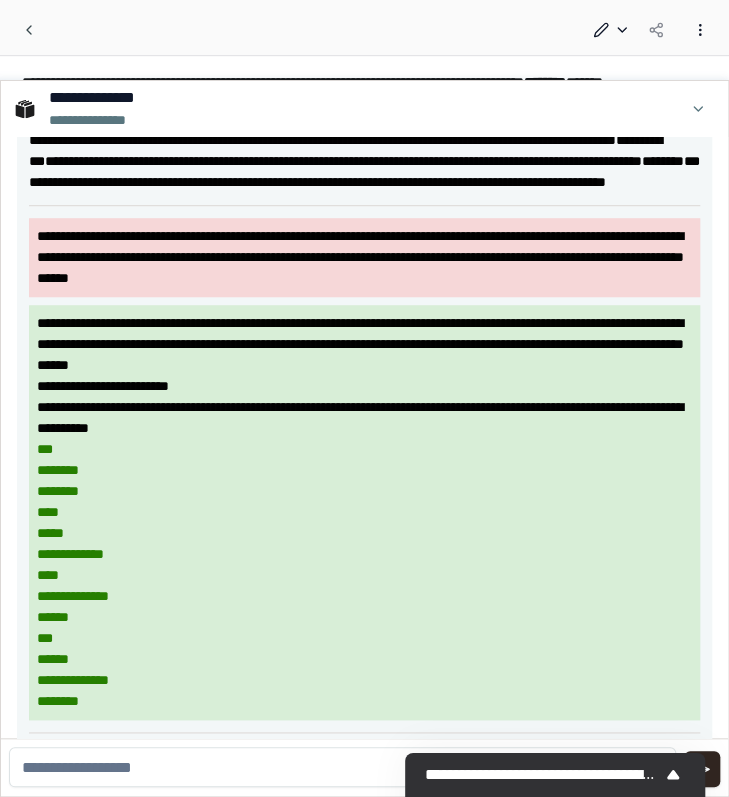 scroll, scrollTop: 500, scrollLeft: 0, axis: vertical 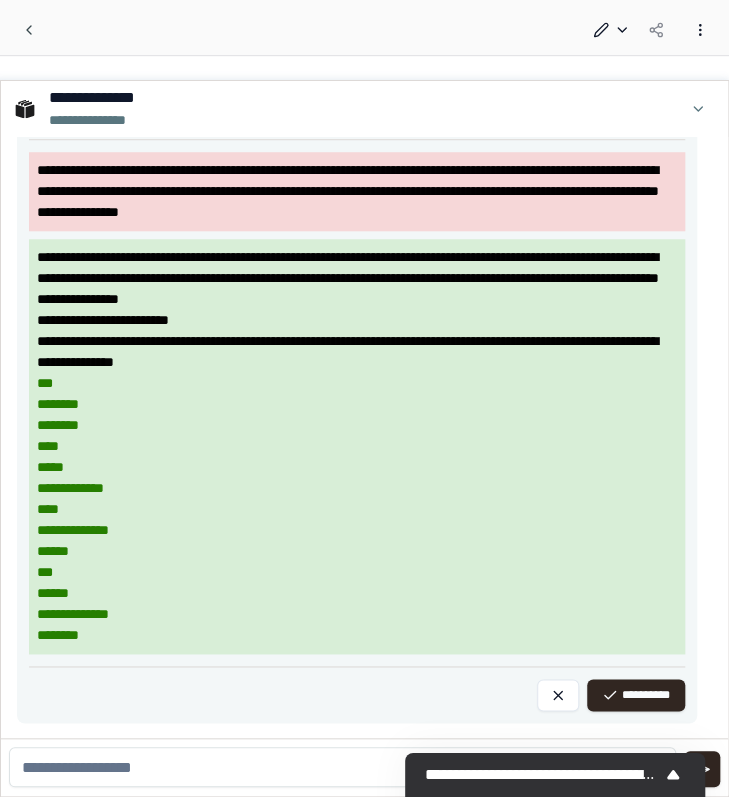 click at bounding box center [342, 767] 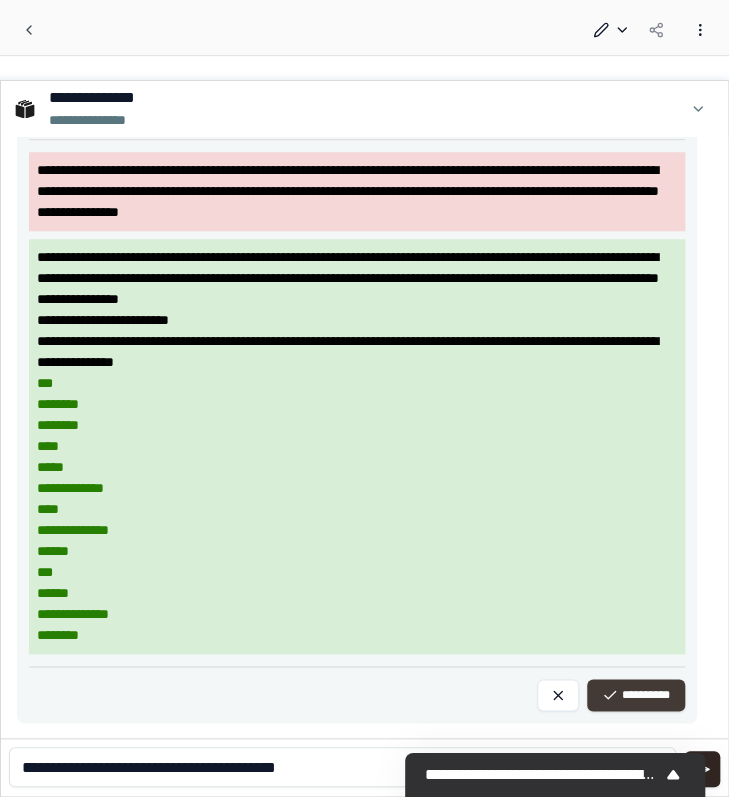 type on "**********" 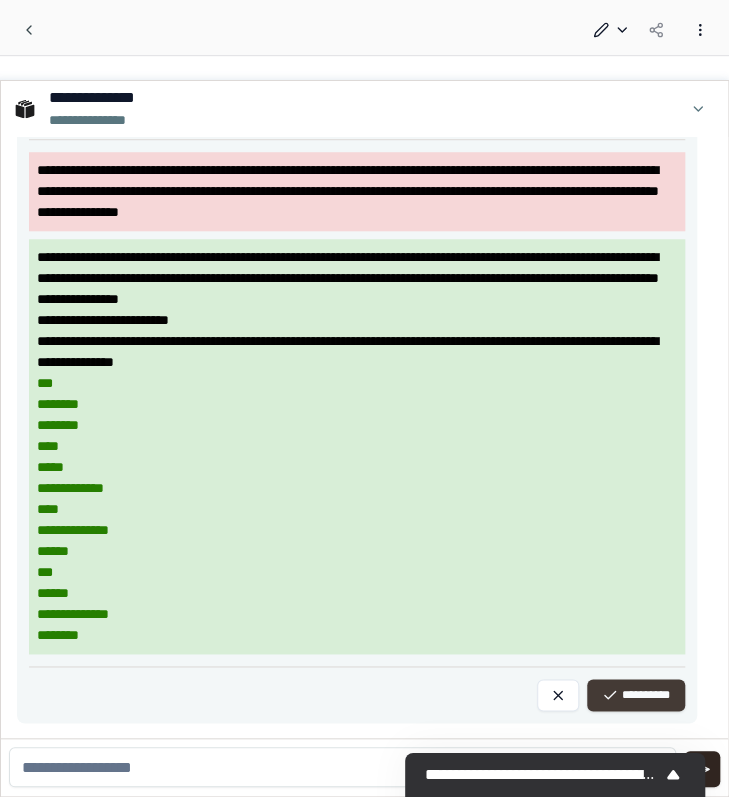 scroll, scrollTop: 0, scrollLeft: 0, axis: both 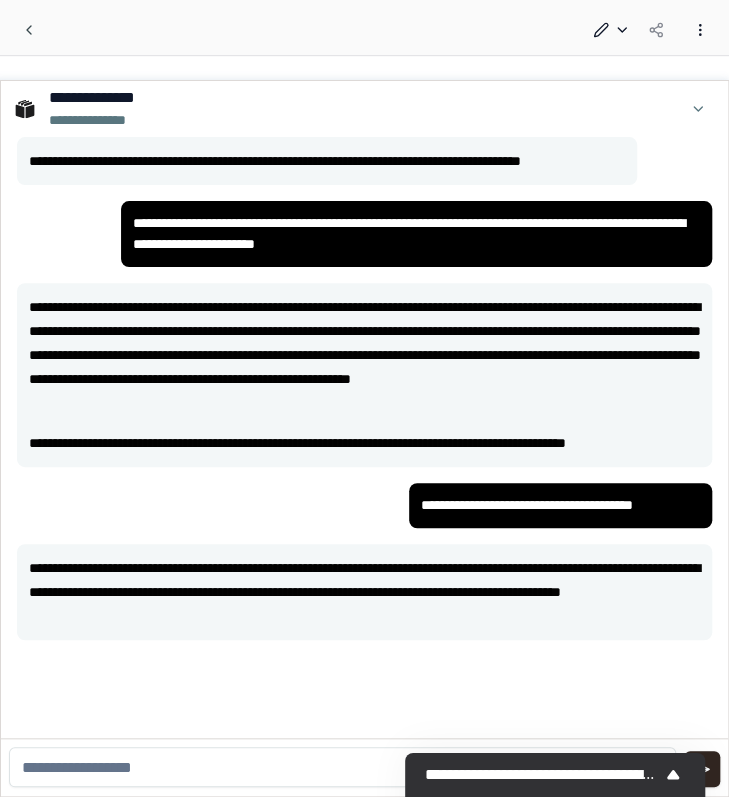 click at bounding box center (342, 767) 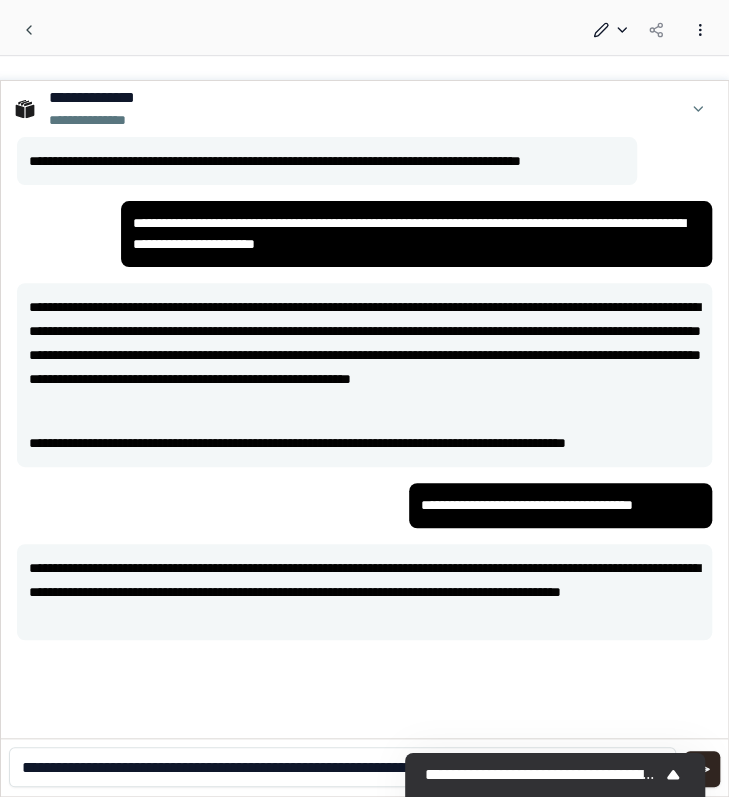 scroll, scrollTop: 0, scrollLeft: 0, axis: both 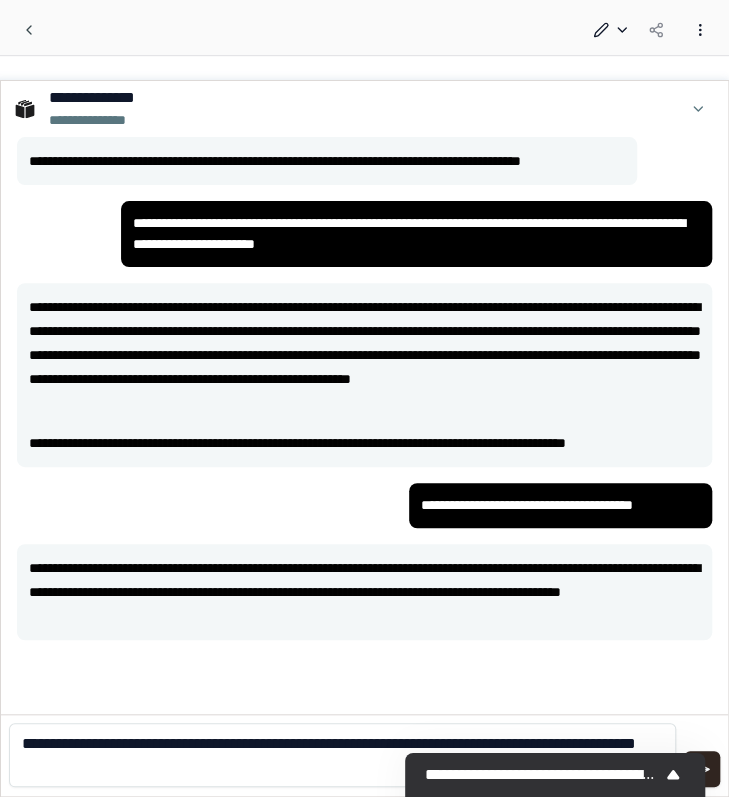 type on "**********" 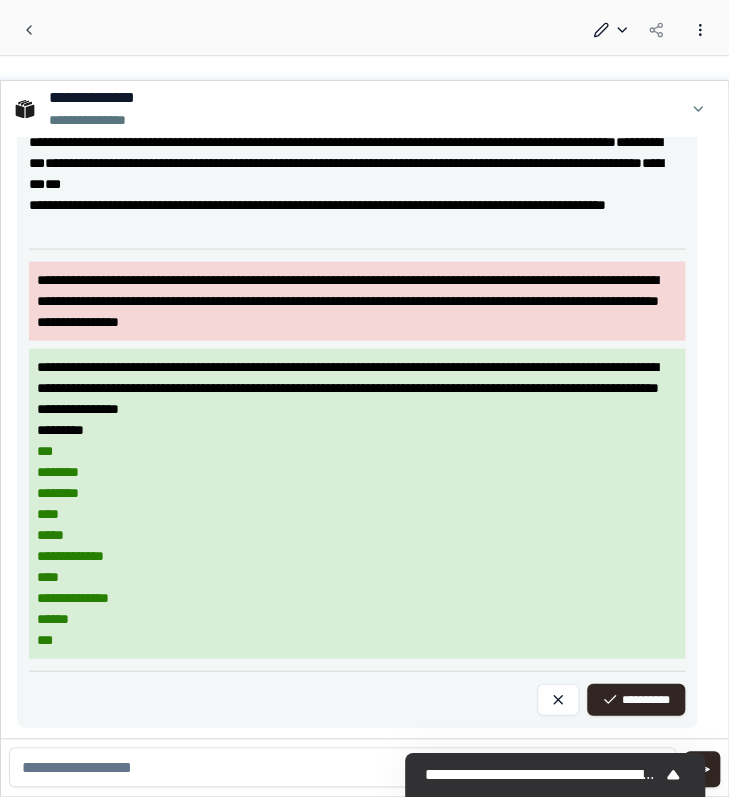 scroll, scrollTop: 1130, scrollLeft: 0, axis: vertical 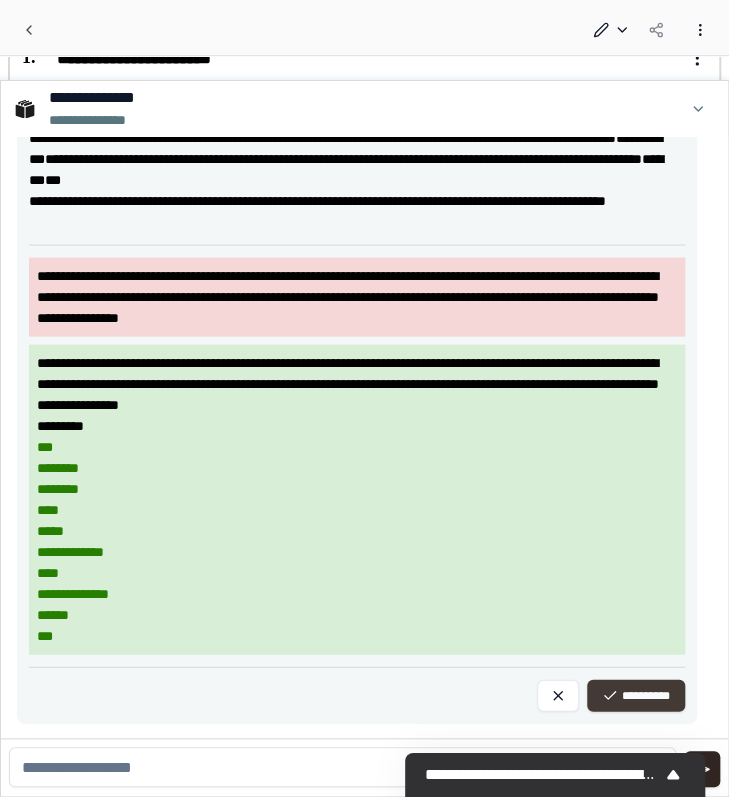 click on "**********" at bounding box center (636, 695) 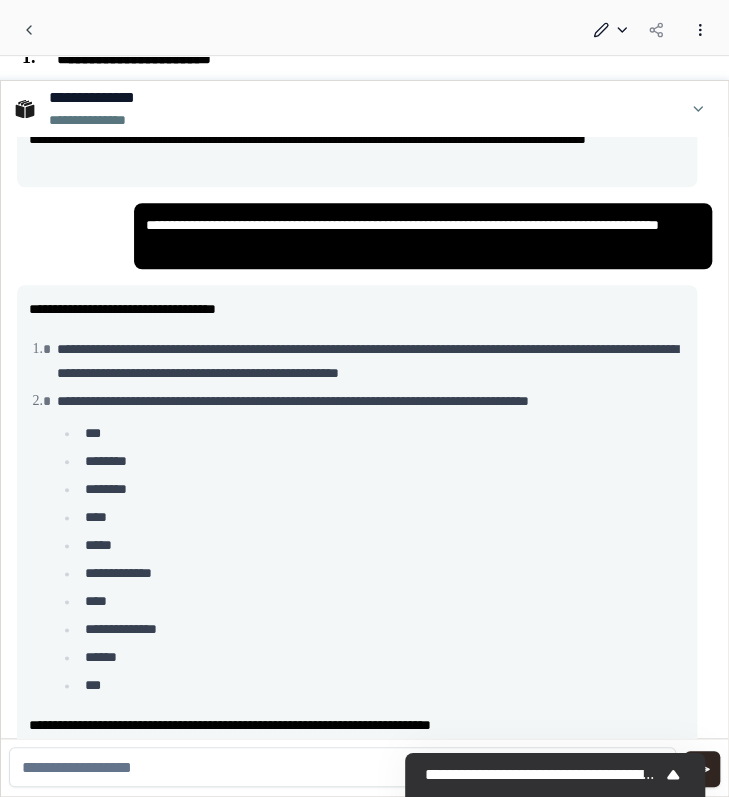 scroll, scrollTop: 480, scrollLeft: 0, axis: vertical 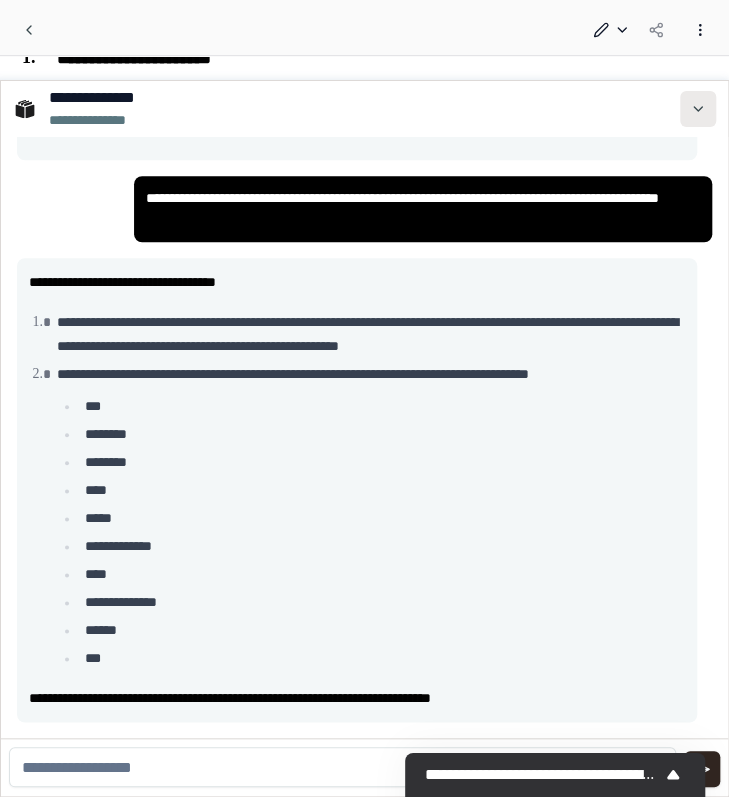 click at bounding box center (698, 109) 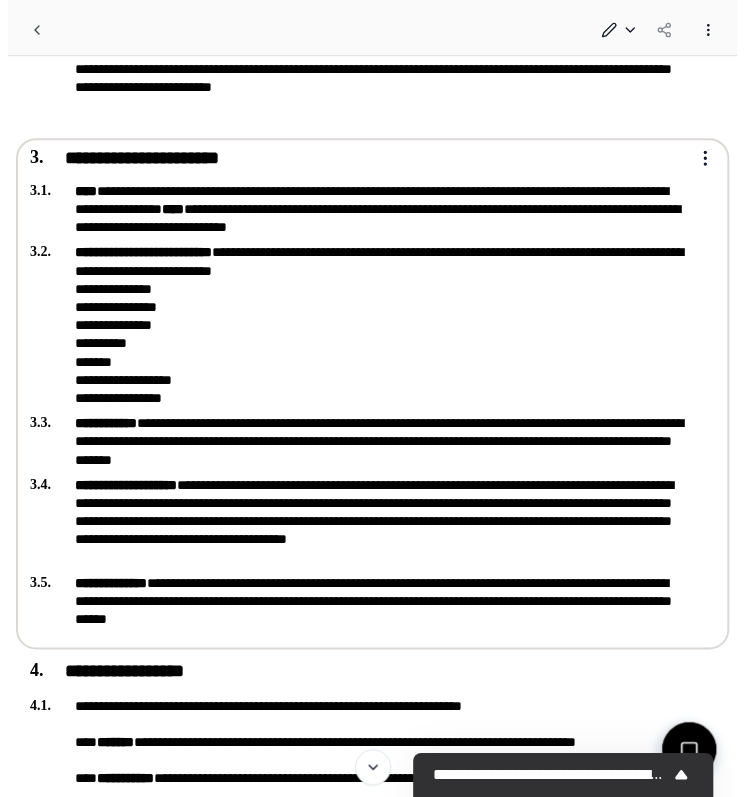 scroll, scrollTop: 378, scrollLeft: 0, axis: vertical 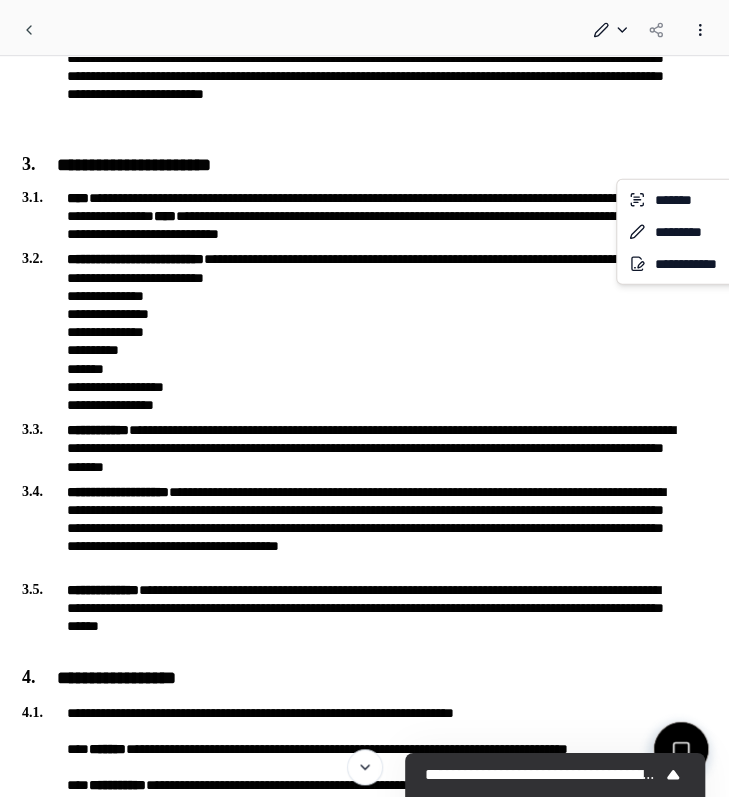 click on "**********" at bounding box center [364, 1711] 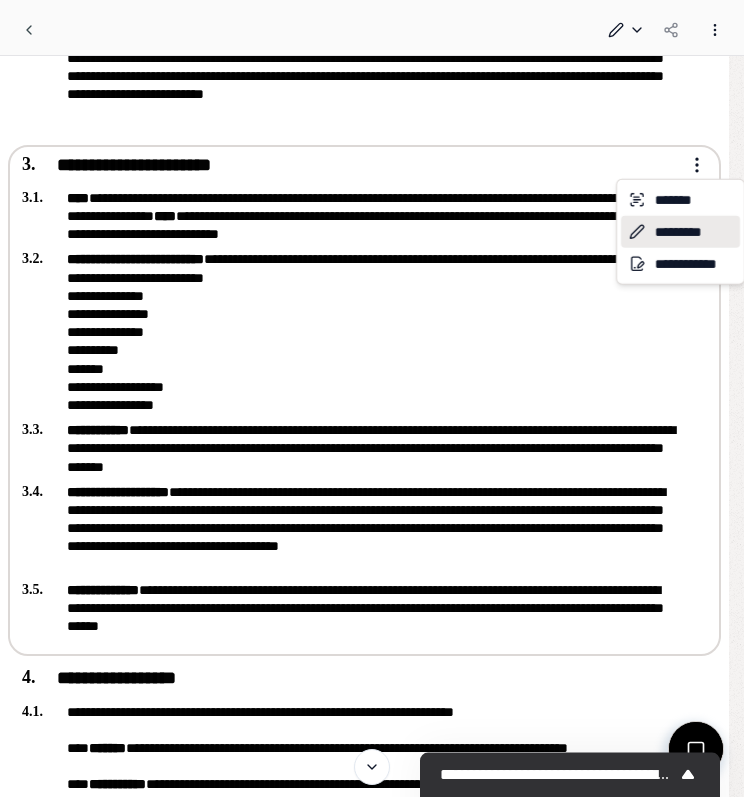 click on "*********" at bounding box center (680, 232) 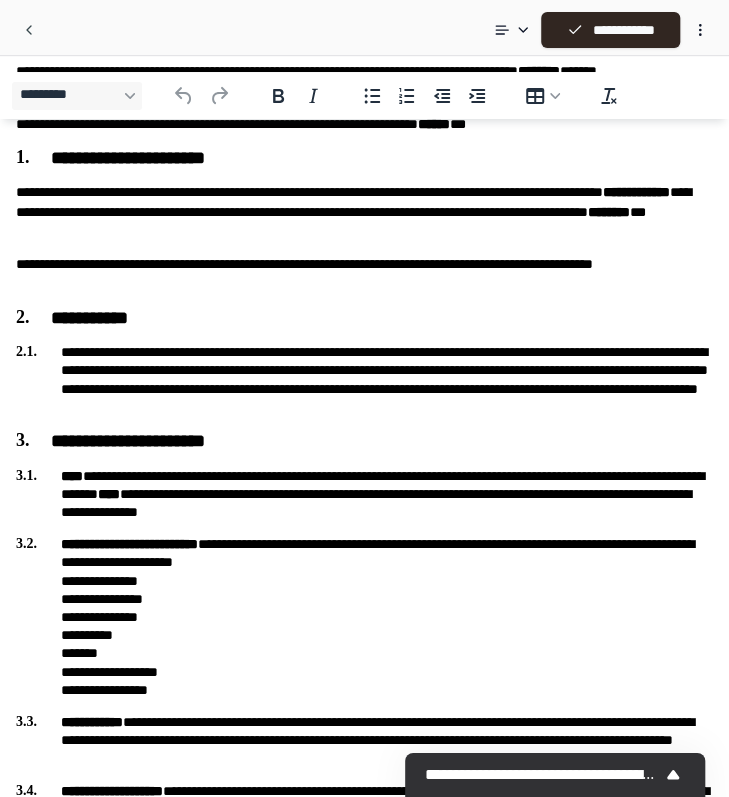 scroll, scrollTop: 278, scrollLeft: 0, axis: vertical 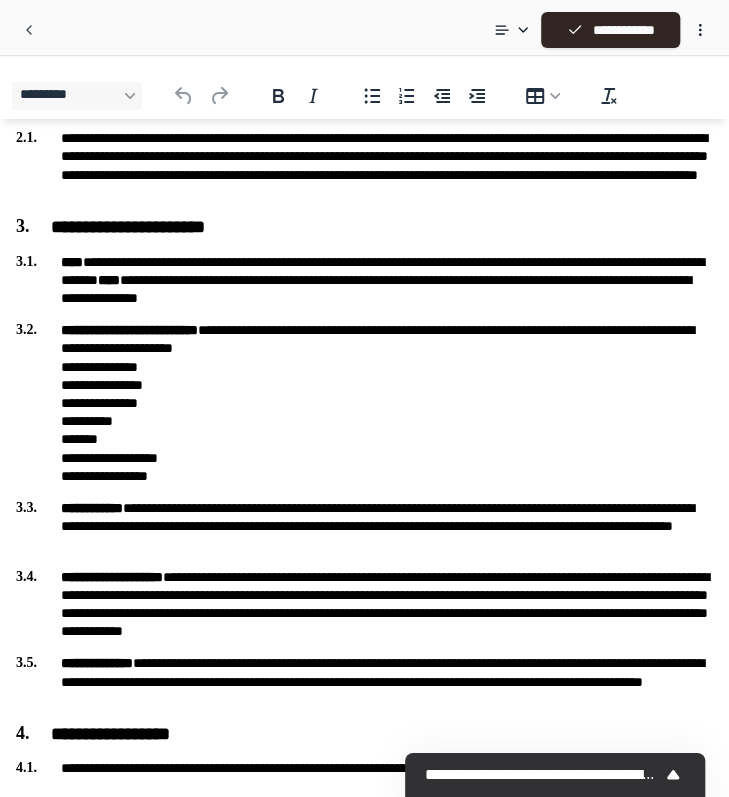 click on "**********" at bounding box center (364, 280) 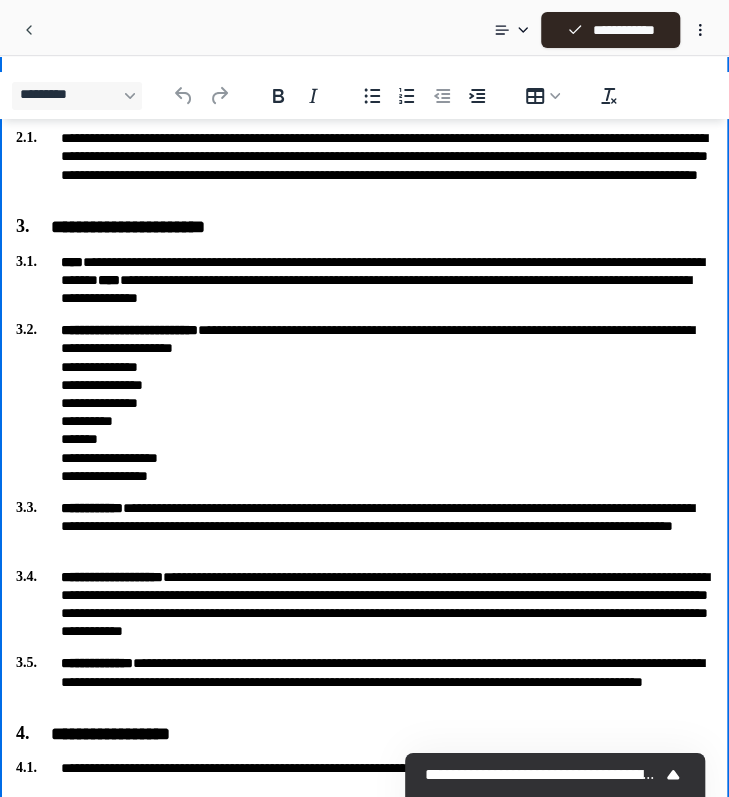 type 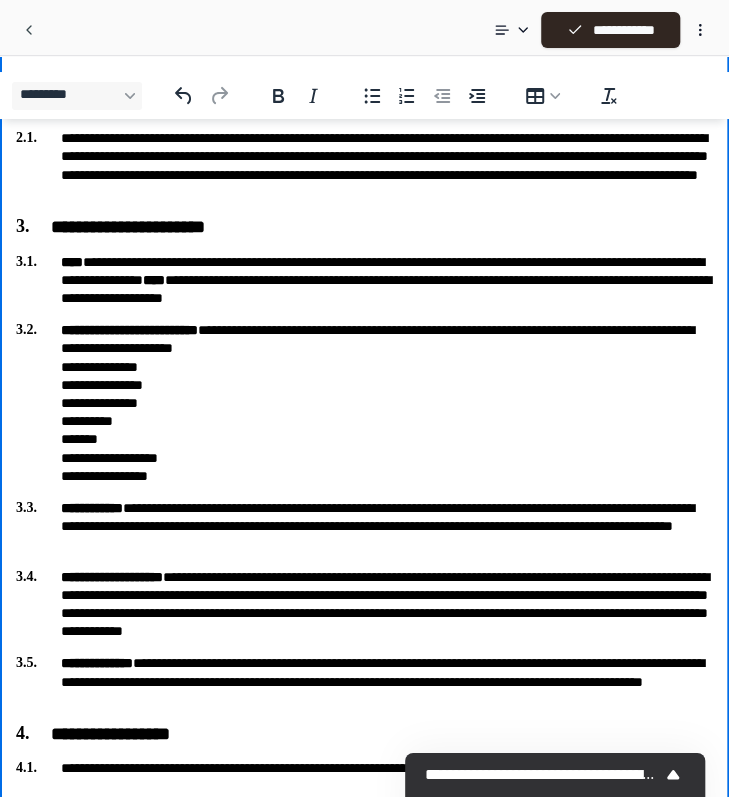 click on "**********" at bounding box center (364, 280) 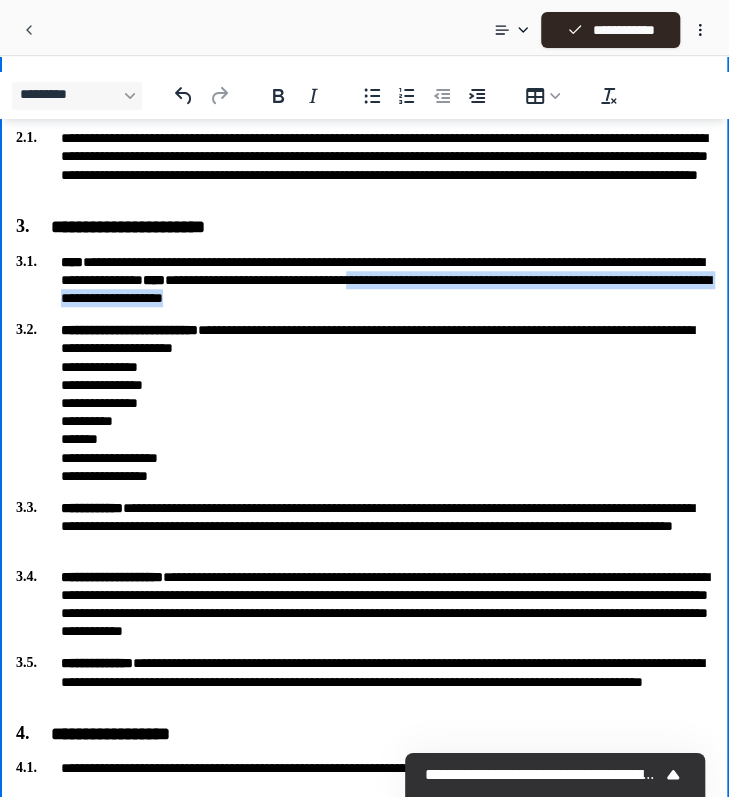 drag, startPoint x: 614, startPoint y: 300, endPoint x: 595, endPoint y: 281, distance: 26.870058 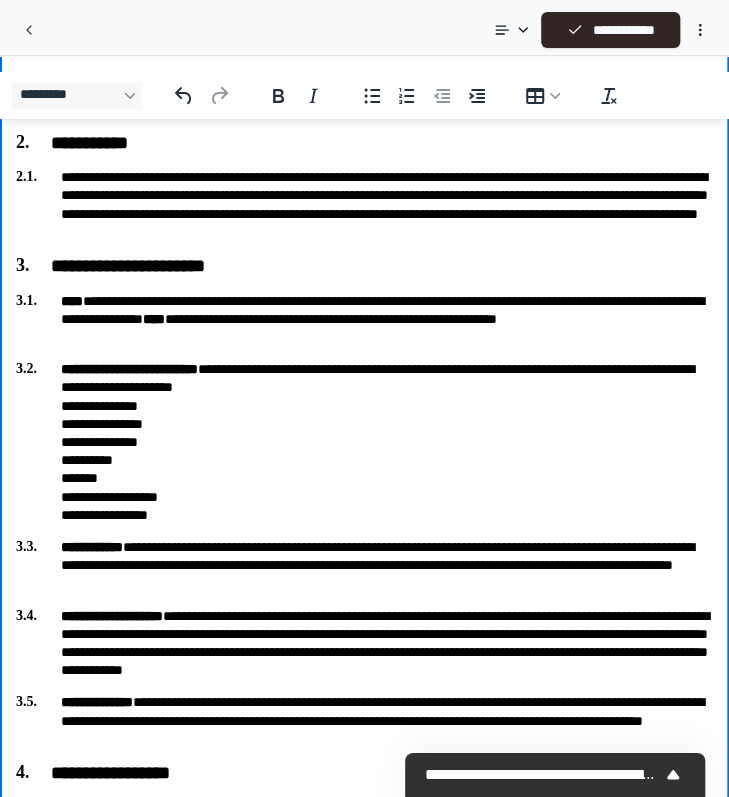 click on "**********" at bounding box center [364, 319] 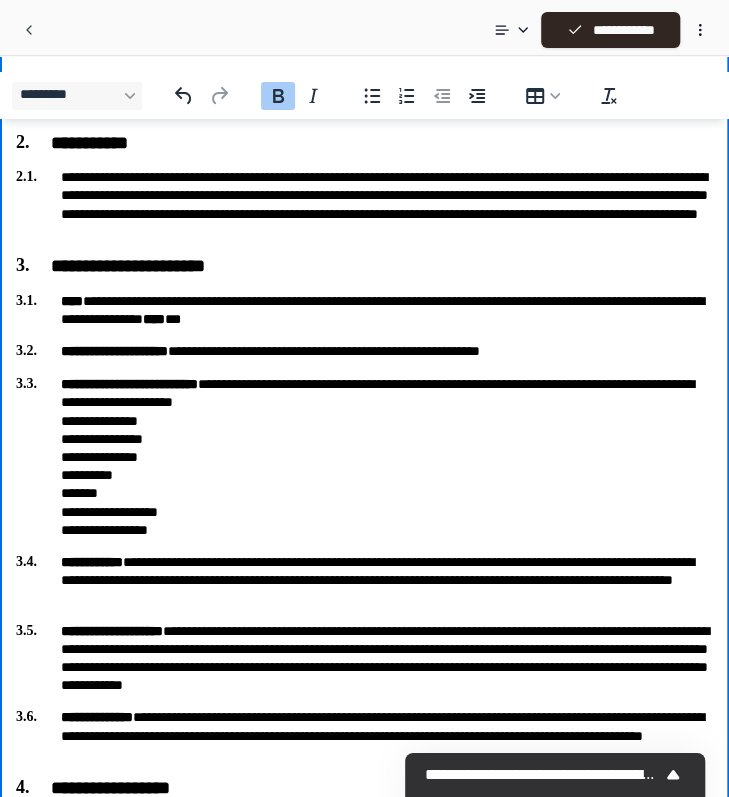 click on "**********" at bounding box center (364, 1517) 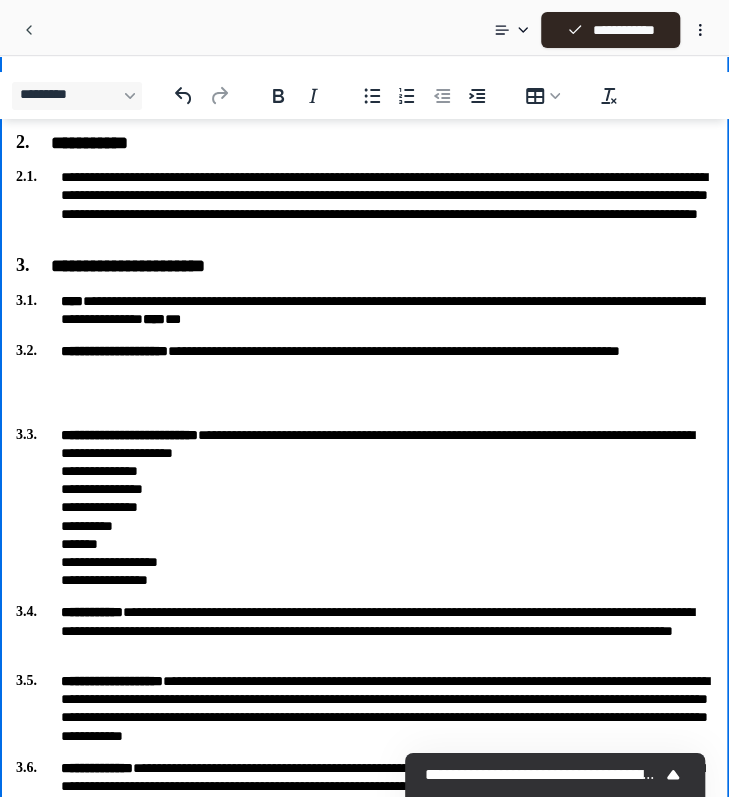 type 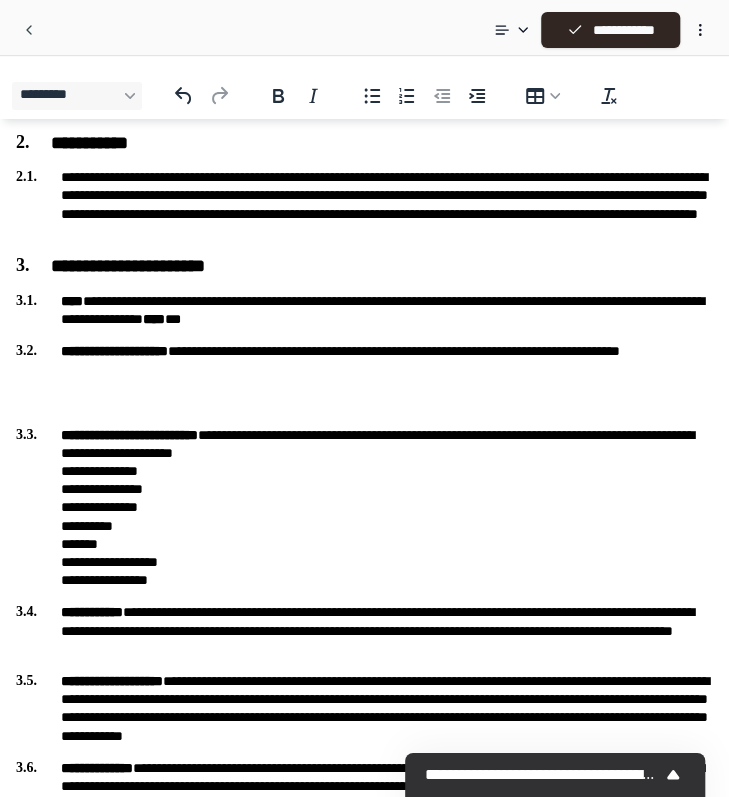 click at bounding box center (364, 401) 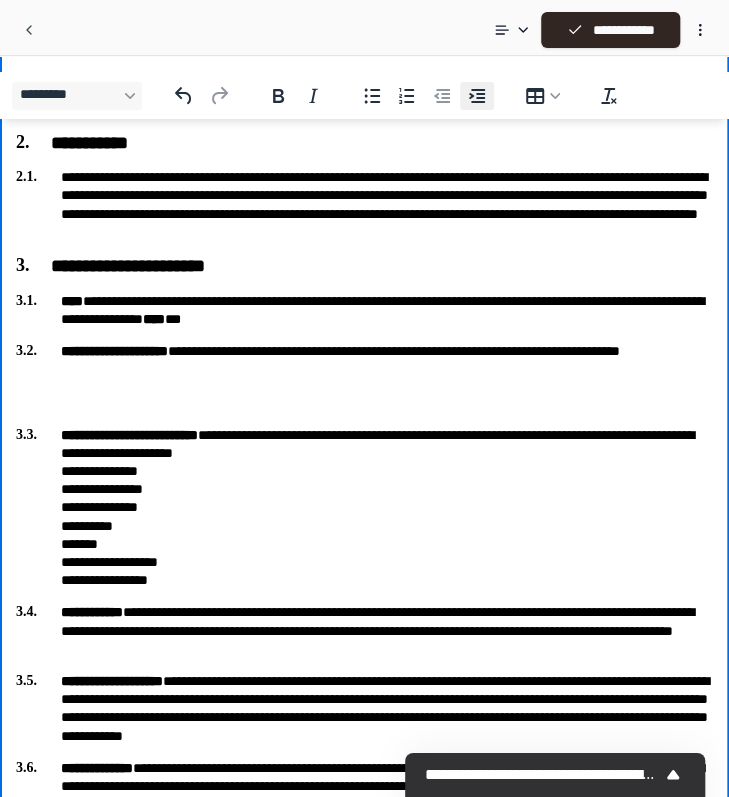 click 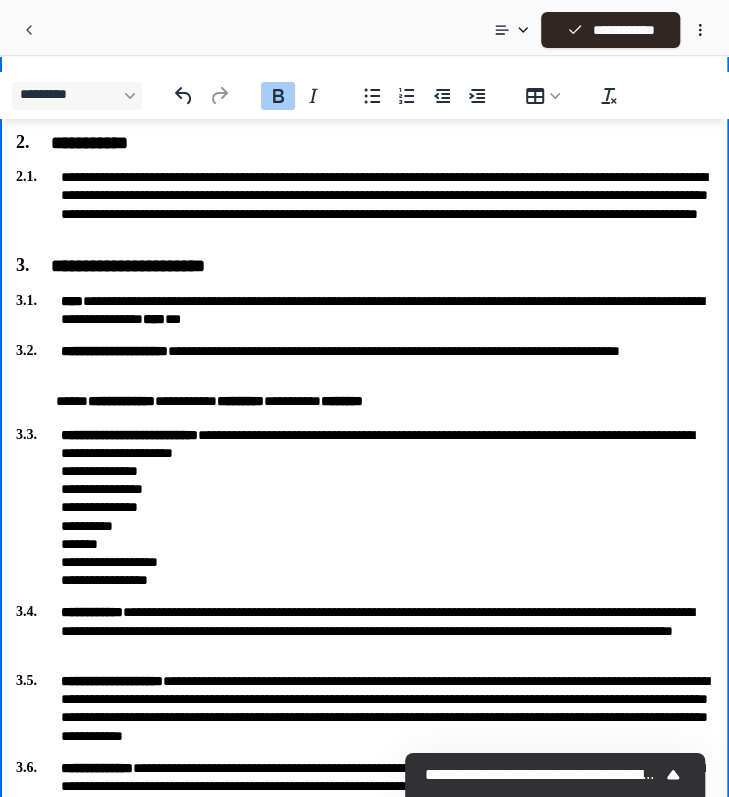 scroll, scrollTop: 308, scrollLeft: 0, axis: vertical 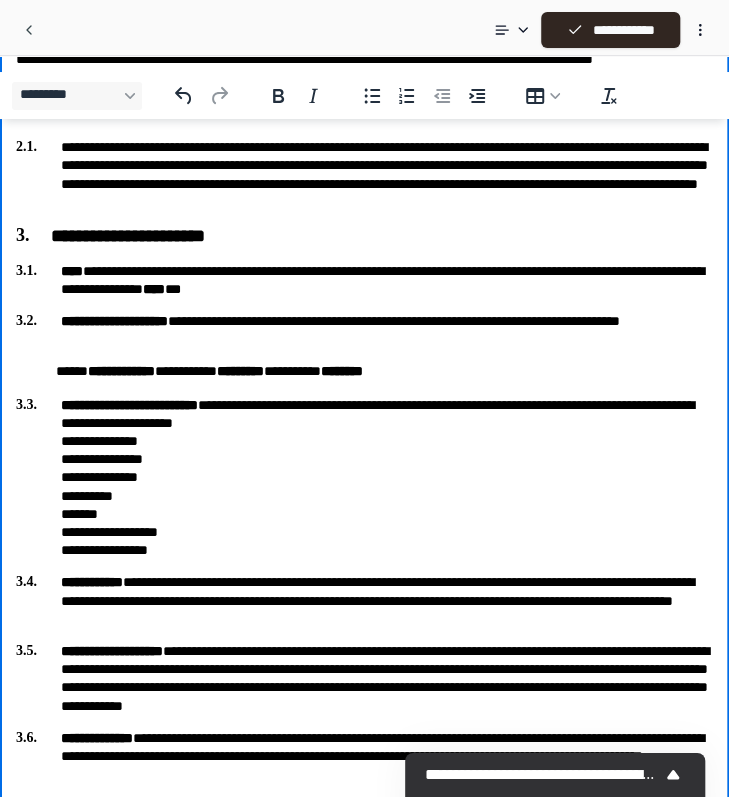 click on "**********" at bounding box center (364, 280) 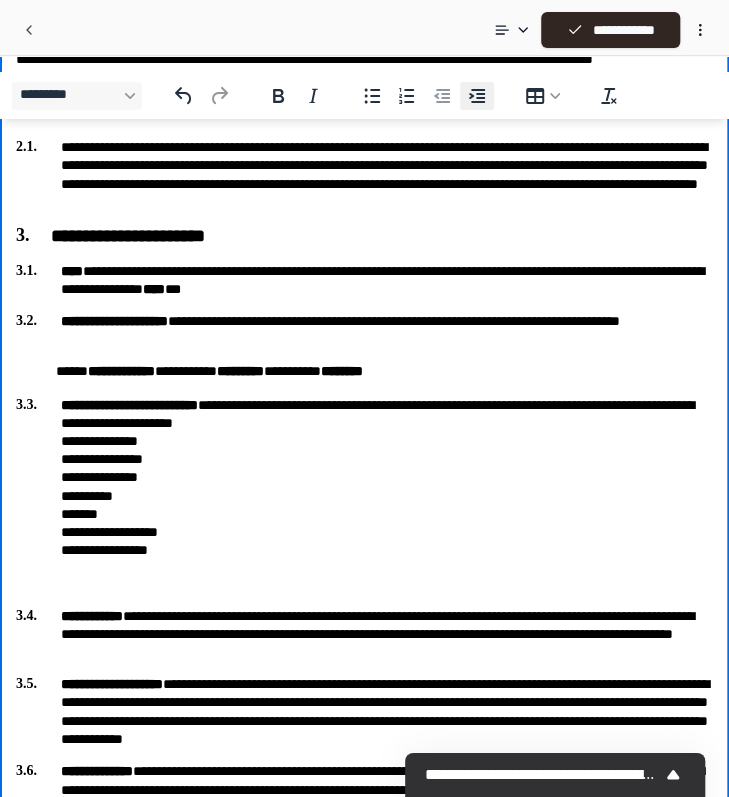 click 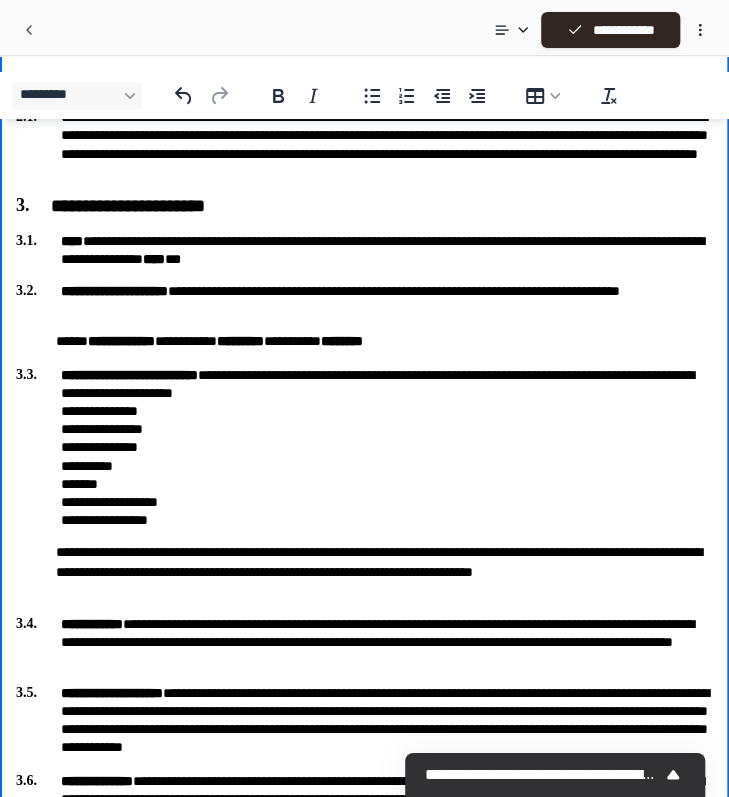 scroll, scrollTop: 319, scrollLeft: 0, axis: vertical 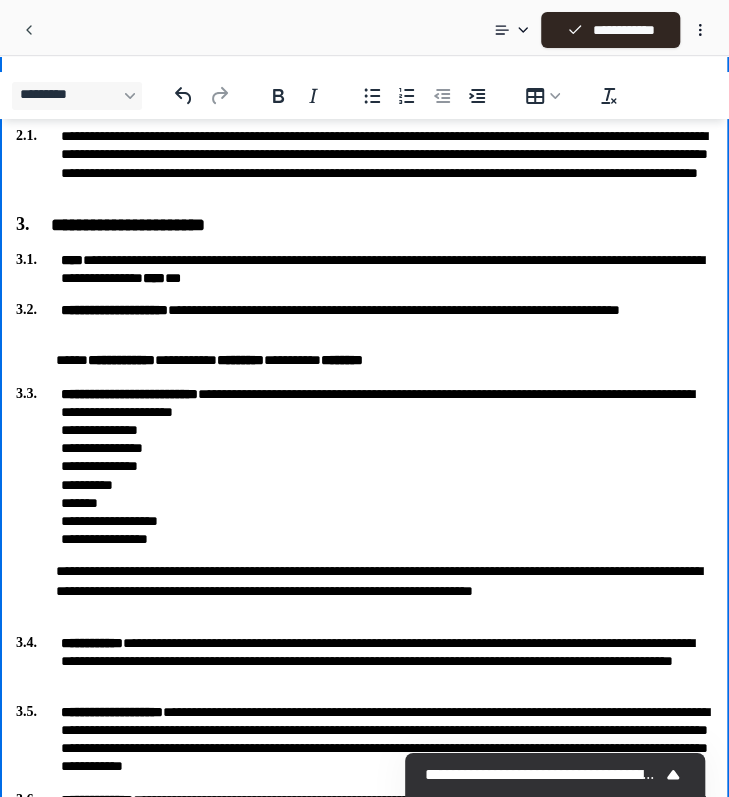 click on "**********" at bounding box center [364, 319] 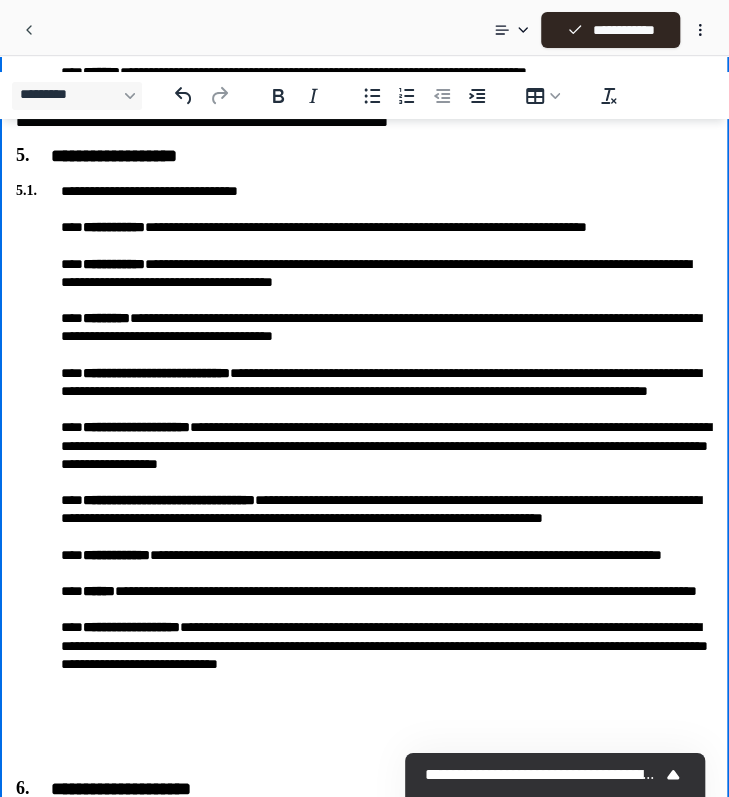 scroll, scrollTop: 1387, scrollLeft: 0, axis: vertical 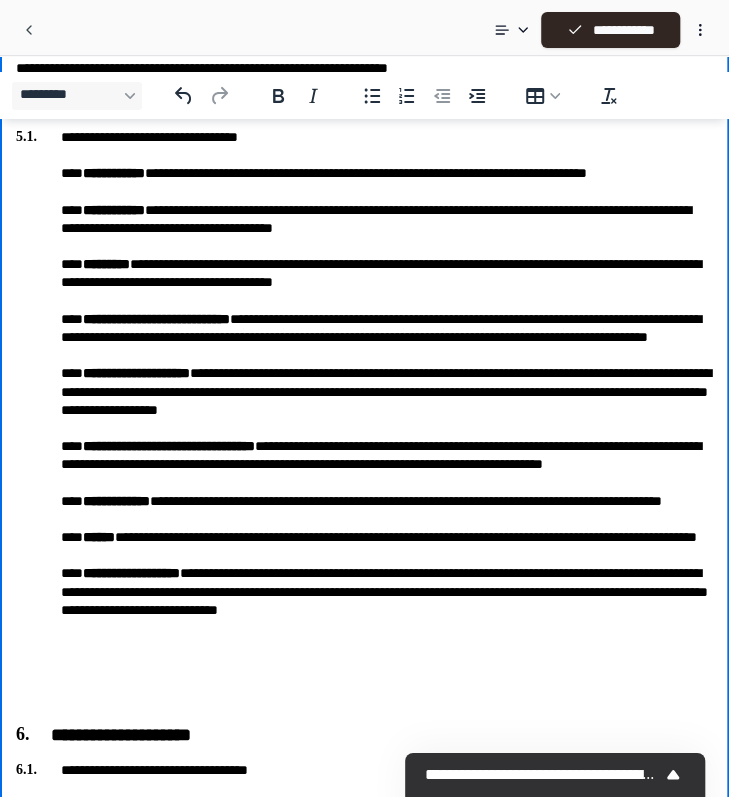 click on "**********" at bounding box center (364, 419) 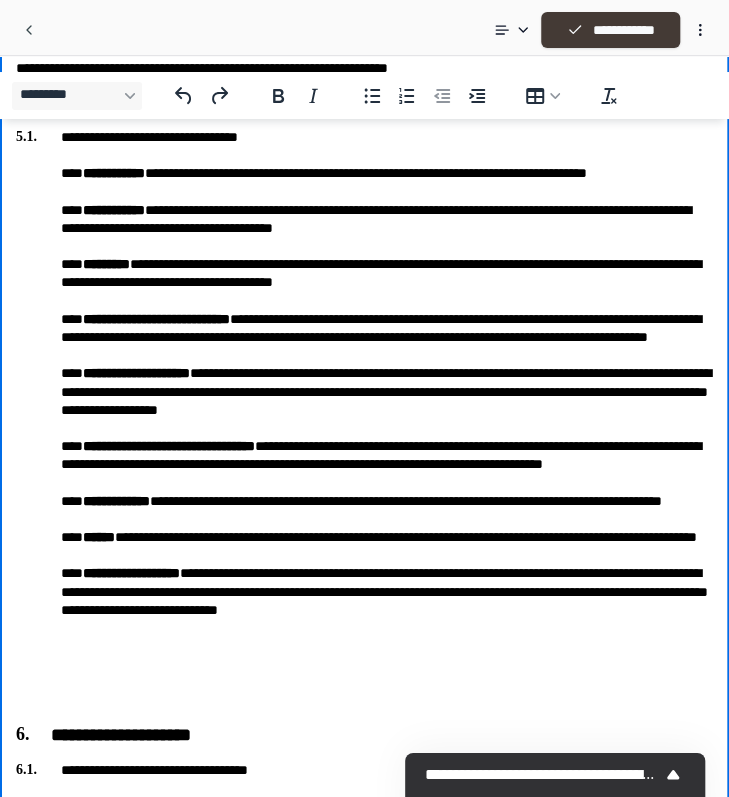 click on "**********" at bounding box center (610, 30) 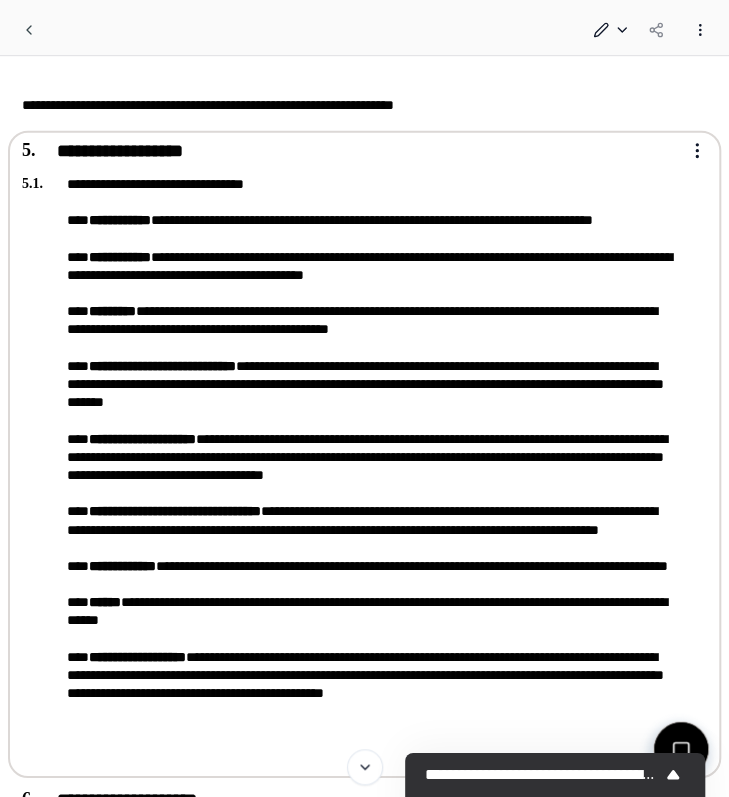 click on "**********" at bounding box center [364, 772] 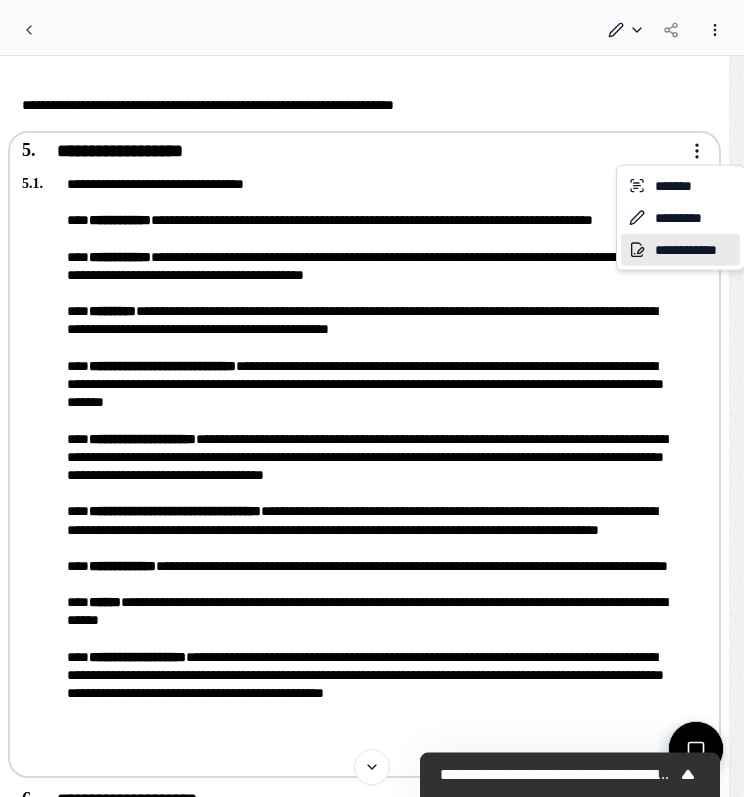 click on "**********" at bounding box center (680, 250) 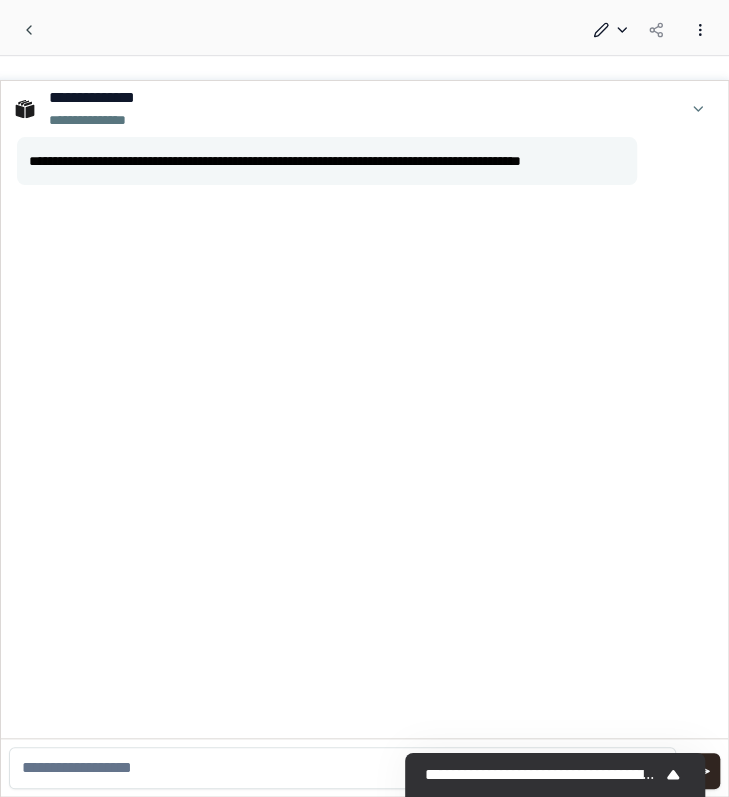 click at bounding box center [342, 768] 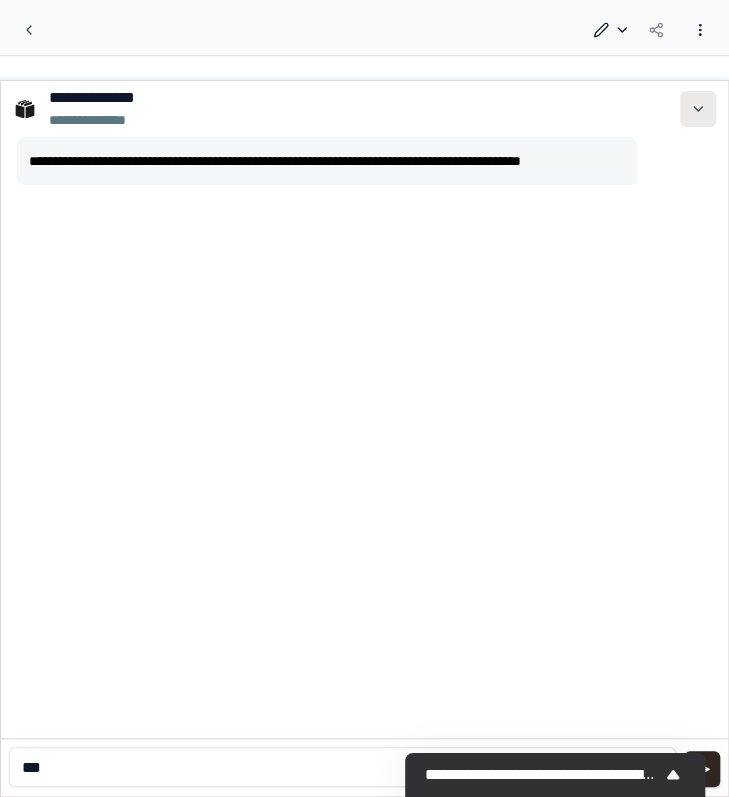 type on "***" 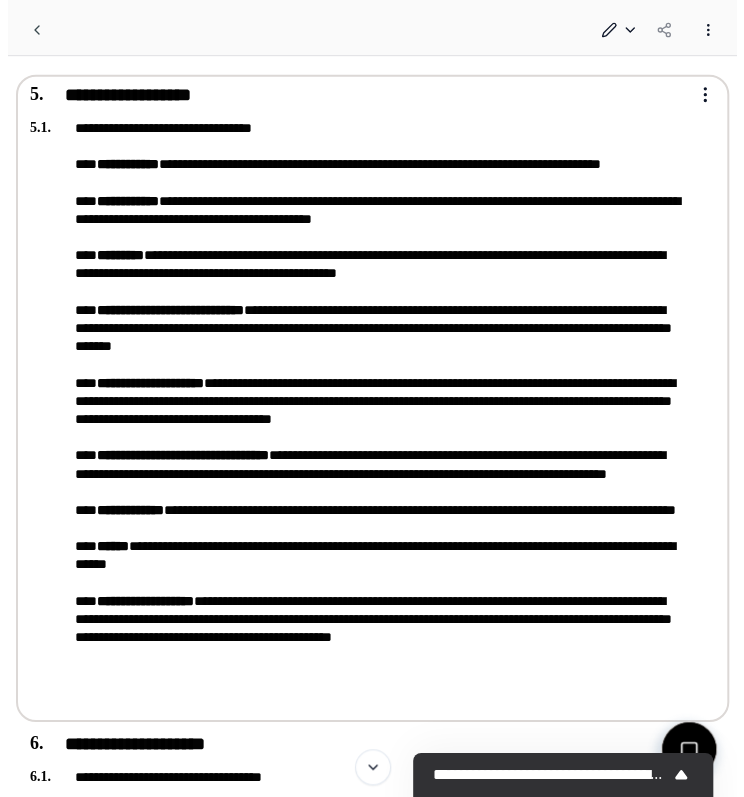 scroll, scrollTop: 1444, scrollLeft: 0, axis: vertical 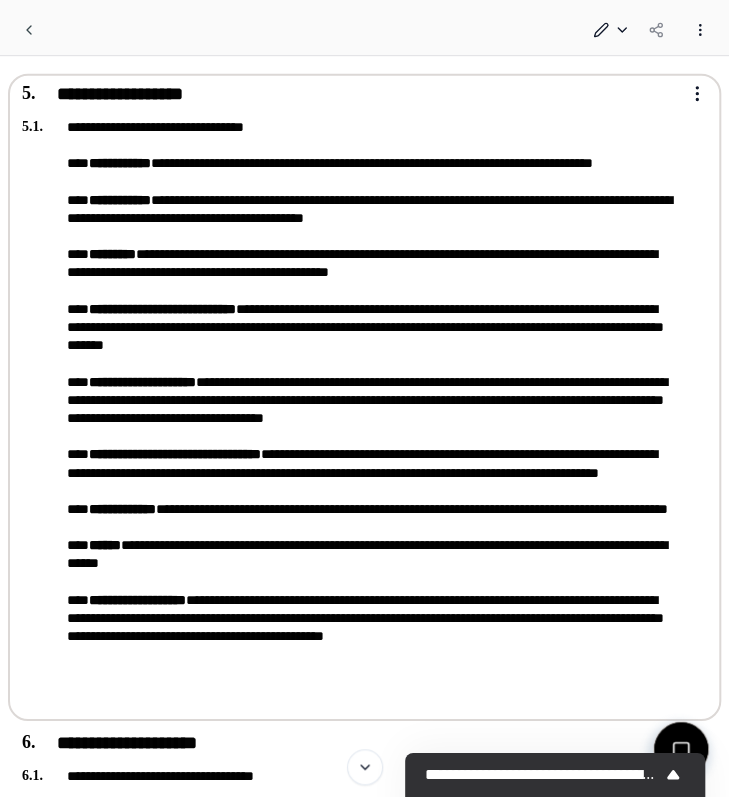 click on "**********" at bounding box center [350, 409] 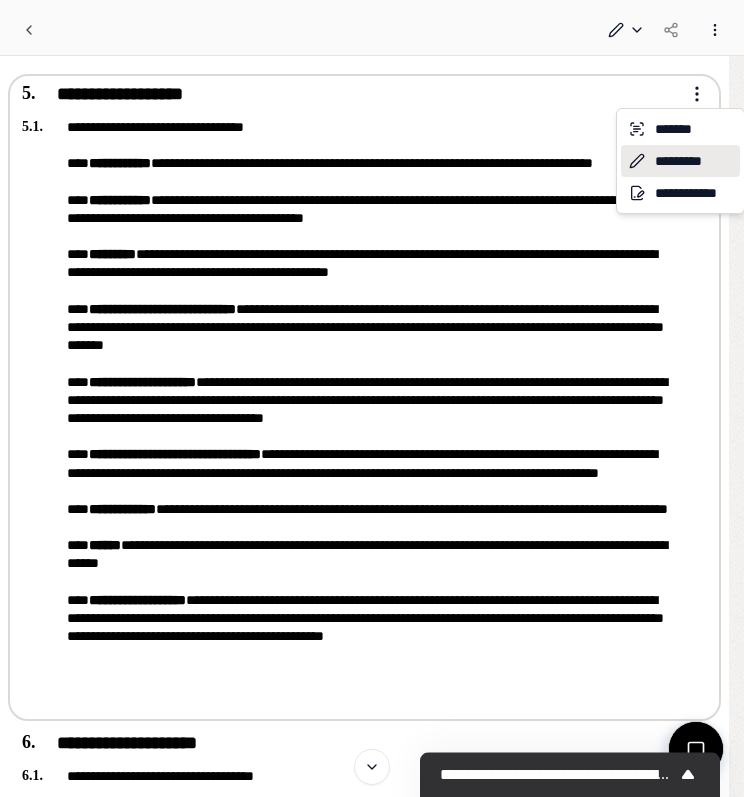 click on "*********" at bounding box center (680, 161) 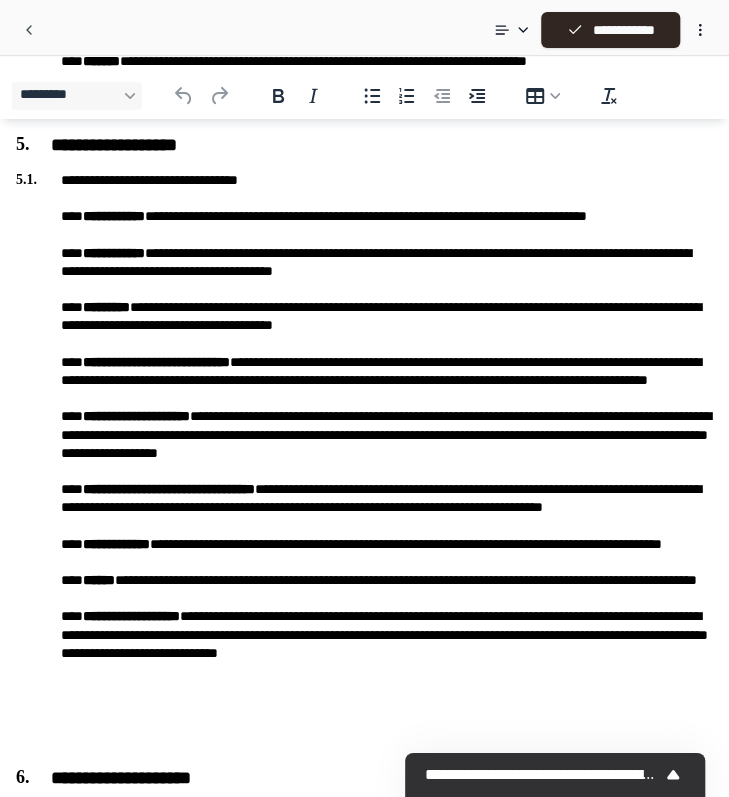 scroll, scrollTop: 1304, scrollLeft: 0, axis: vertical 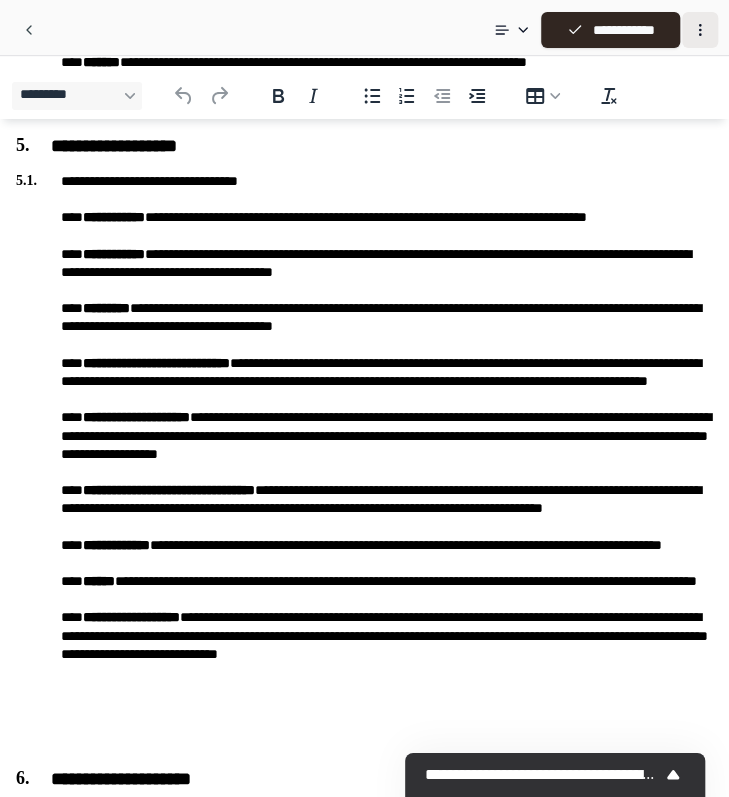 click at bounding box center (700, 30) 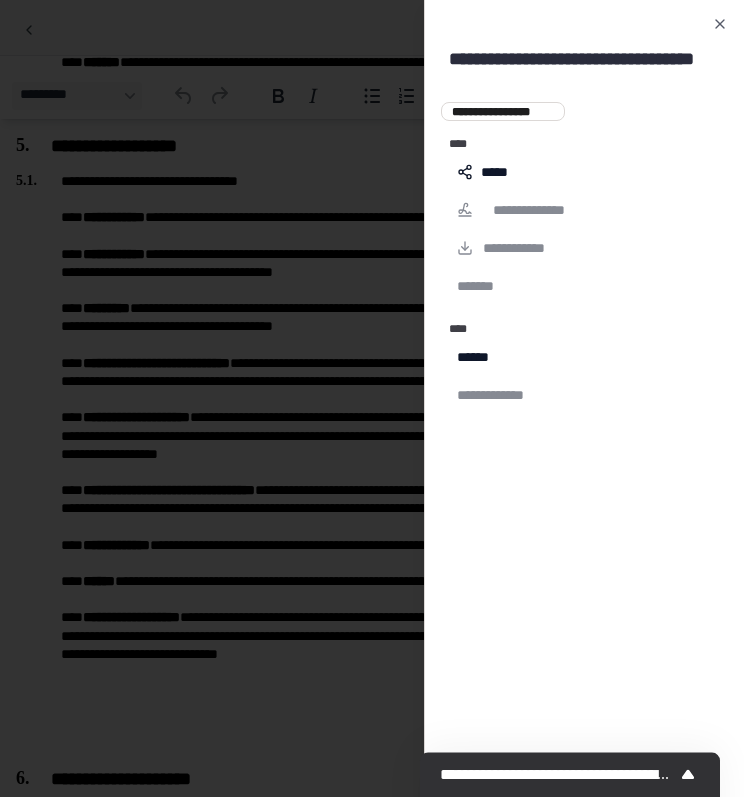 click on "**********" at bounding box center (584, 398) 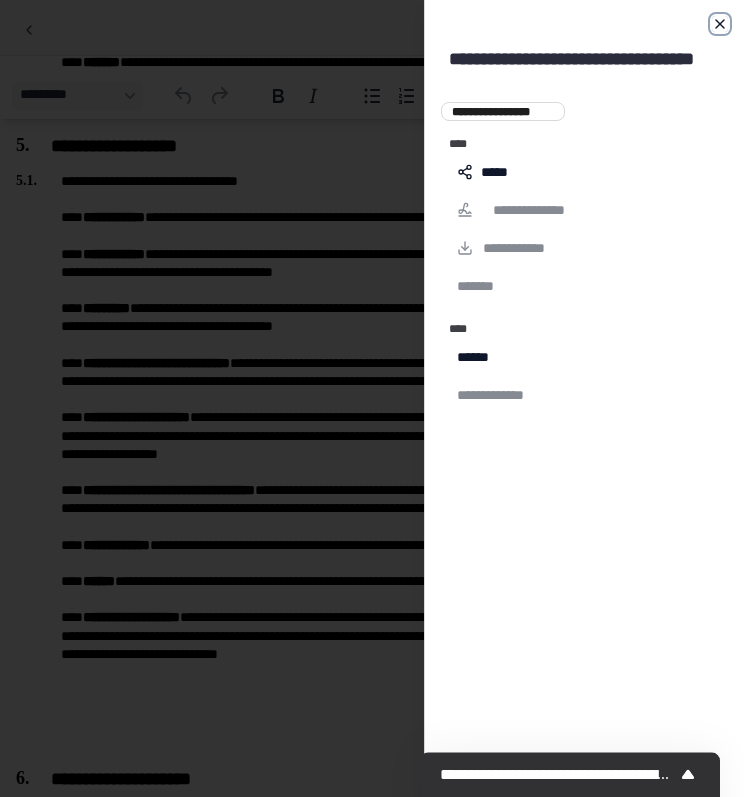 click 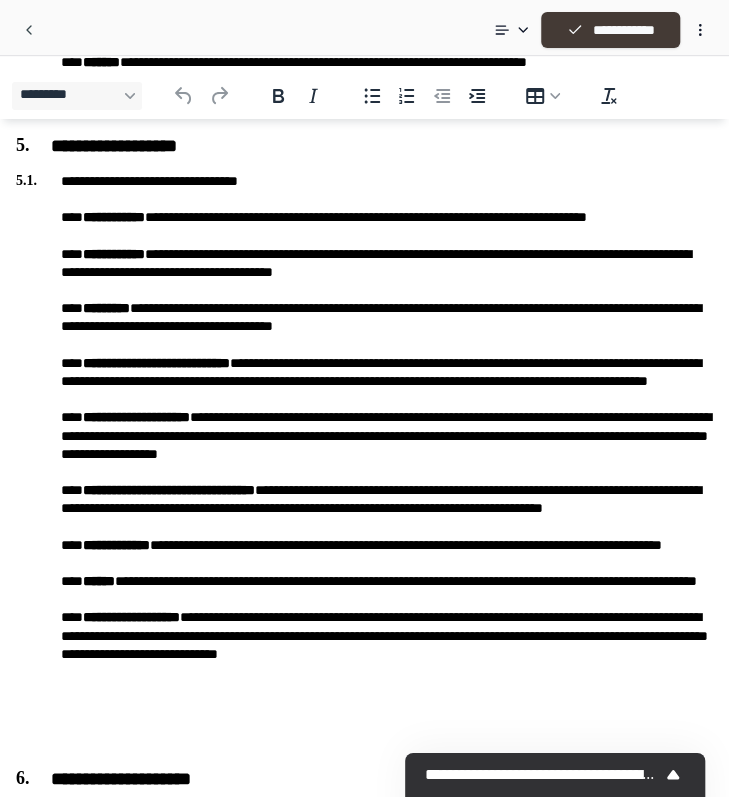 click on "**********" at bounding box center [610, 30] 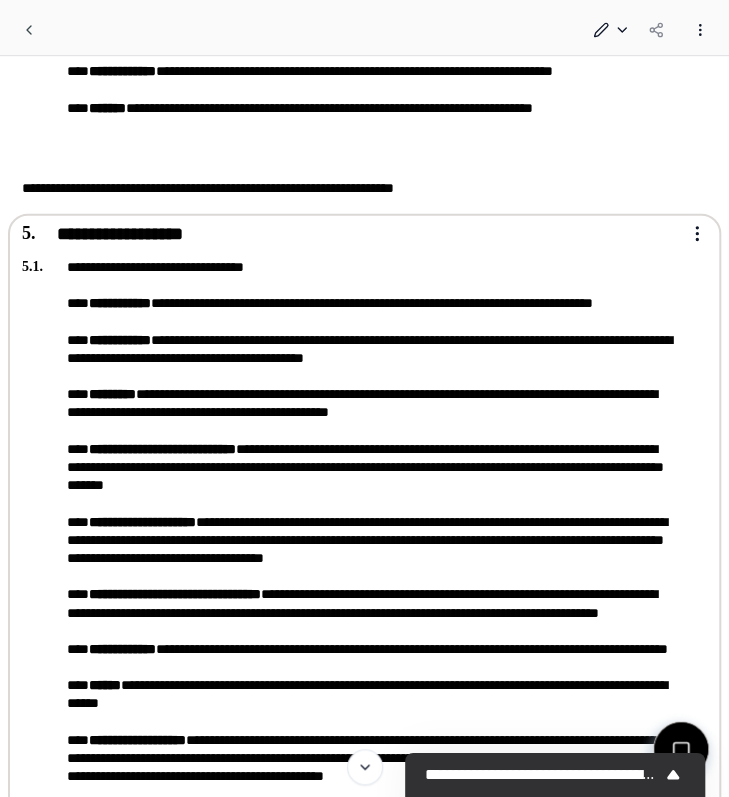 click on "**********" at bounding box center (364, 855) 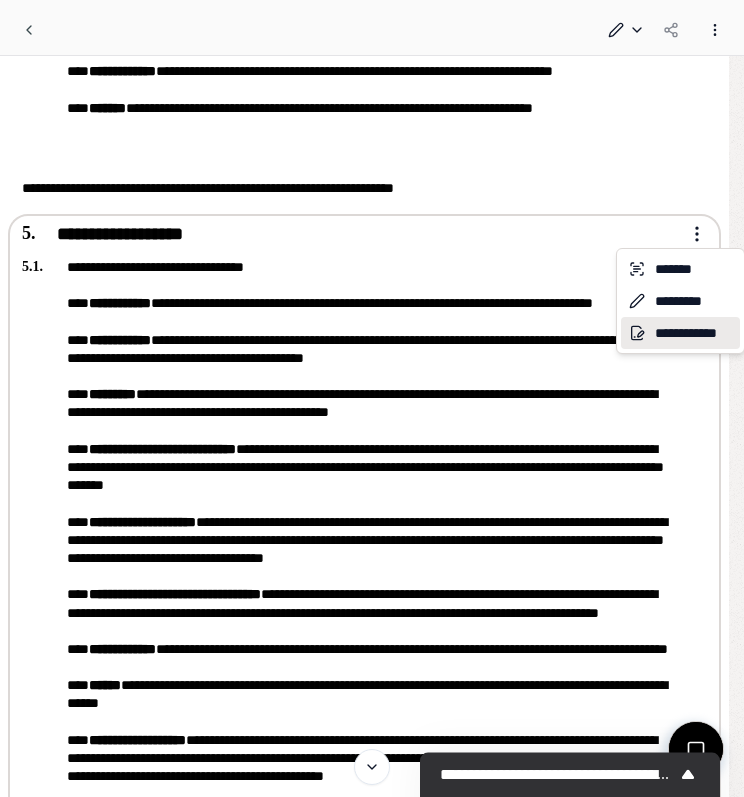 click on "**********" at bounding box center (680, 333) 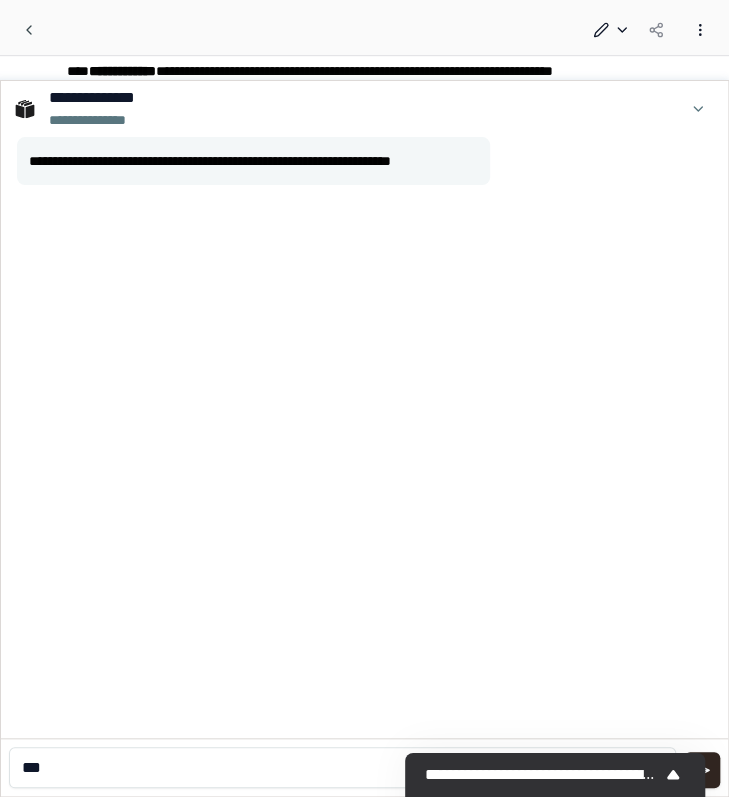click on "***" at bounding box center [342, 767] 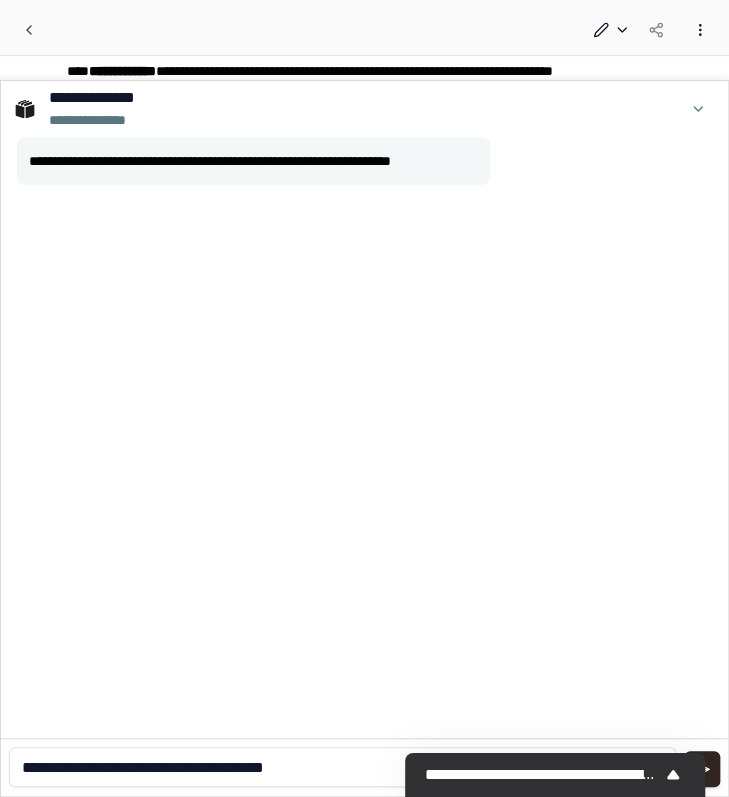 type on "**********" 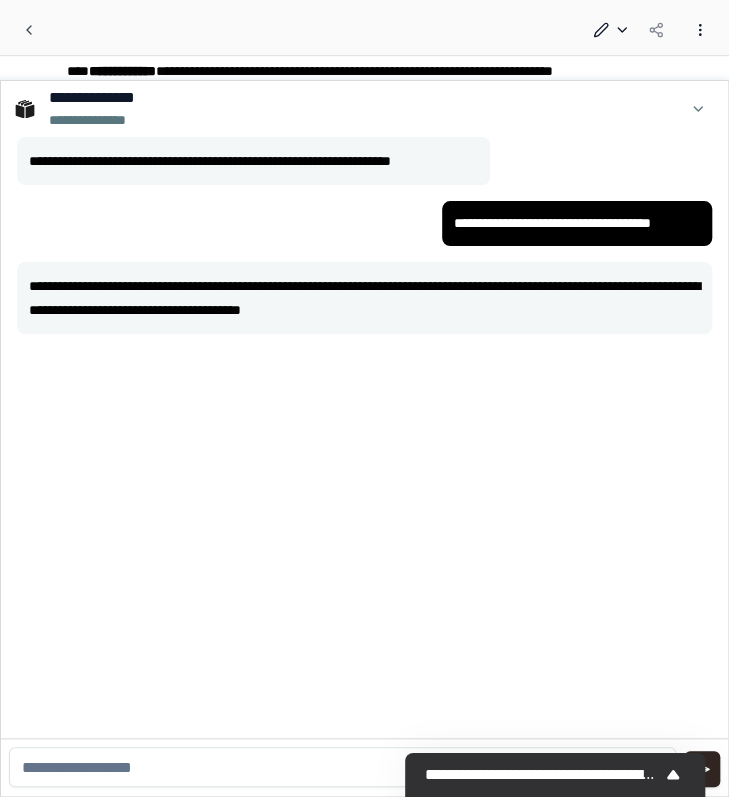 click at bounding box center (342, 767) 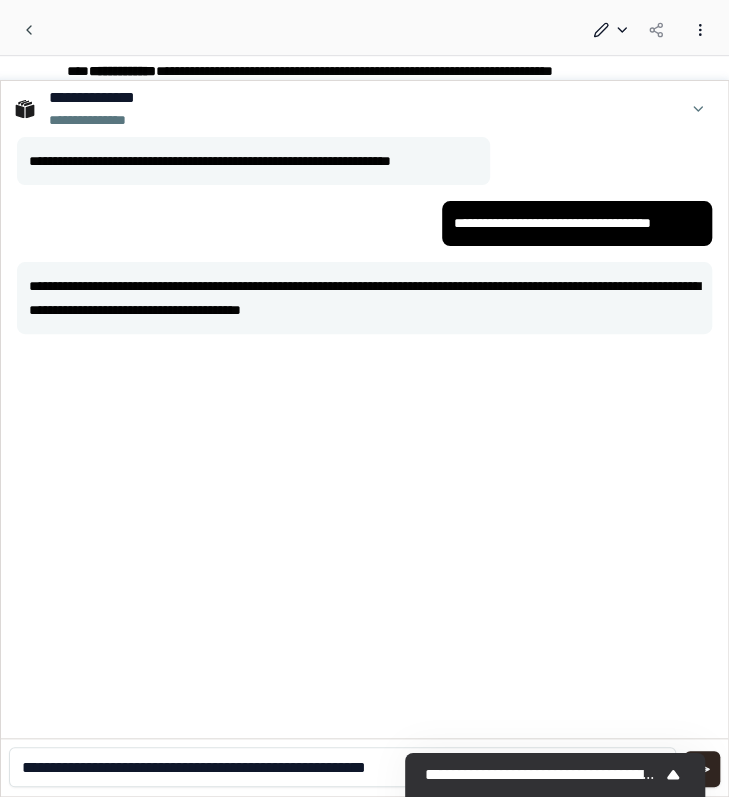 scroll, scrollTop: 1038, scrollLeft: 0, axis: vertical 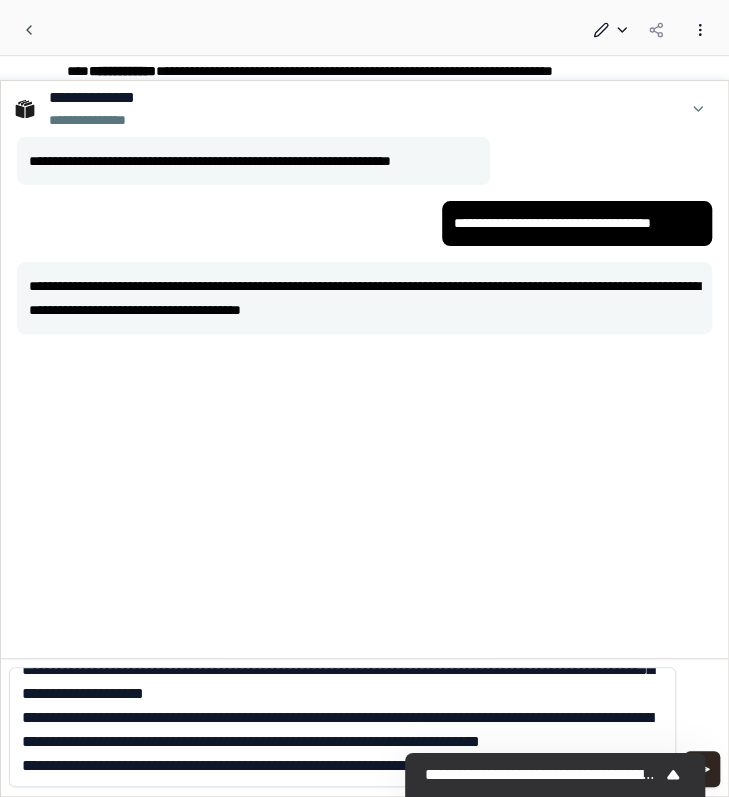 type on "**********" 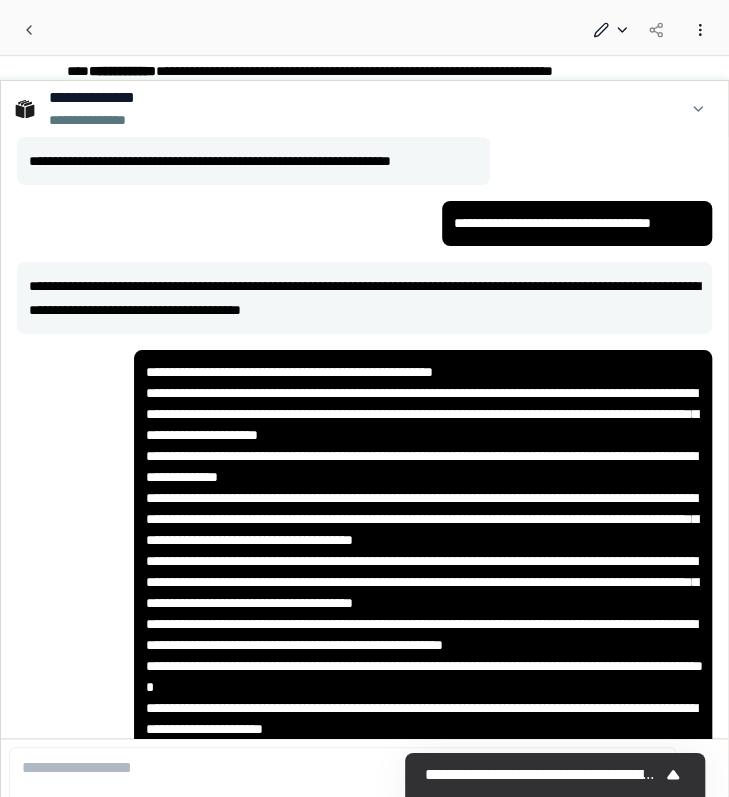 scroll, scrollTop: 0, scrollLeft: 0, axis: both 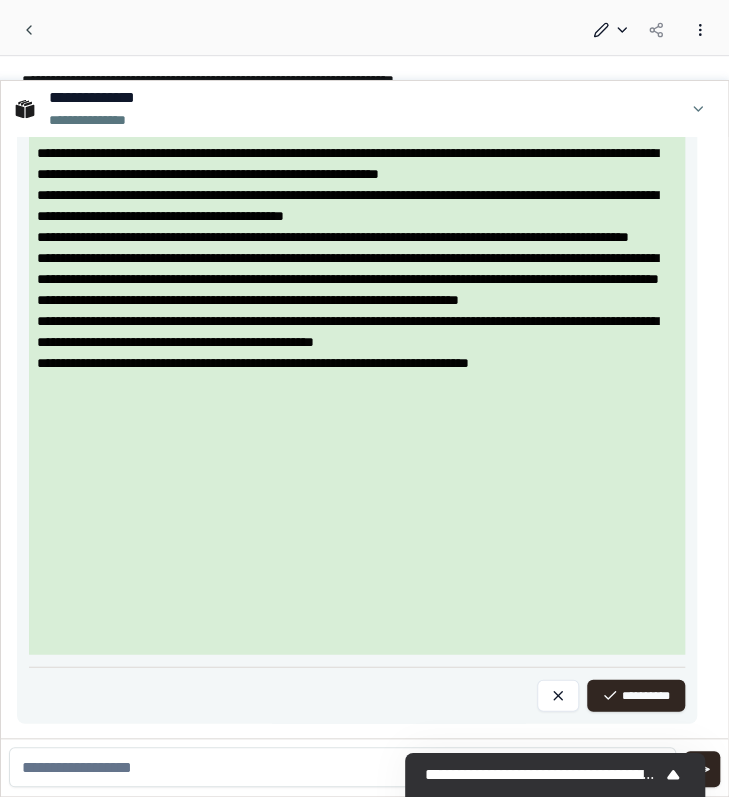 click at bounding box center (342, 767) 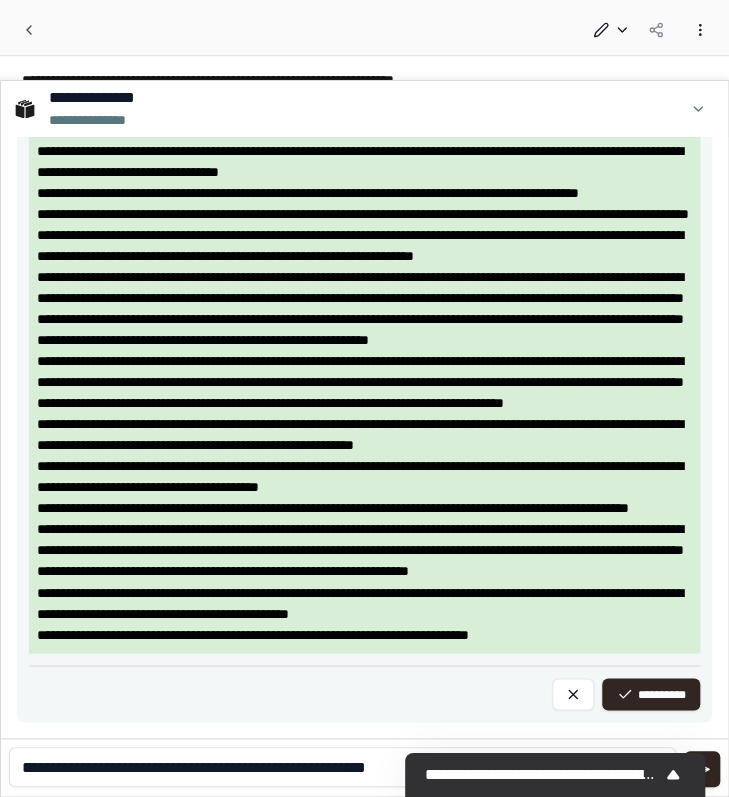 type on "**********" 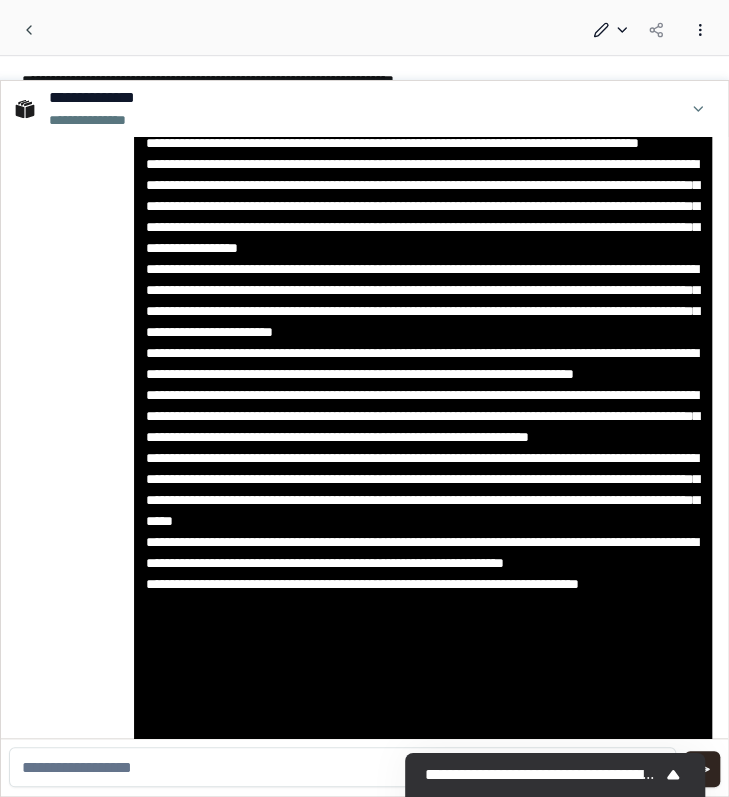 scroll, scrollTop: 890, scrollLeft: 0, axis: vertical 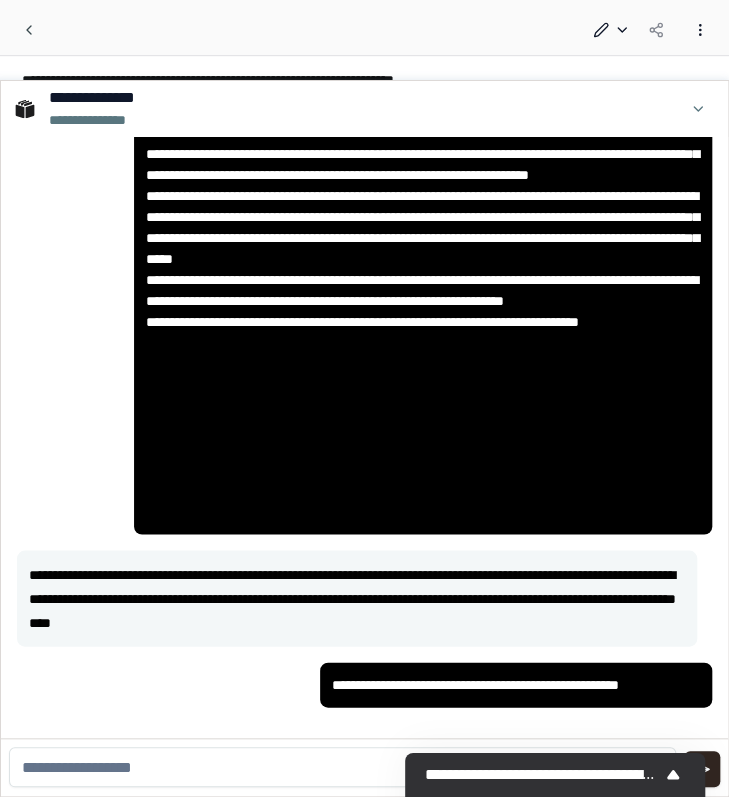 click at bounding box center [342, 767] 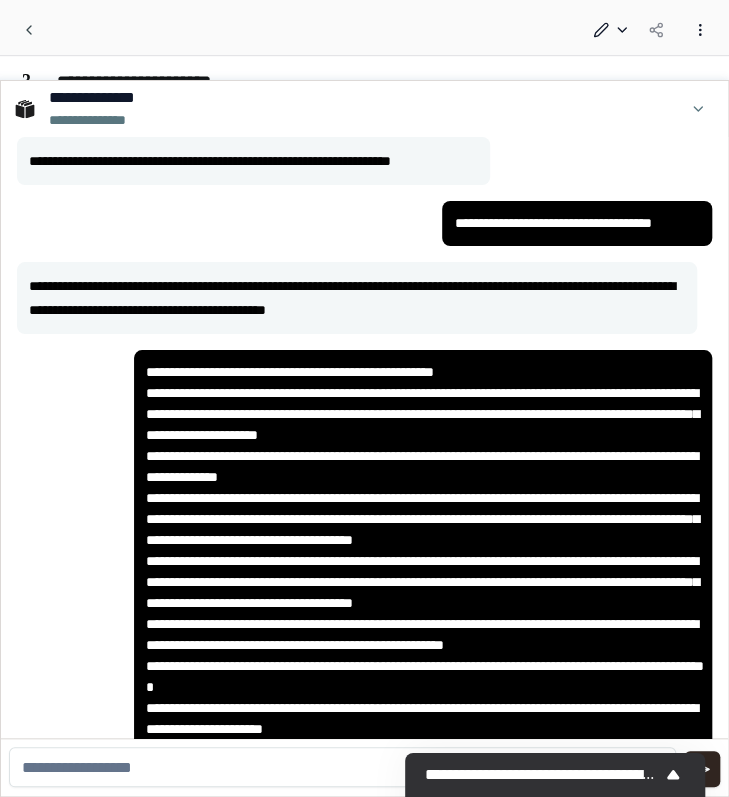 scroll, scrollTop: 314, scrollLeft: 0, axis: vertical 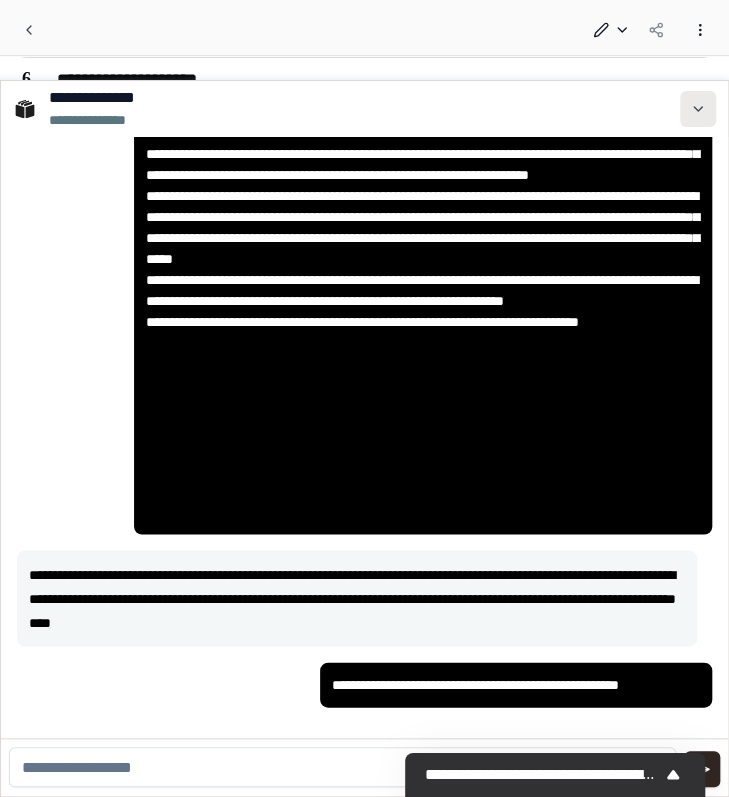 click at bounding box center [698, 109] 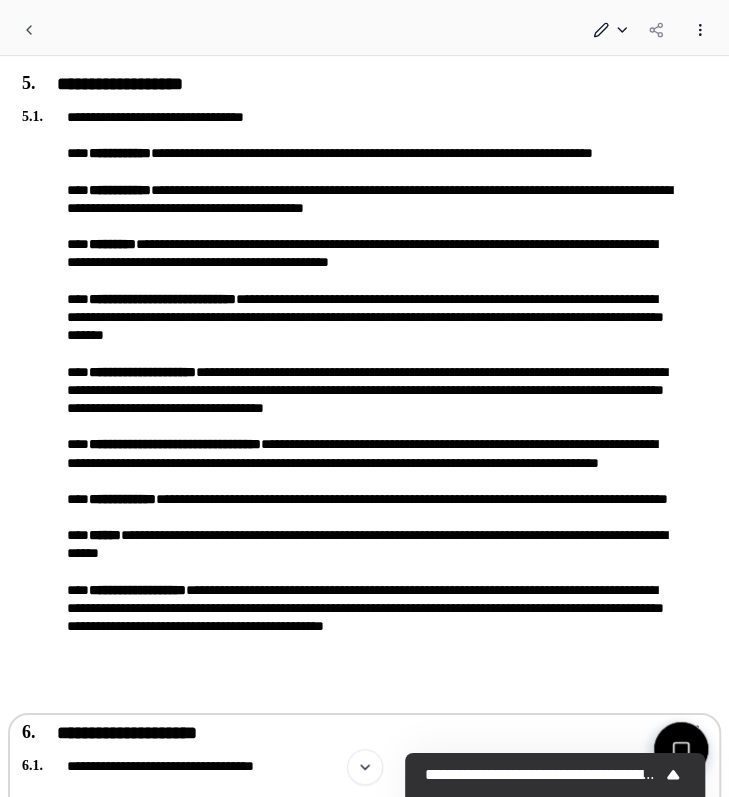 scroll, scrollTop: 1455, scrollLeft: 0, axis: vertical 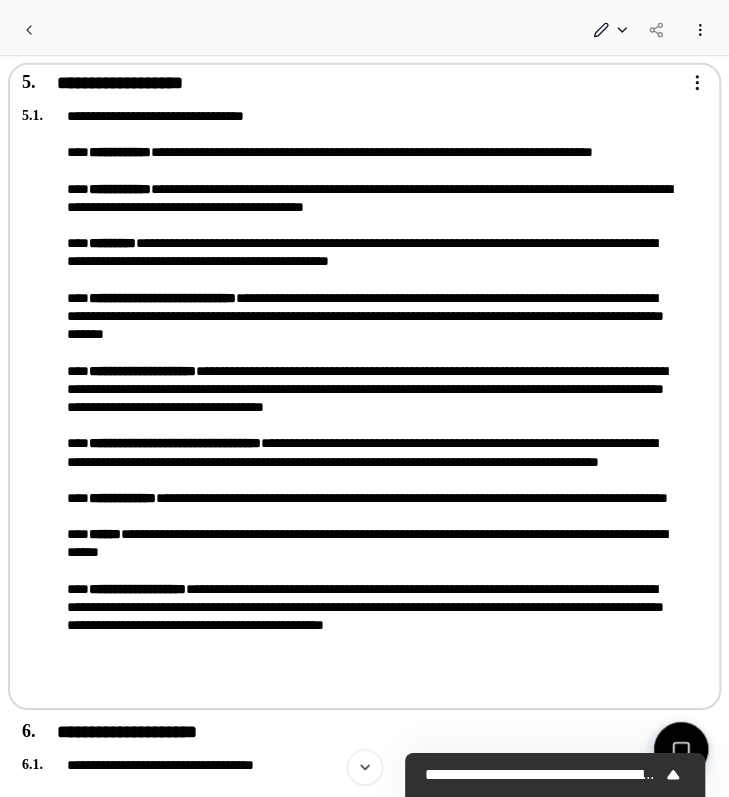 click on "**********" at bounding box center [350, 398] 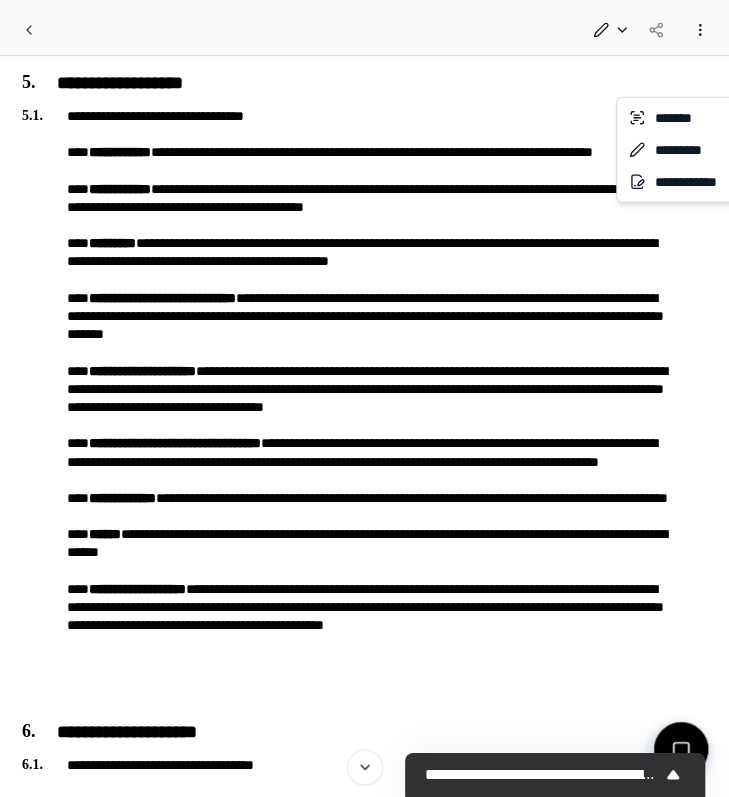 click on "**********" at bounding box center [372, 704] 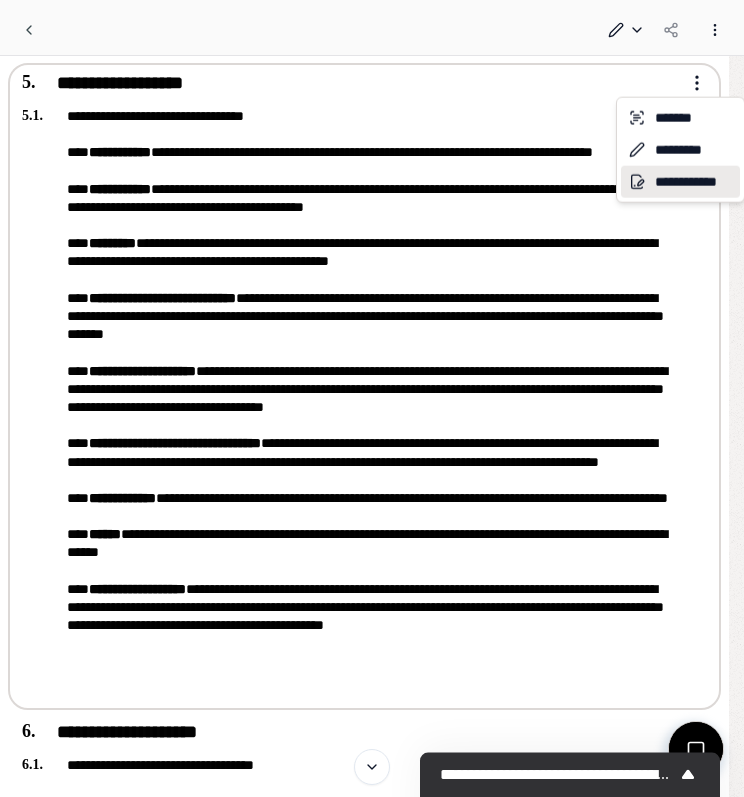 click on "**********" at bounding box center (680, 182) 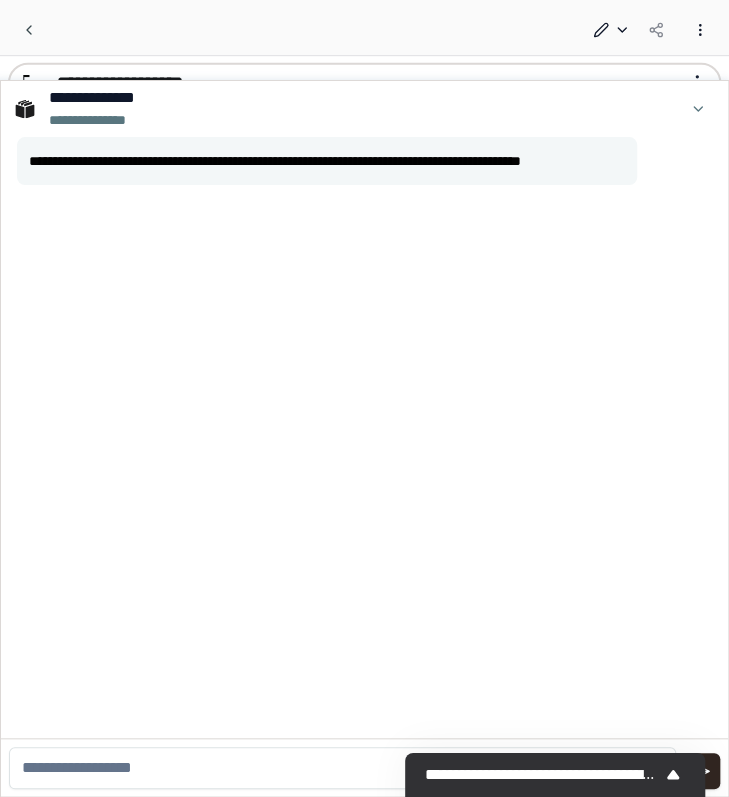 click at bounding box center [342, 768] 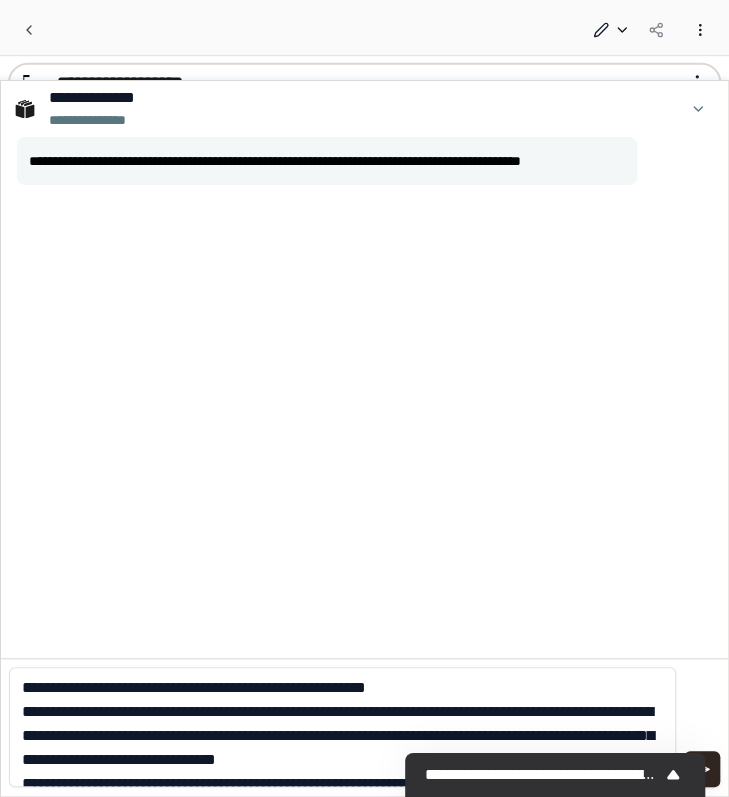 scroll, scrollTop: 1038, scrollLeft: 0, axis: vertical 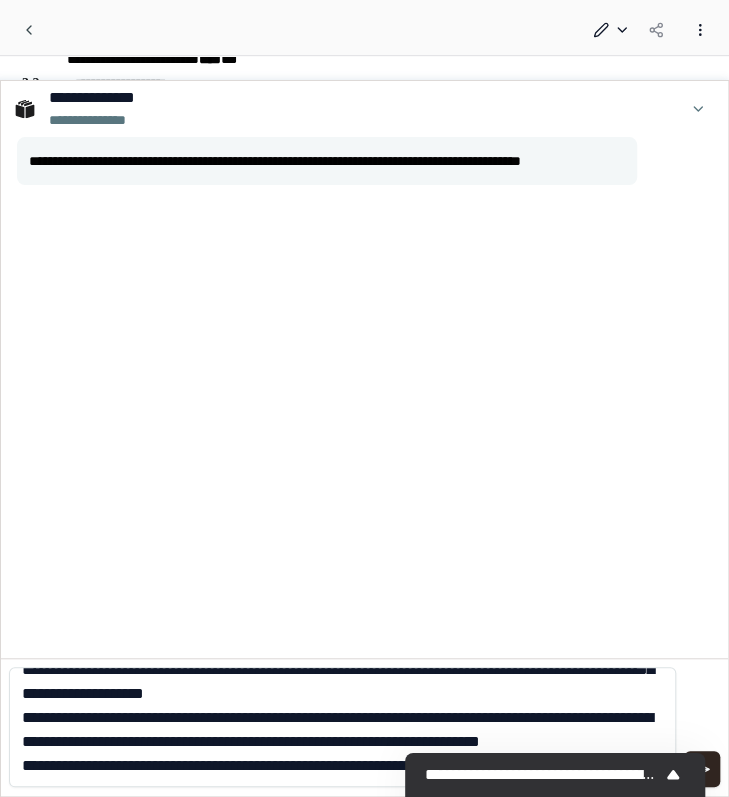 click at bounding box center (342, 727) 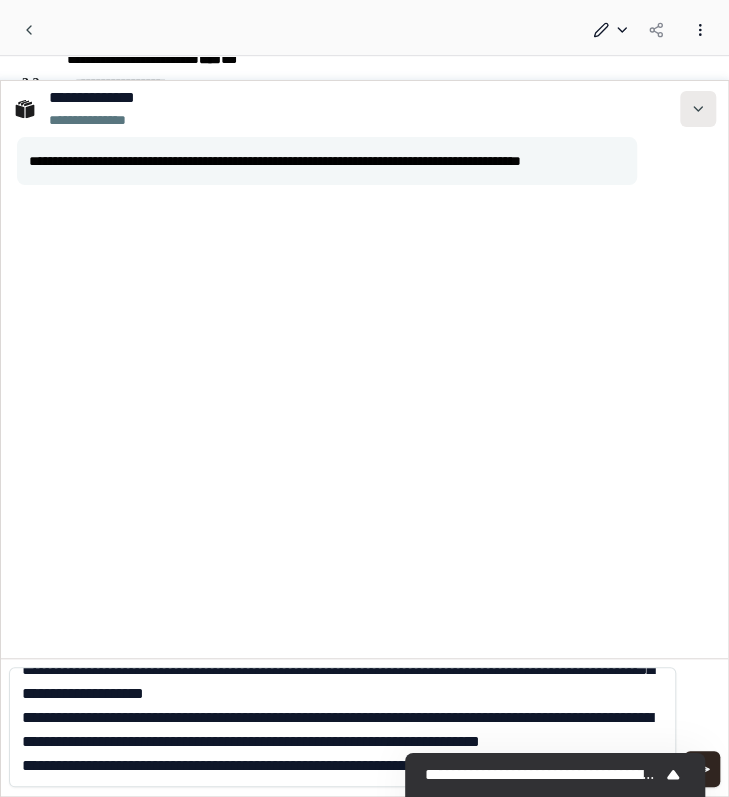 type on "**********" 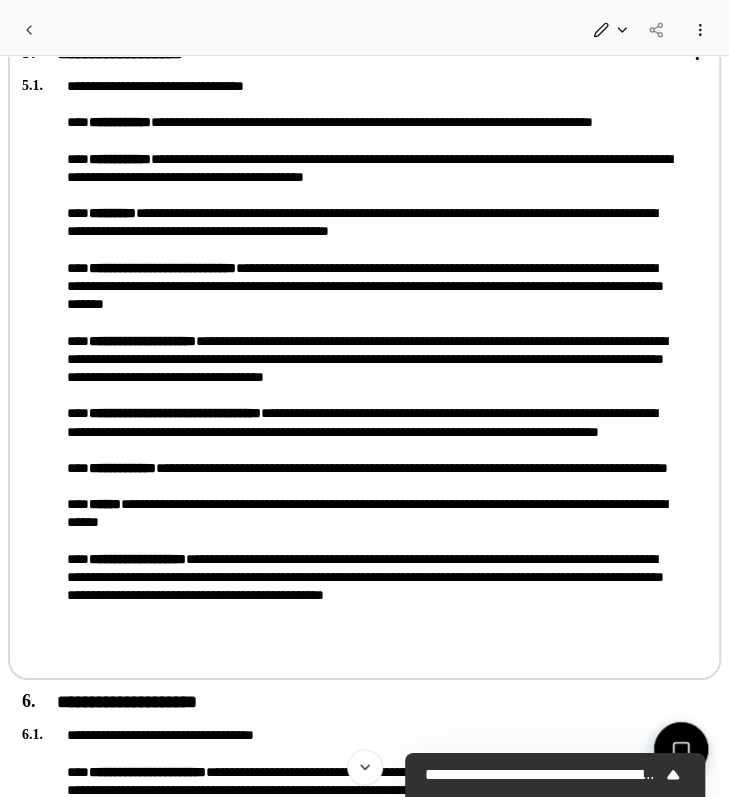 scroll, scrollTop: 1437, scrollLeft: 0, axis: vertical 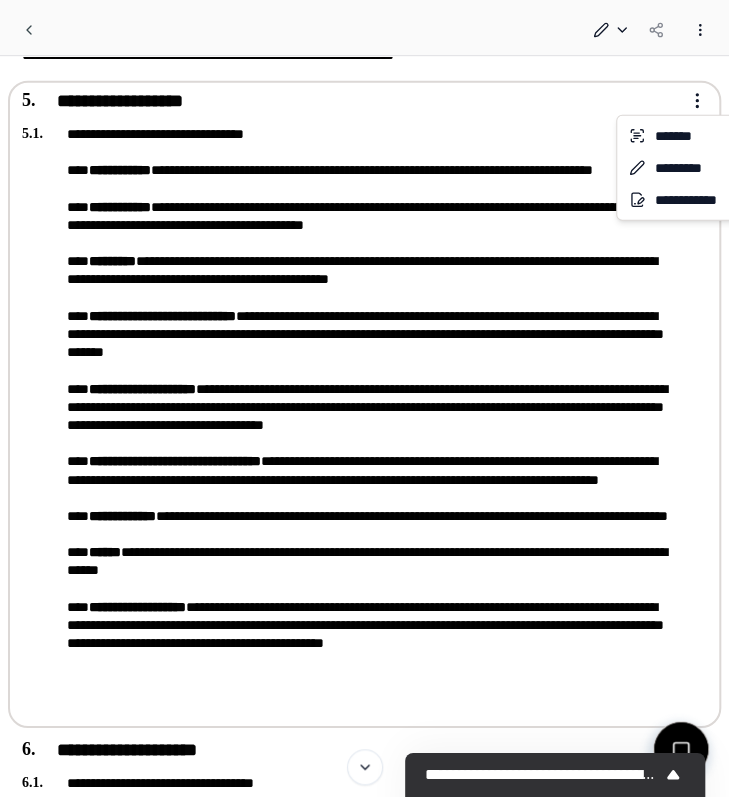 click on "**********" at bounding box center [372, 722] 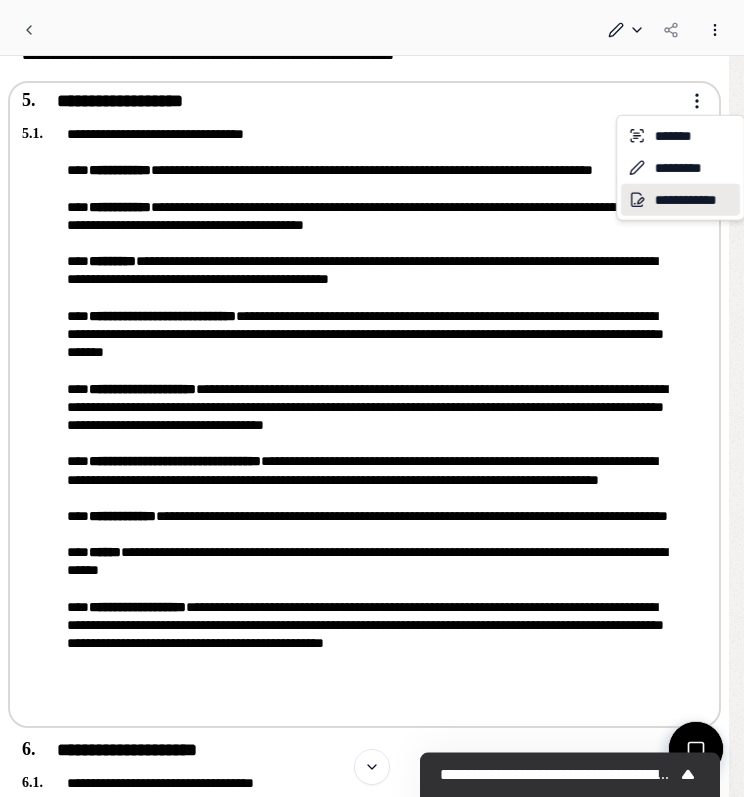 click on "**********" at bounding box center (680, 200) 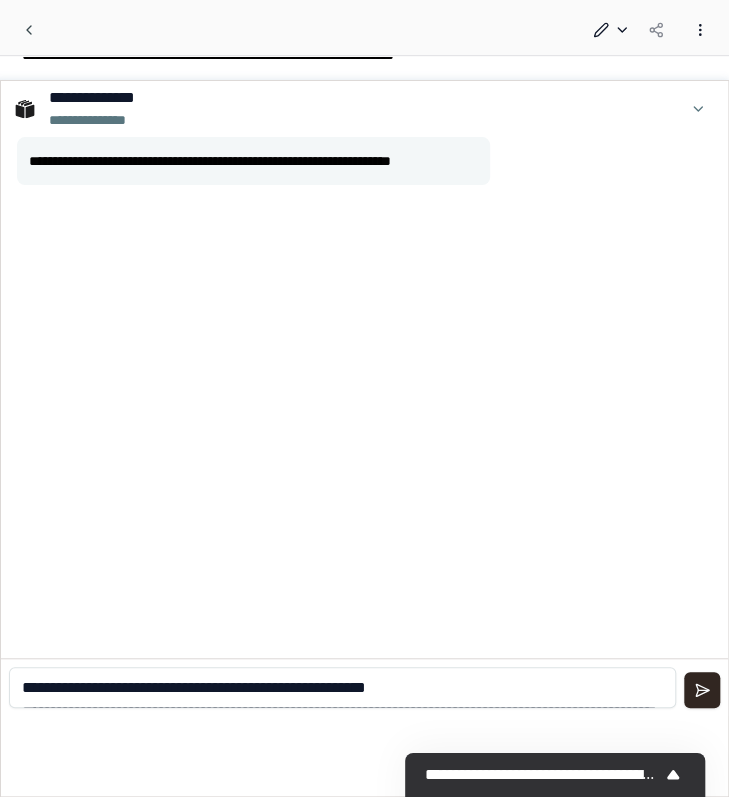 click at bounding box center (342, 687) 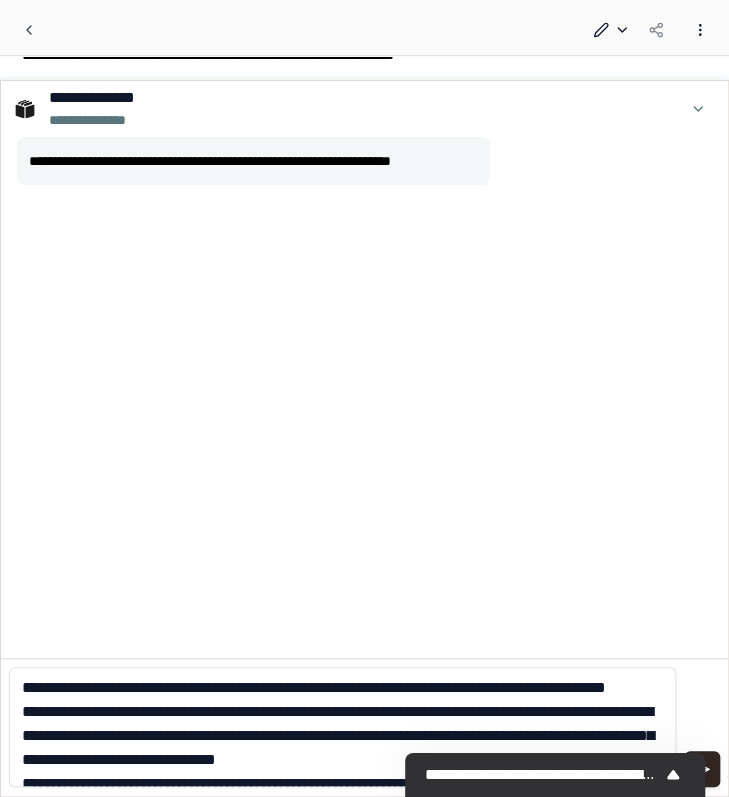 type on "**********" 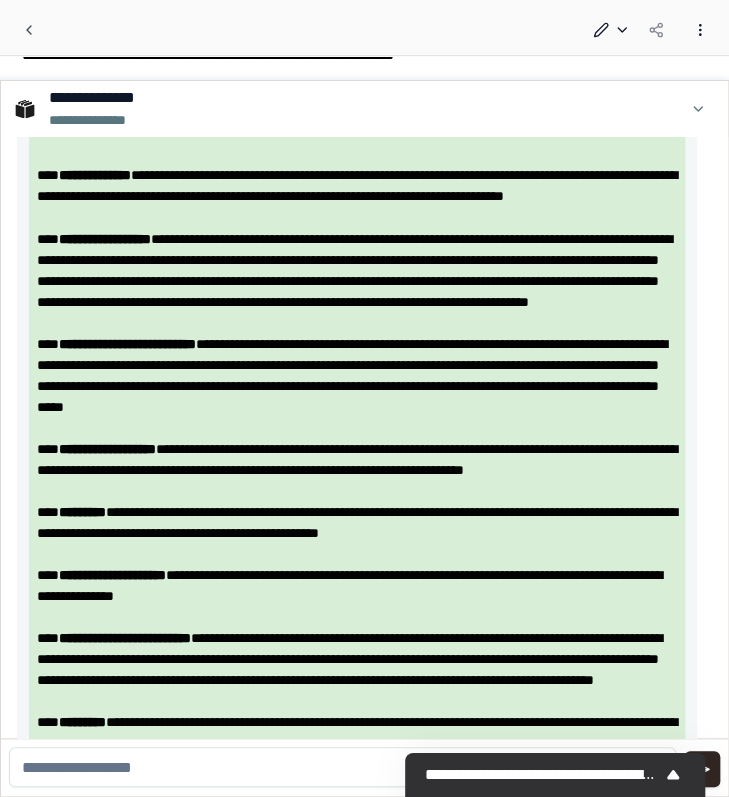 scroll, scrollTop: 3540, scrollLeft: 0, axis: vertical 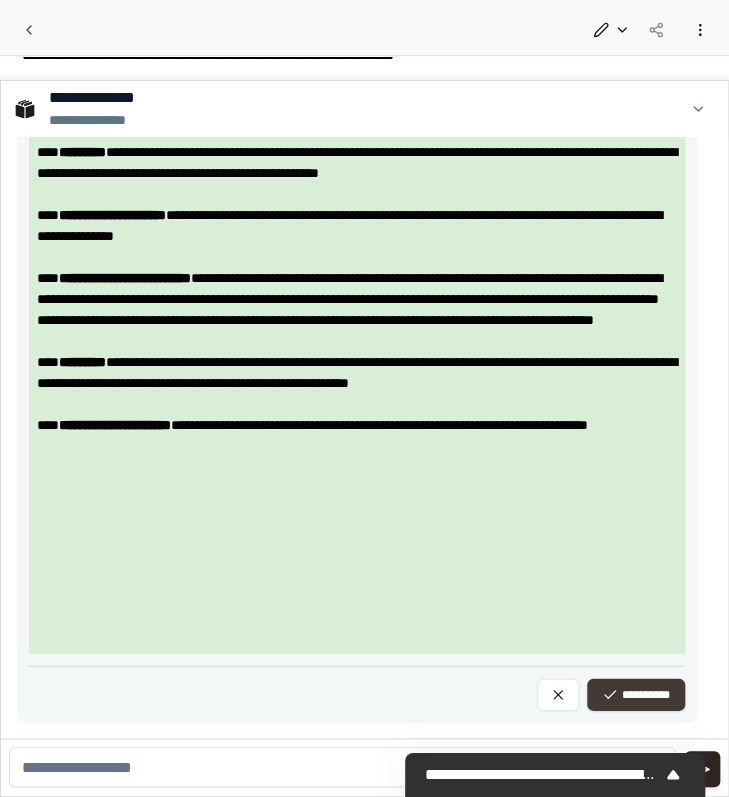 click on "**********" at bounding box center [636, 695] 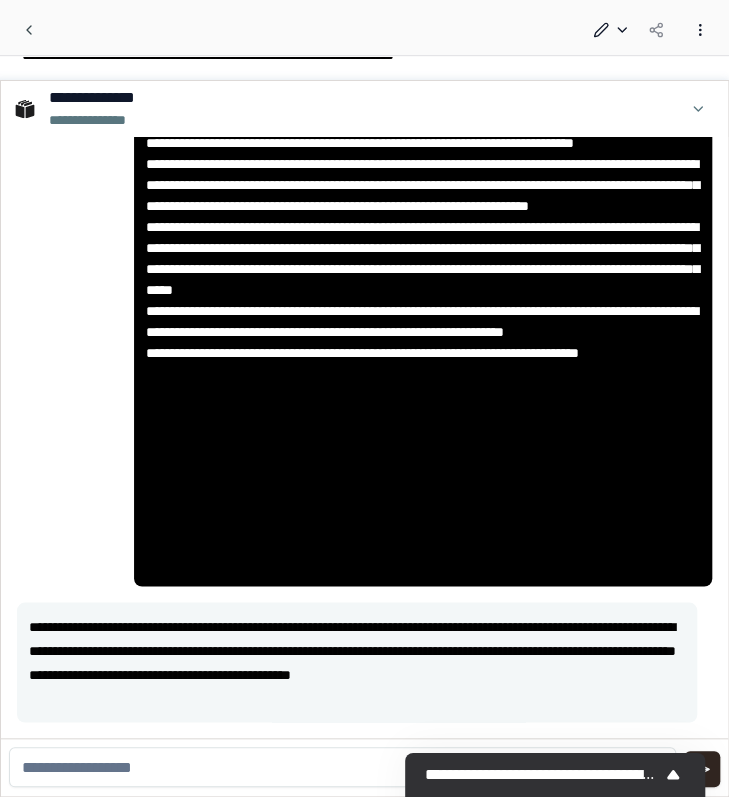 scroll, scrollTop: 709, scrollLeft: 0, axis: vertical 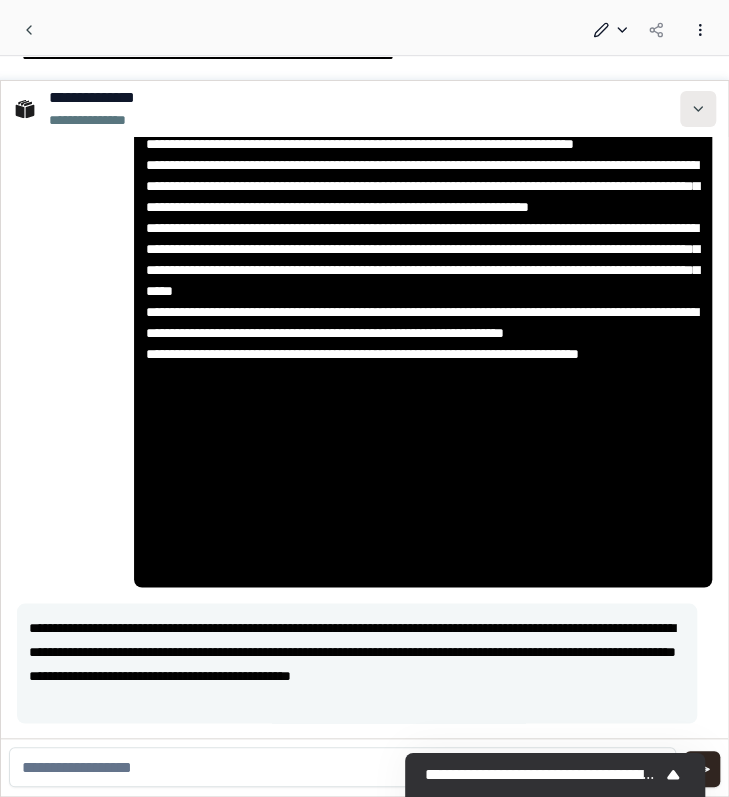 click at bounding box center (698, 109) 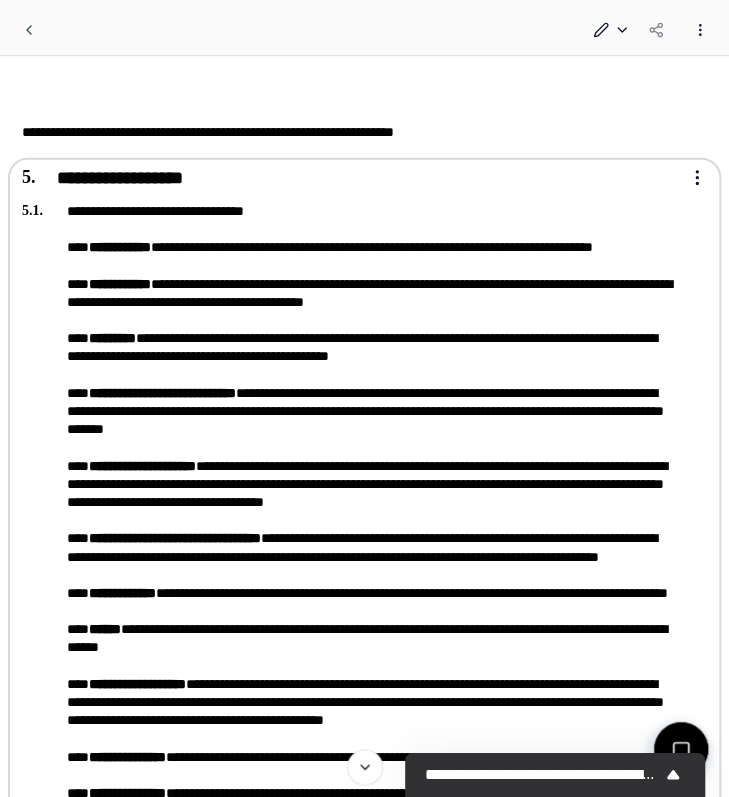 scroll, scrollTop: 1271, scrollLeft: 0, axis: vertical 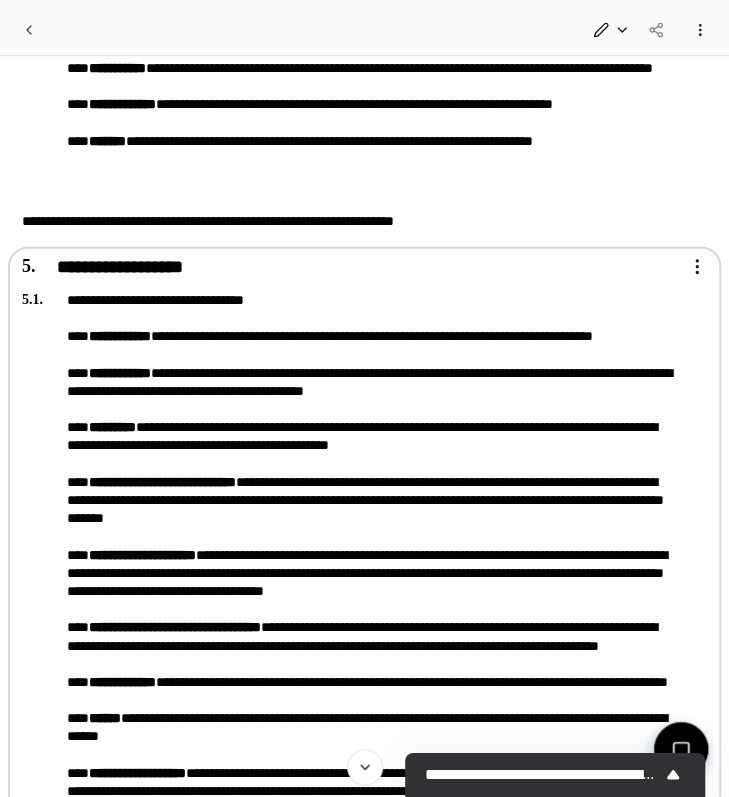 click on "**********" at bounding box center (364, 1452) 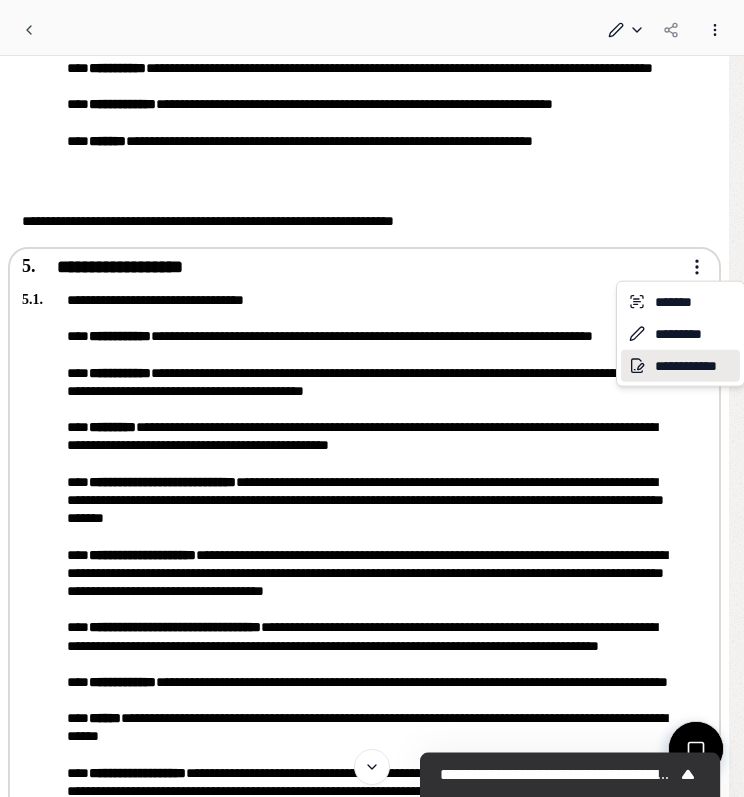 click on "**********" at bounding box center [680, 366] 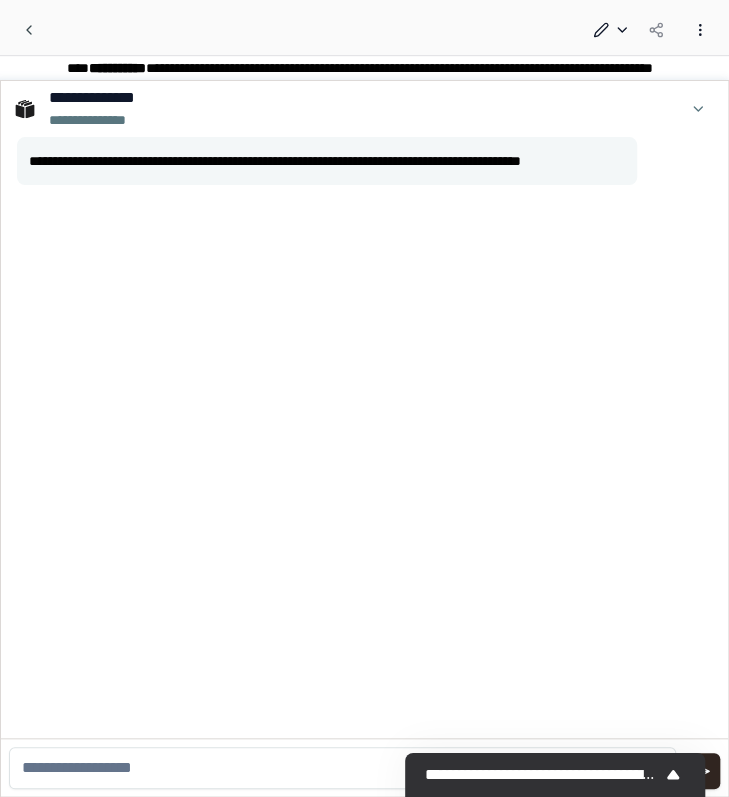 type 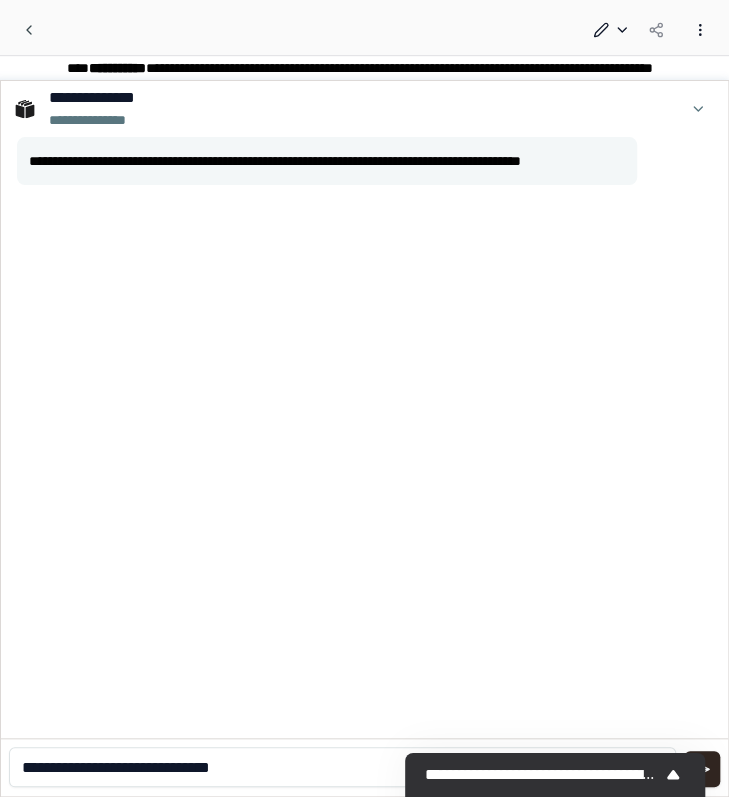 type on "**********" 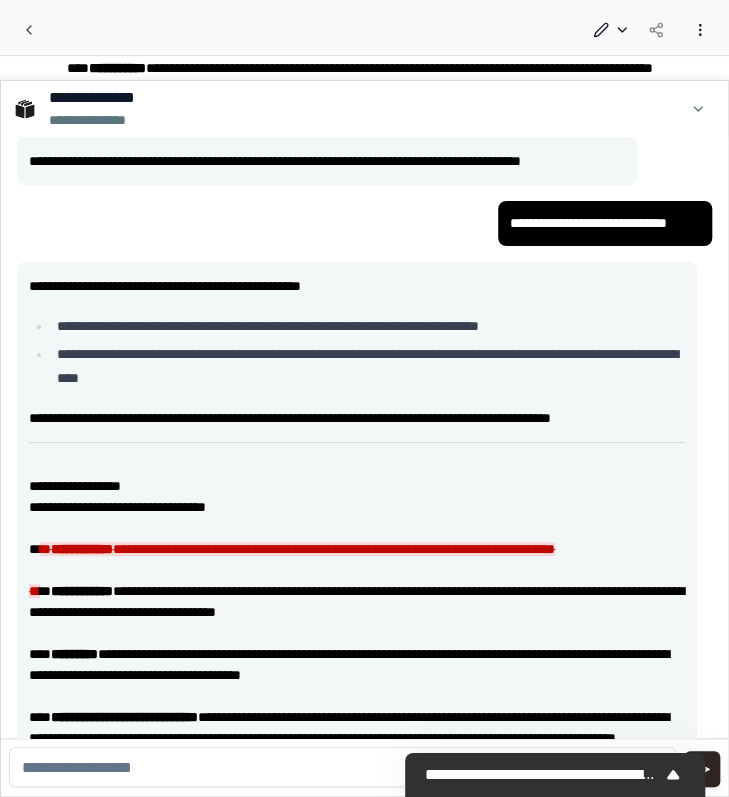 scroll, scrollTop: 8470, scrollLeft: 0, axis: vertical 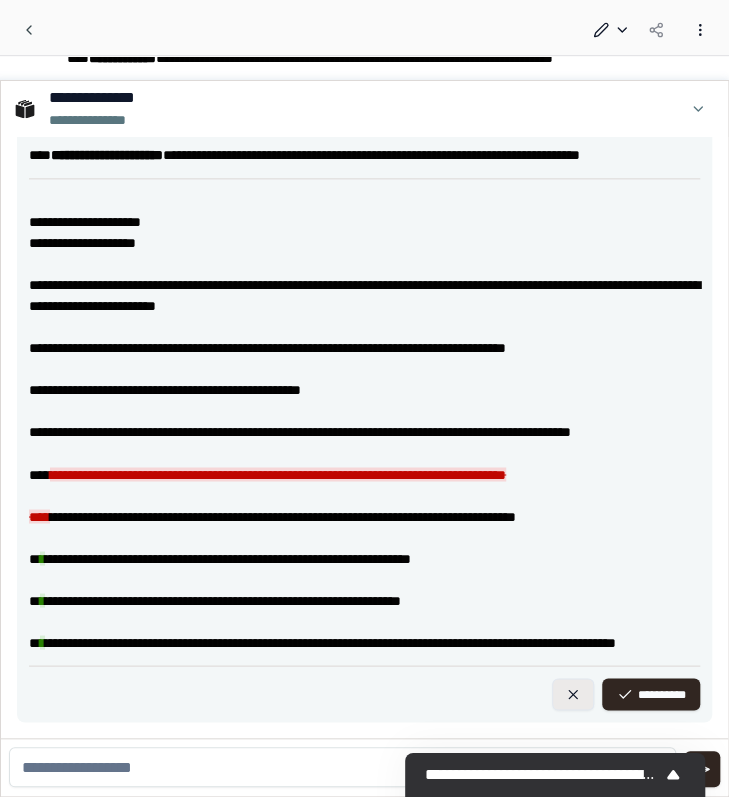 click at bounding box center [573, 694] 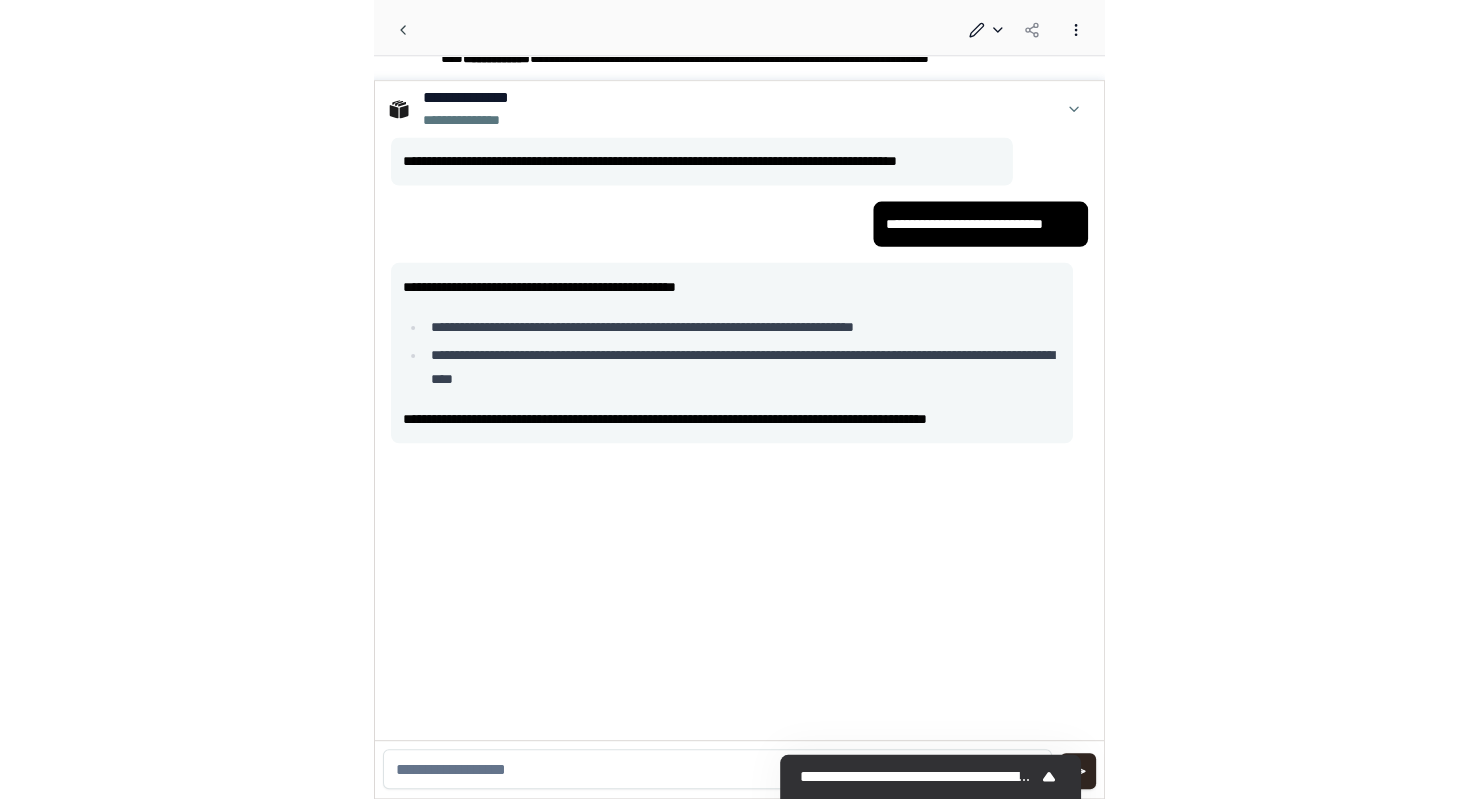 scroll, scrollTop: 0, scrollLeft: 0, axis: both 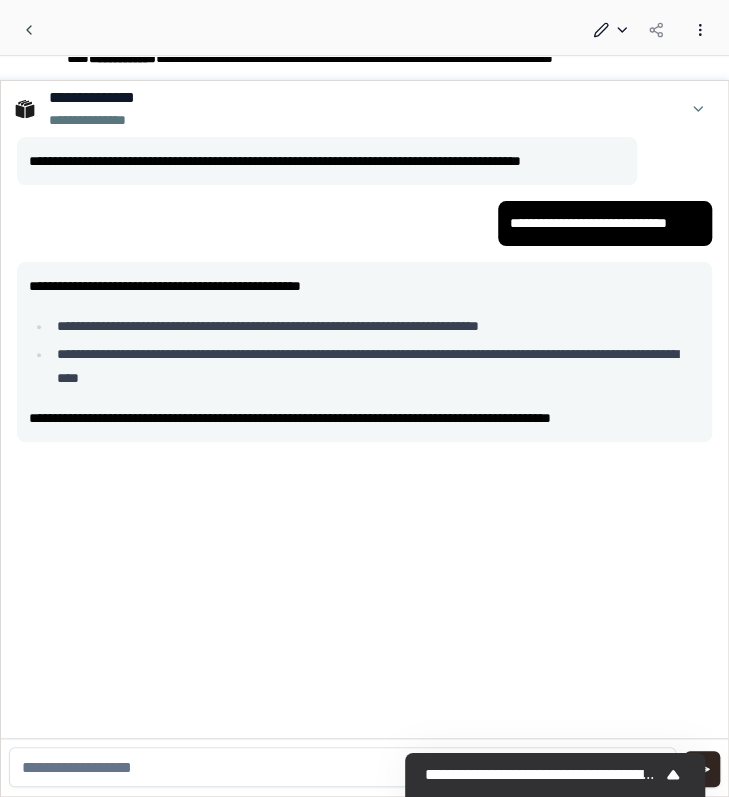 click at bounding box center [342, 767] 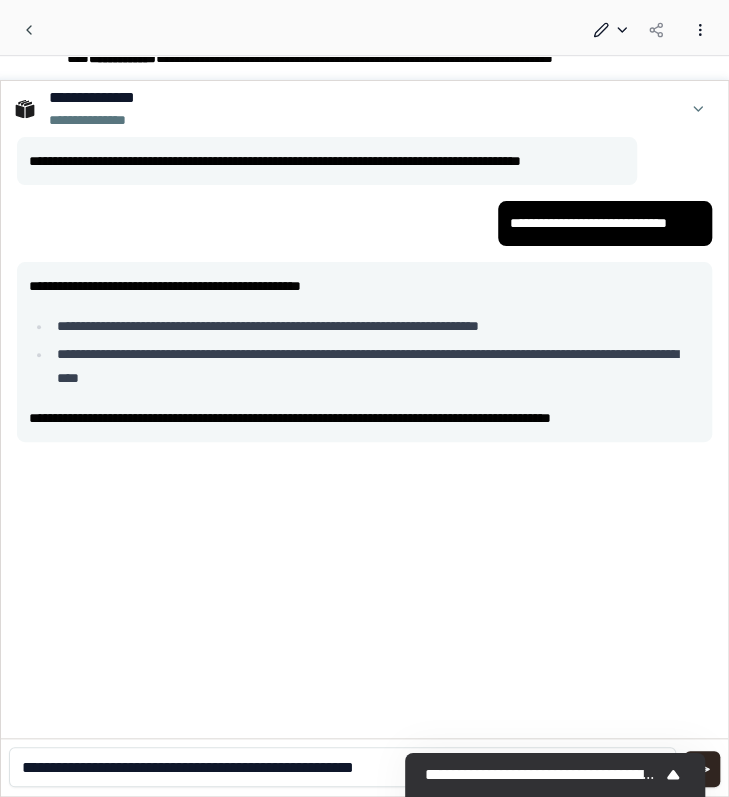 type on "**********" 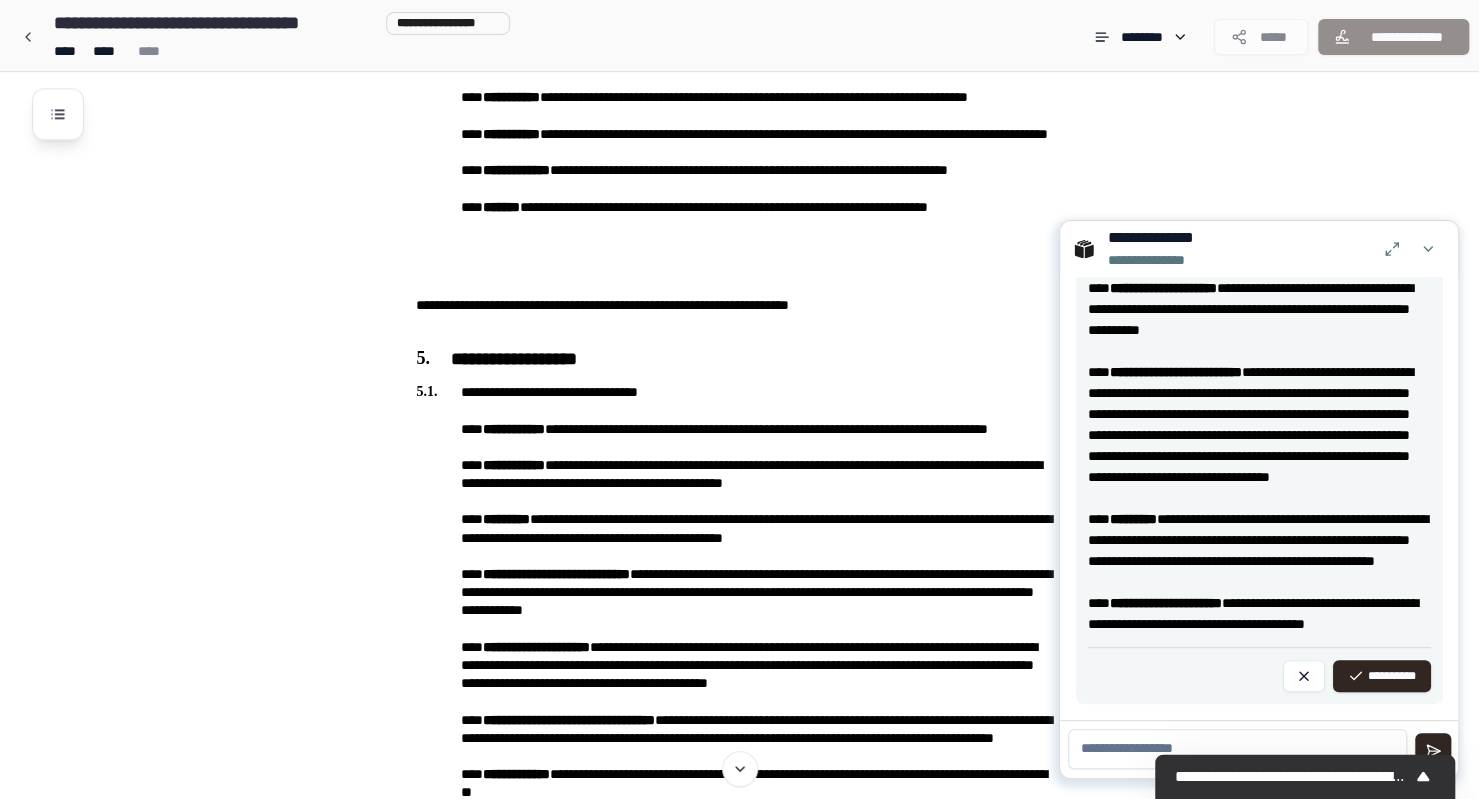 scroll, scrollTop: 16238, scrollLeft: 0, axis: vertical 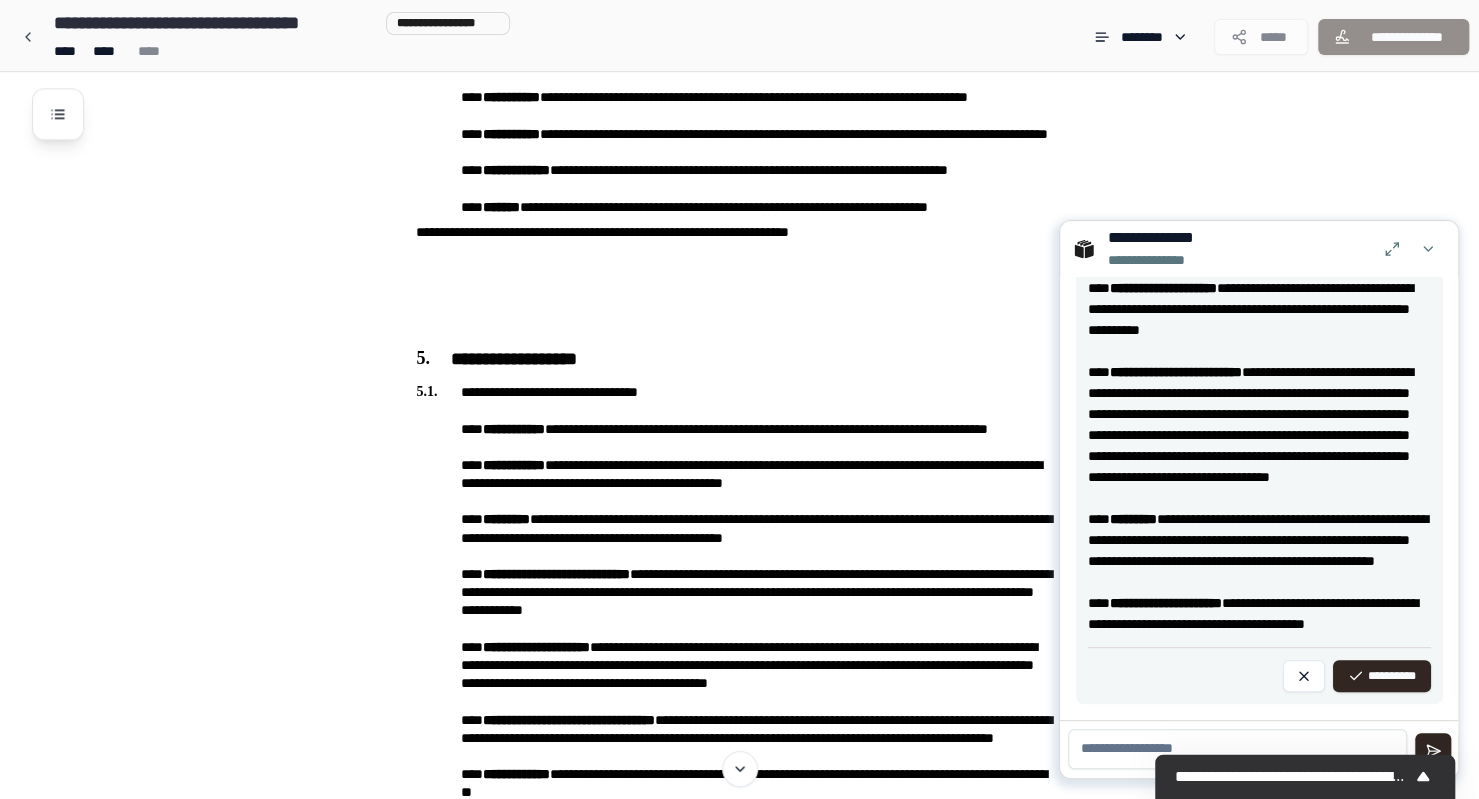 click on "**********" at bounding box center (1382, 676) 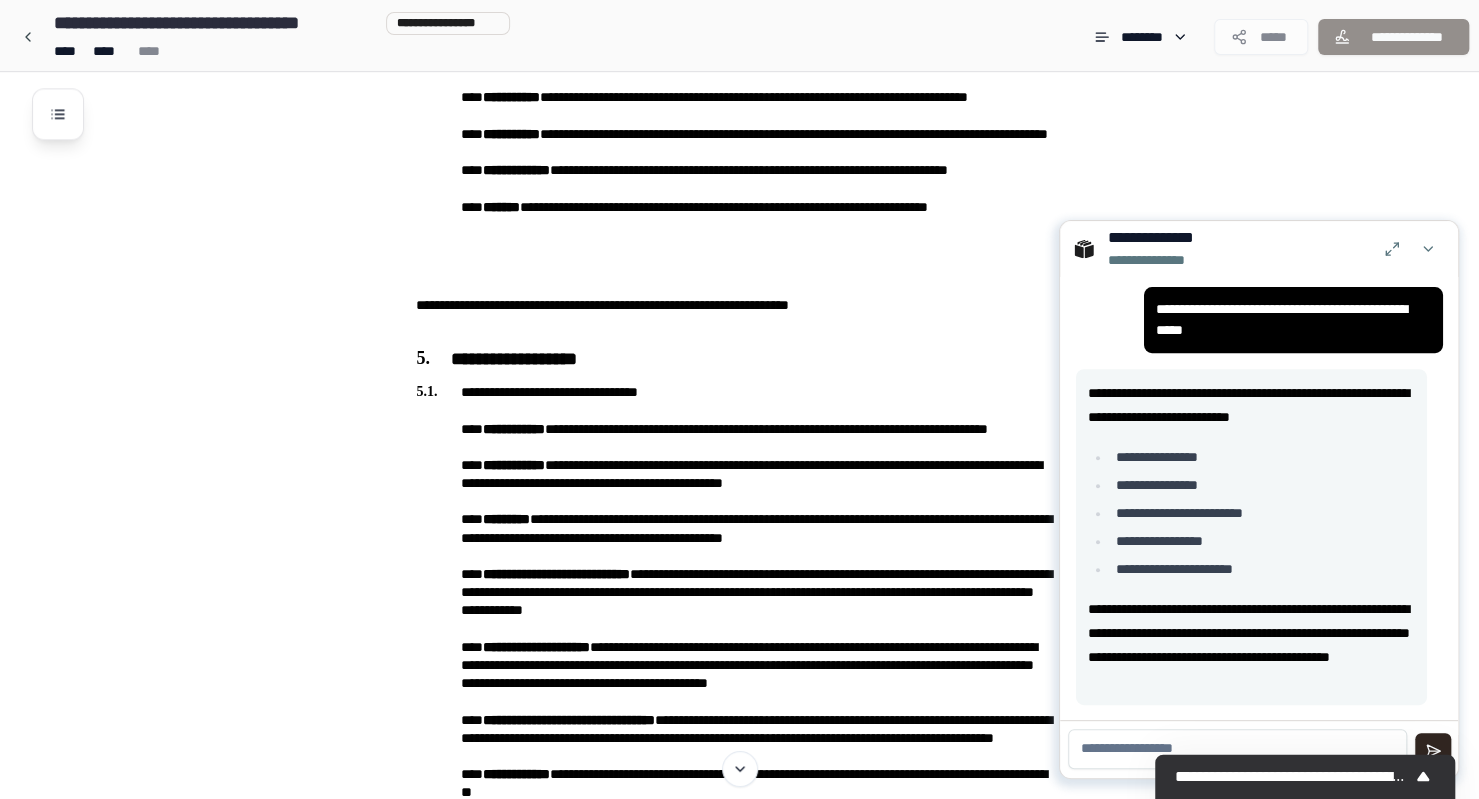 scroll, scrollTop: 480, scrollLeft: 0, axis: vertical 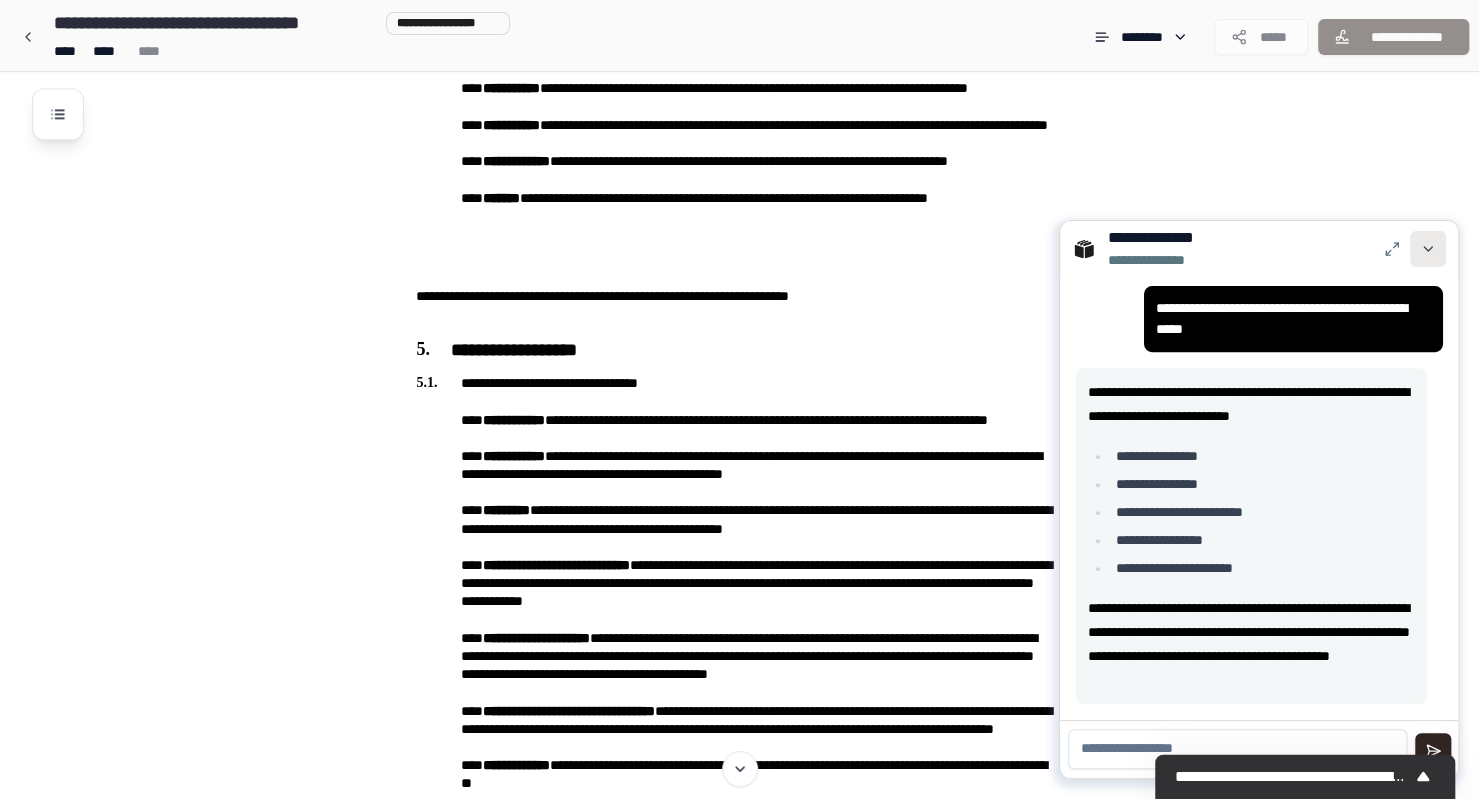 click at bounding box center [1428, 249] 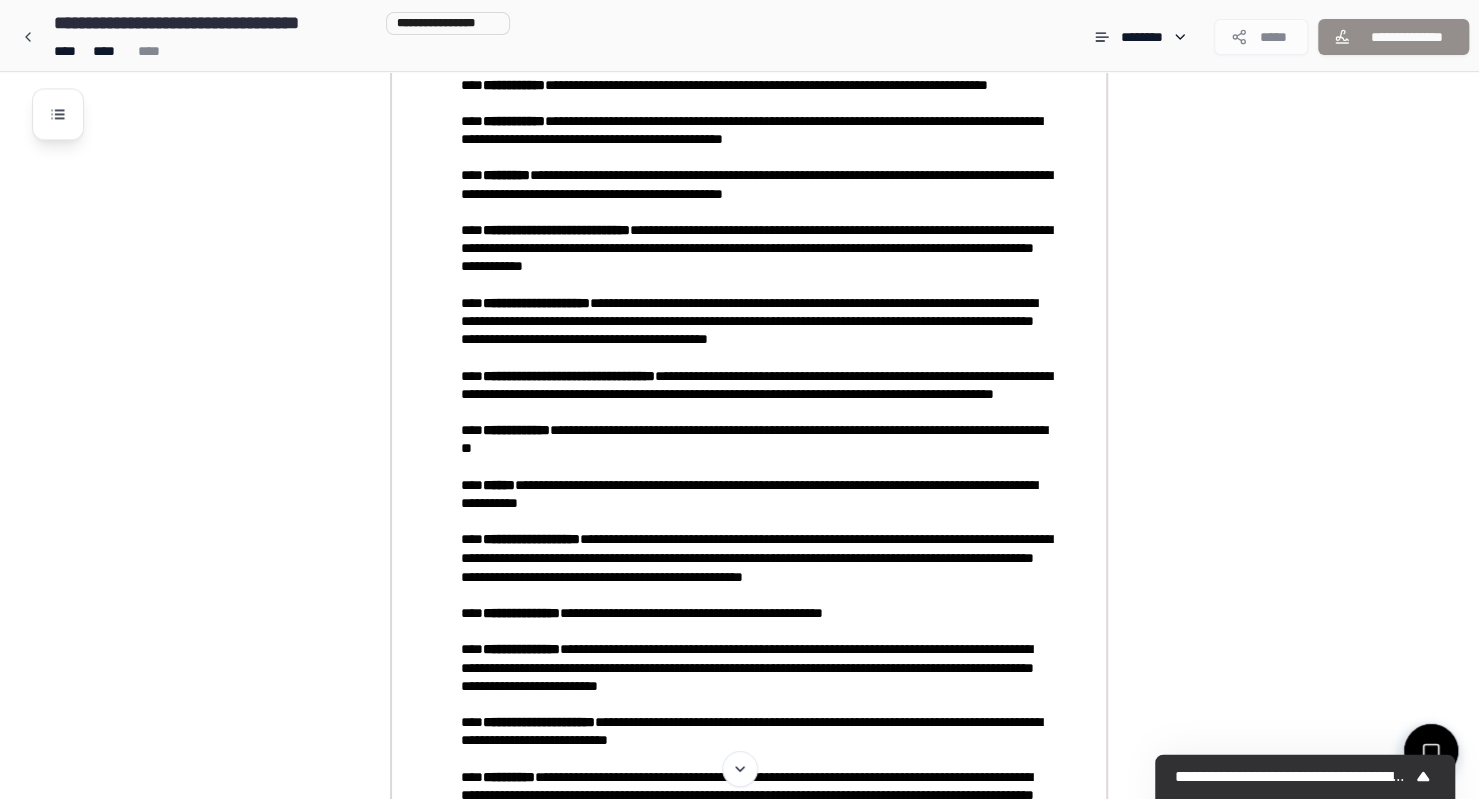scroll, scrollTop: 1660, scrollLeft: 0, axis: vertical 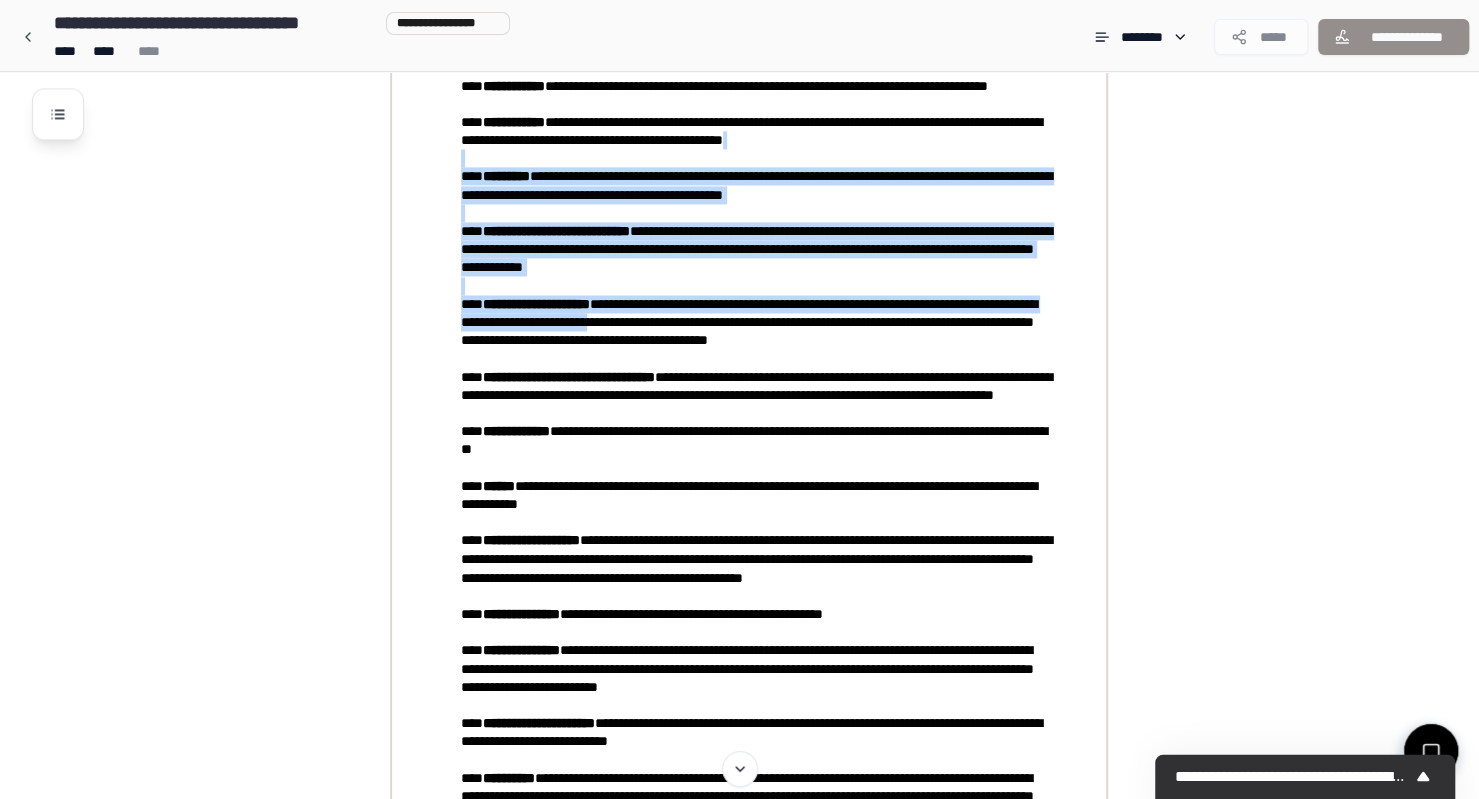 drag, startPoint x: 726, startPoint y: 347, endPoint x: 868, endPoint y: 176, distance: 222.27235 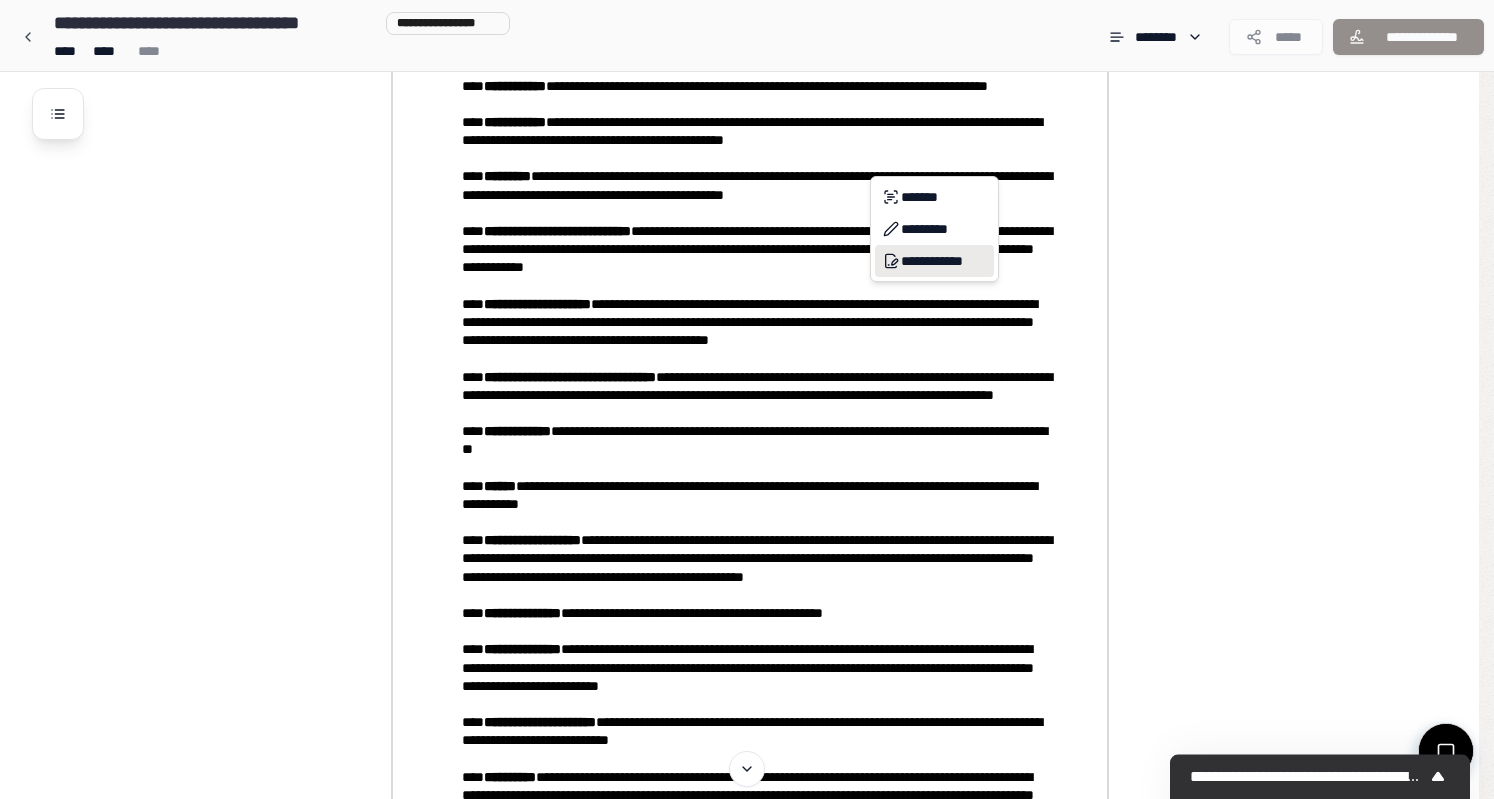 click on "**********" at bounding box center (934, 261) 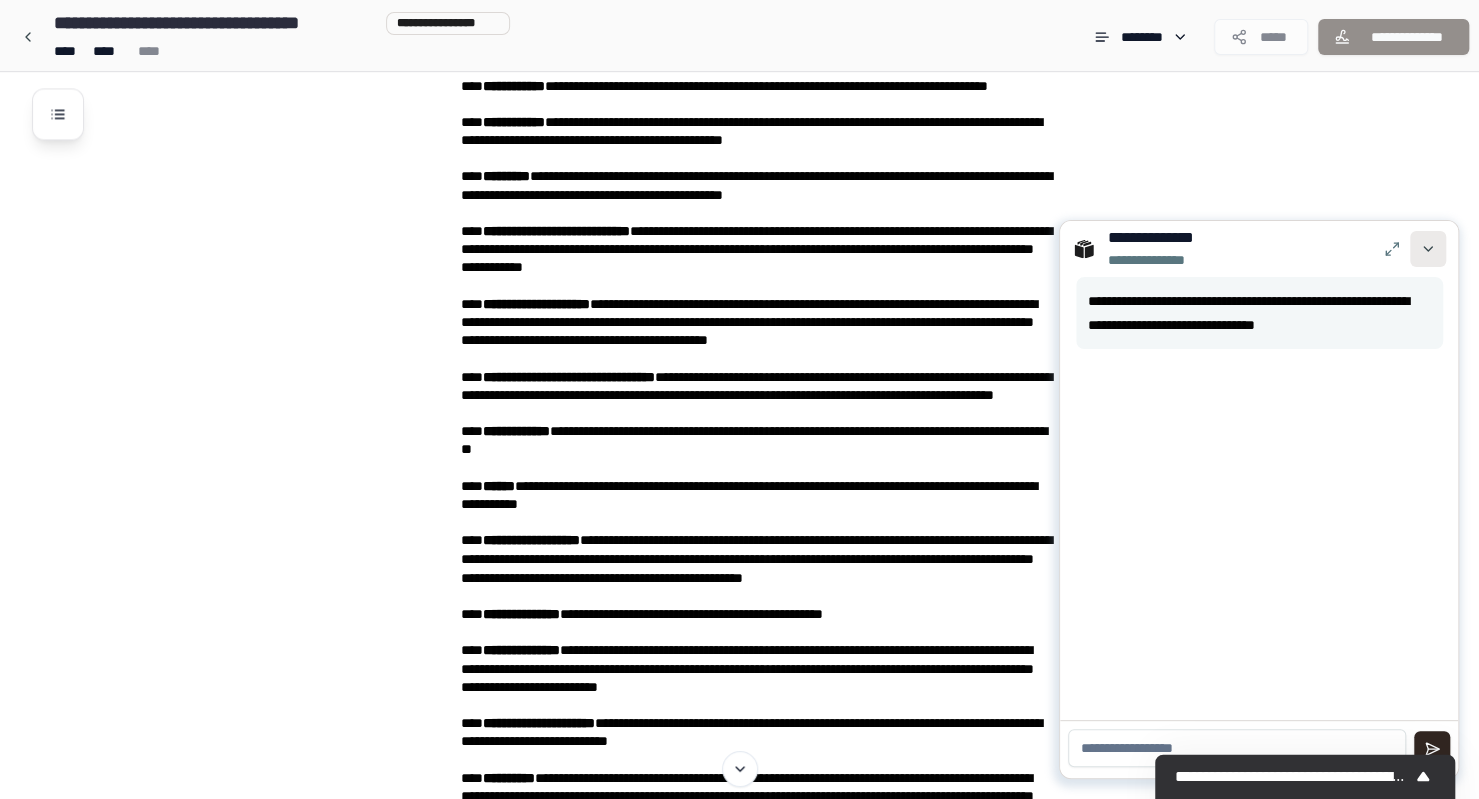 click at bounding box center [1428, 249] 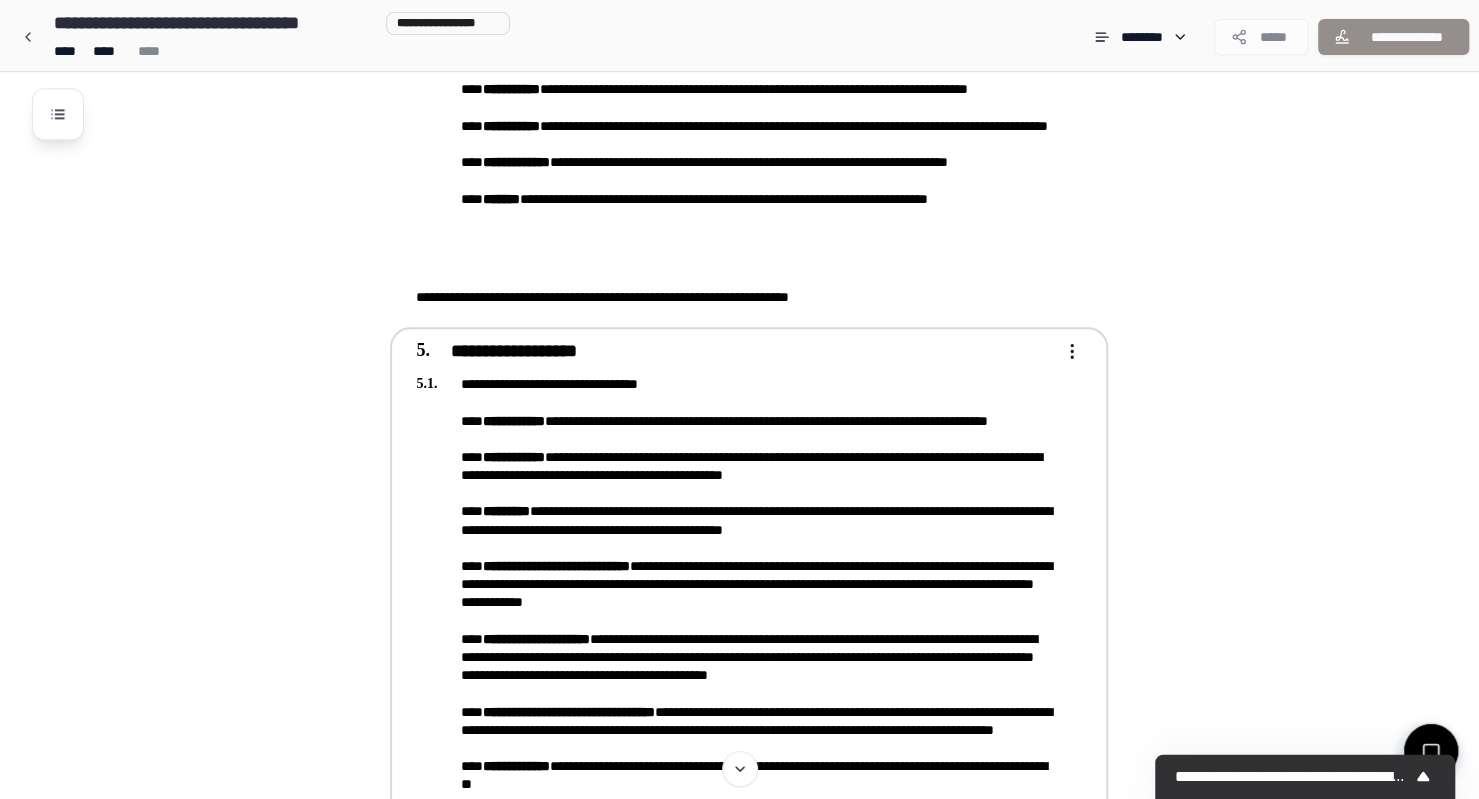scroll, scrollTop: 1324, scrollLeft: 0, axis: vertical 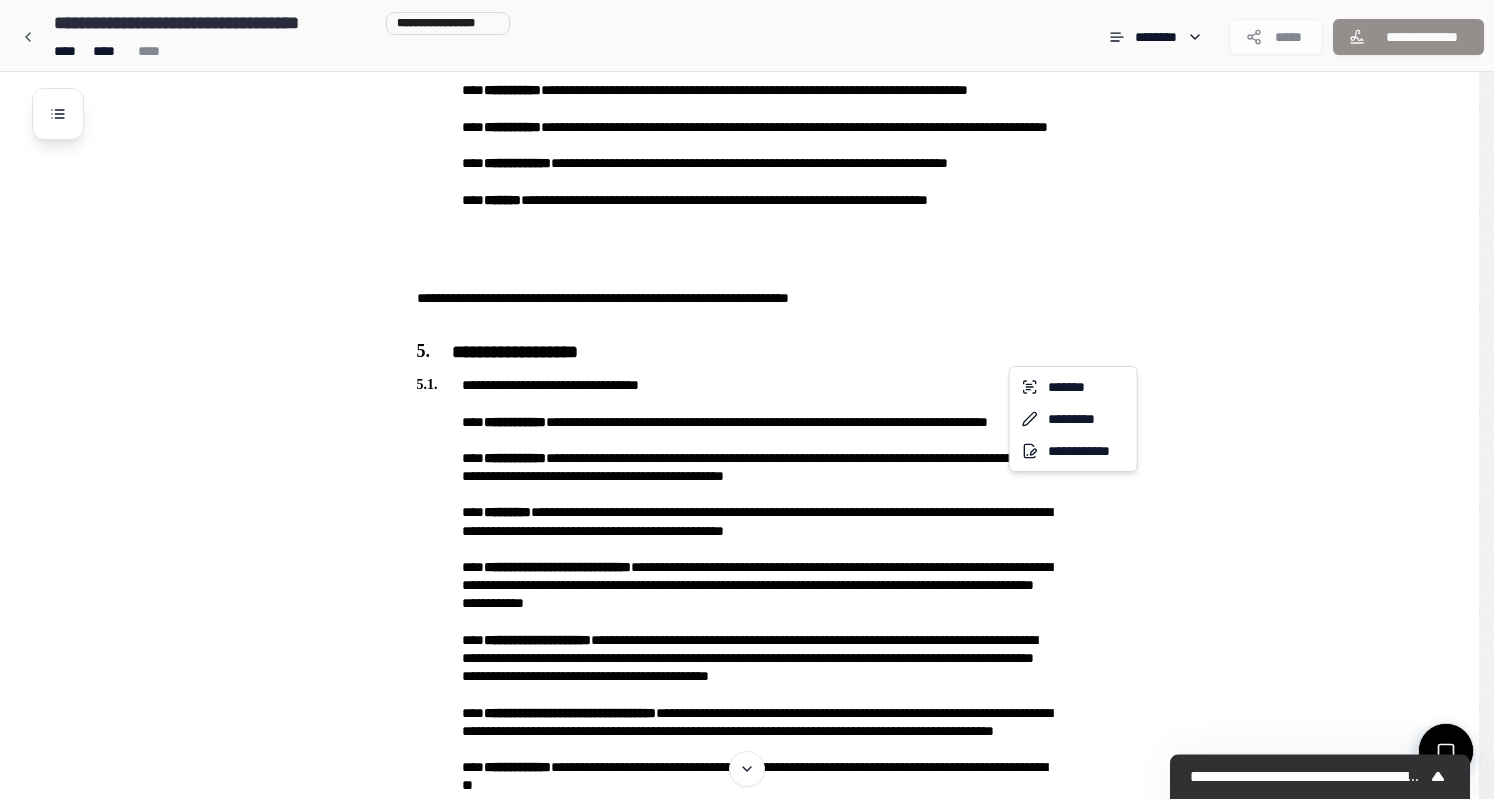 click on "**********" at bounding box center (747, 1471) 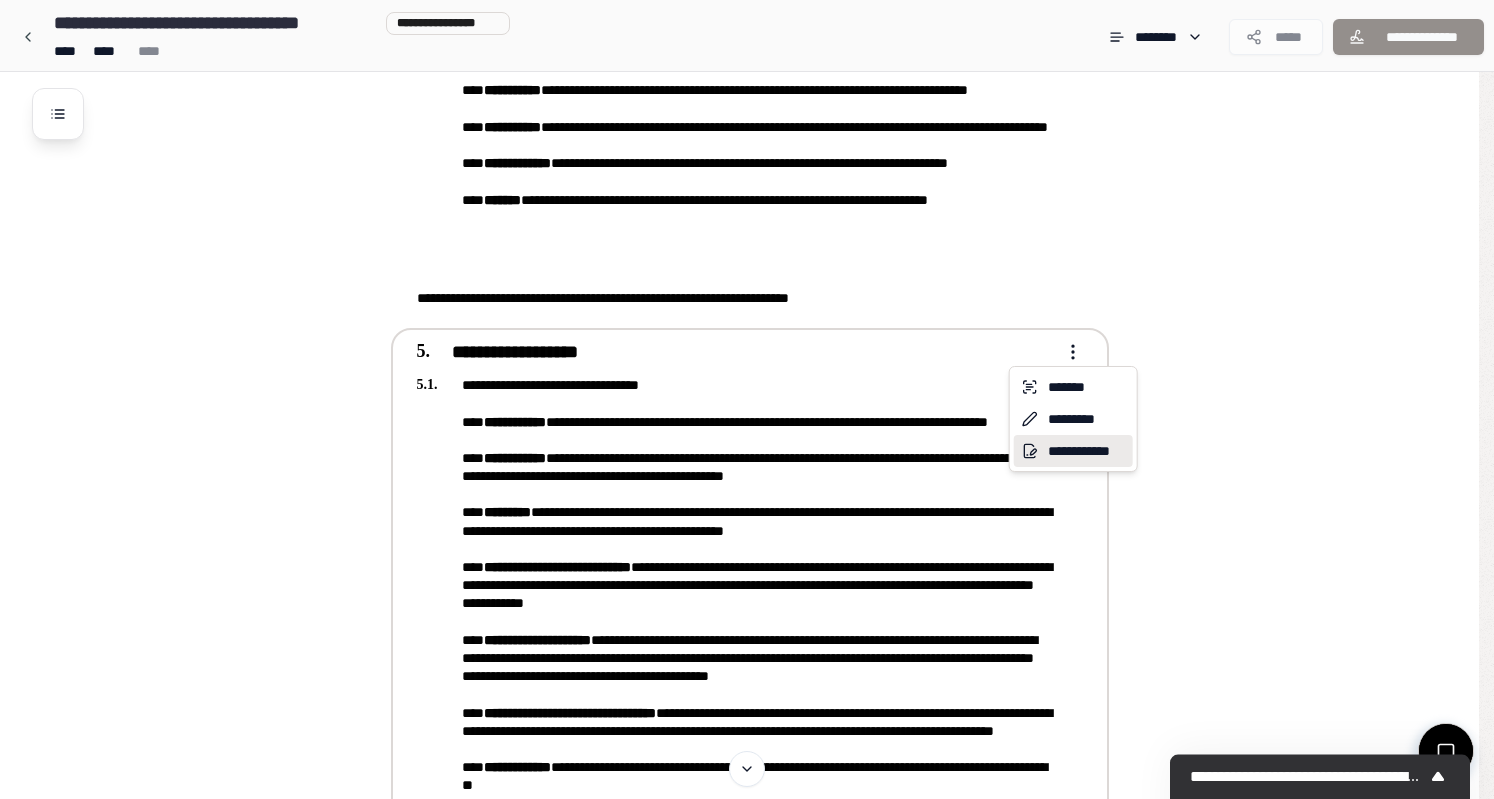 click on "**********" at bounding box center [1073, 451] 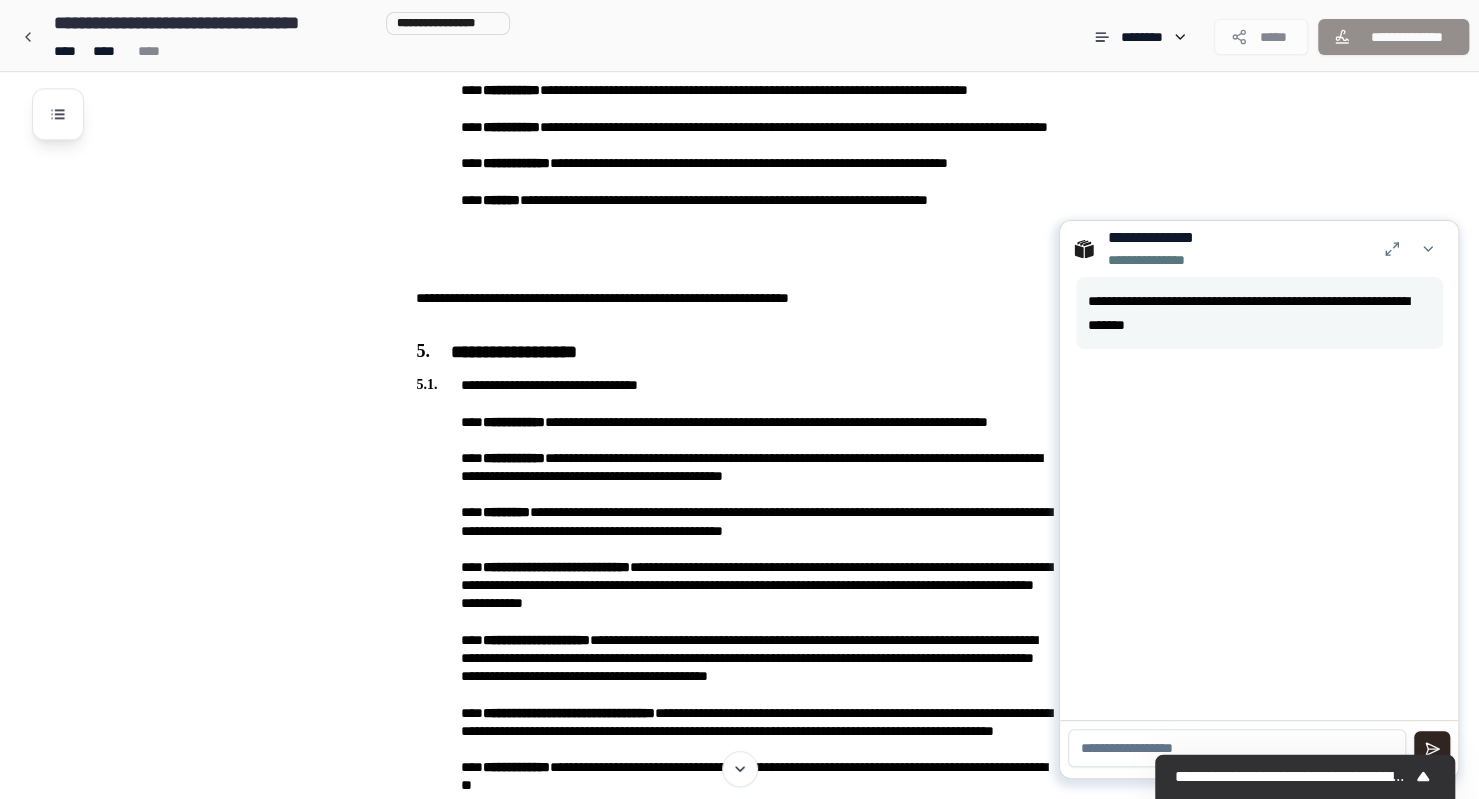 click at bounding box center (1237, 748) 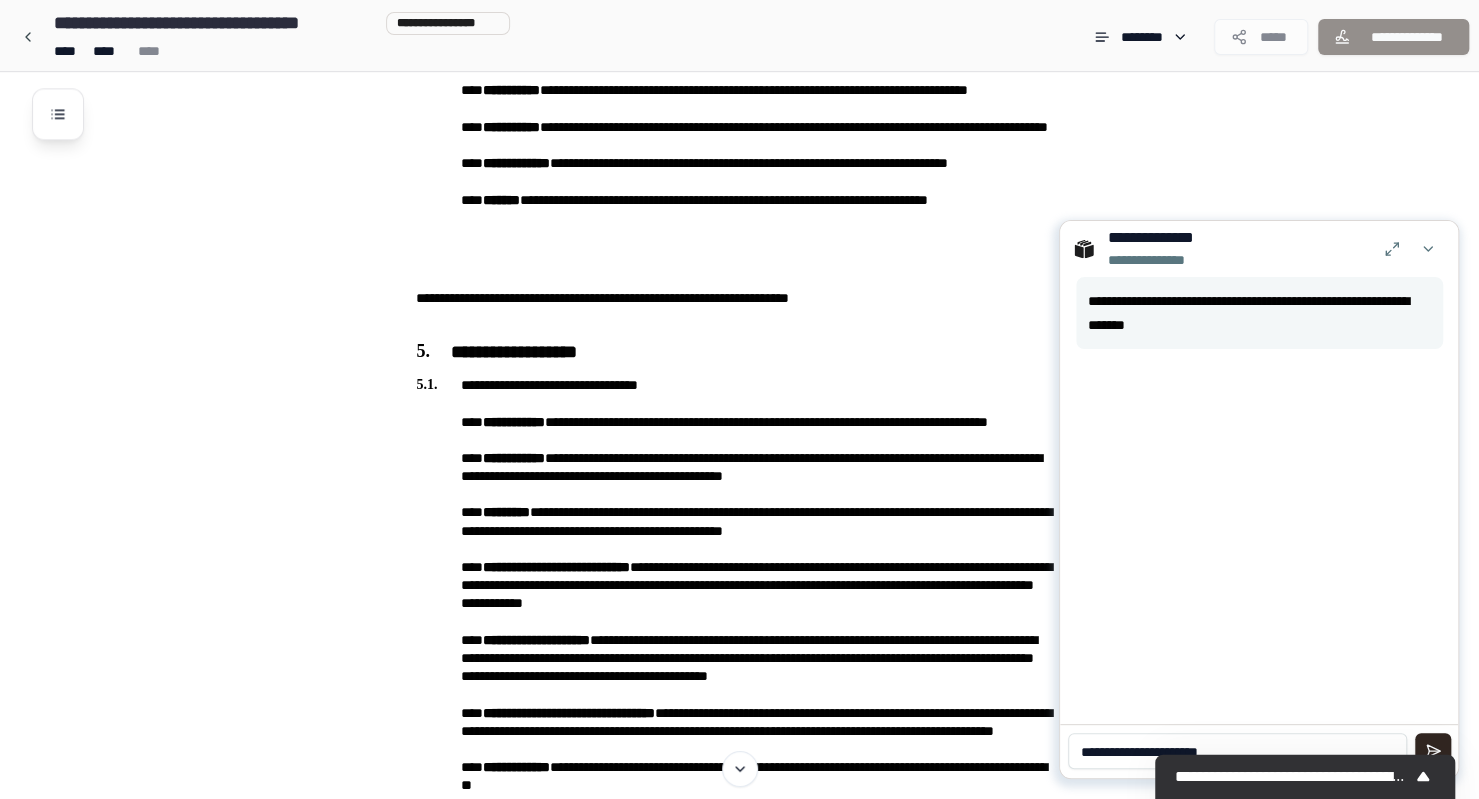 type on "**********" 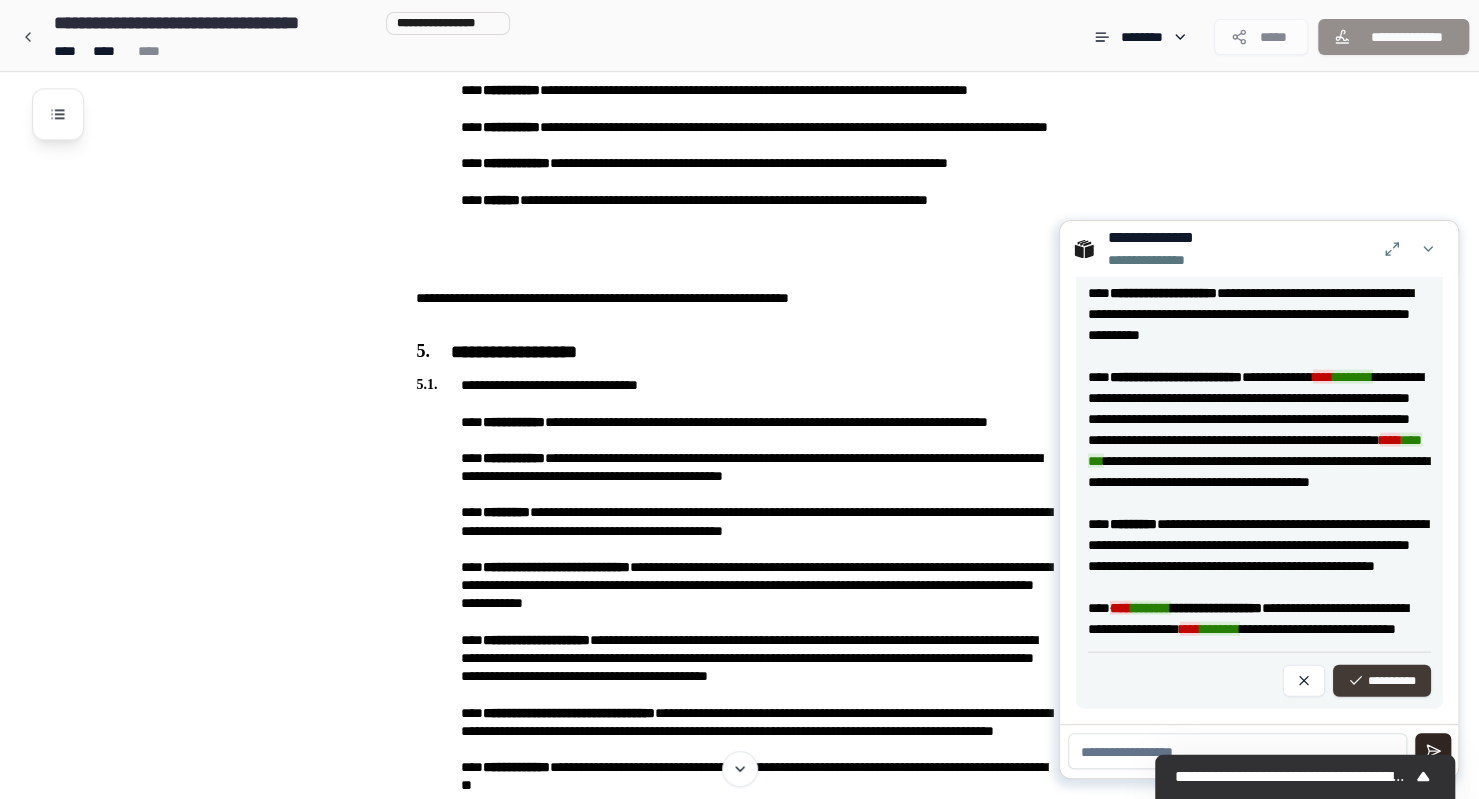 scroll, scrollTop: 3010, scrollLeft: 0, axis: vertical 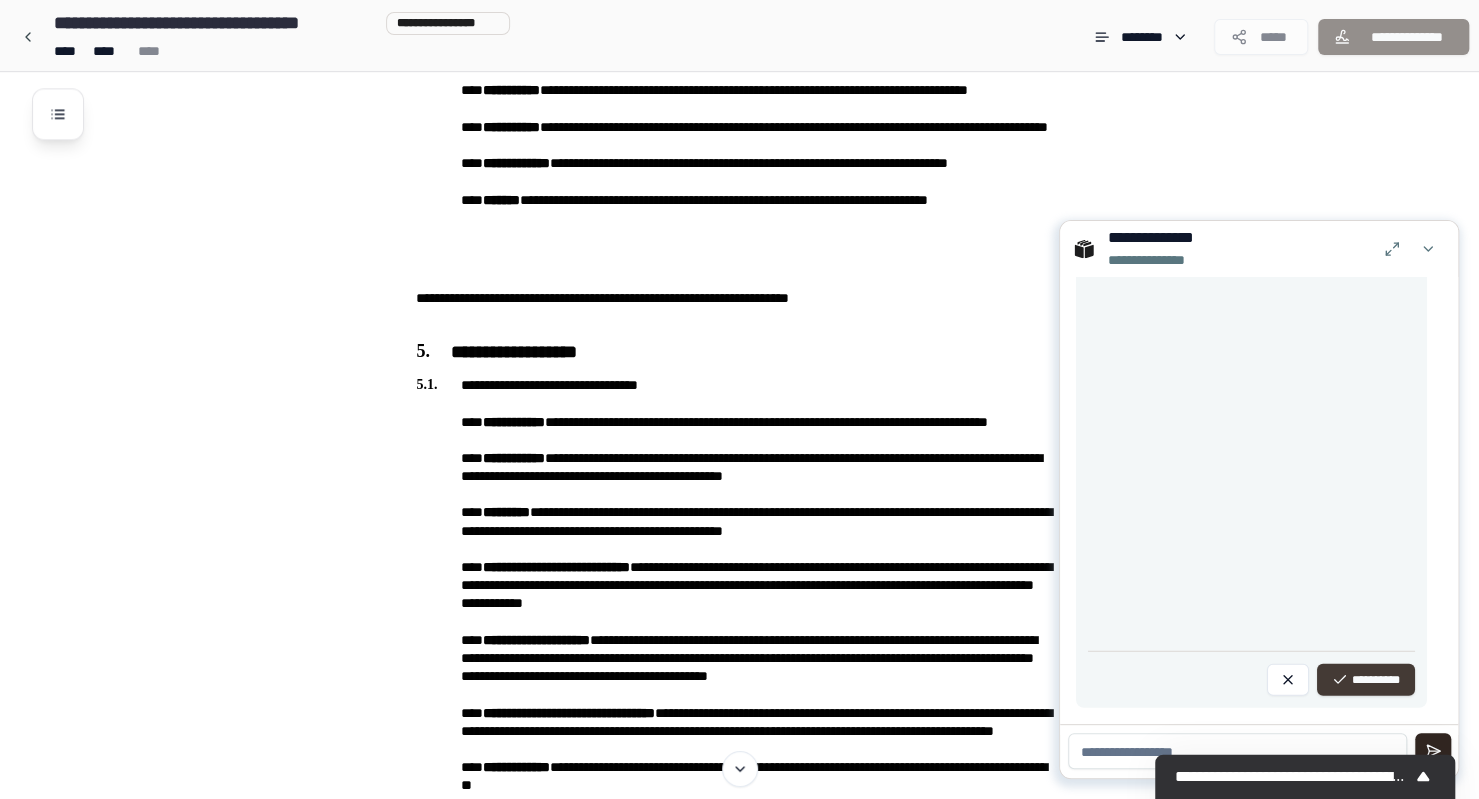 click on "**********" at bounding box center (1366, 680) 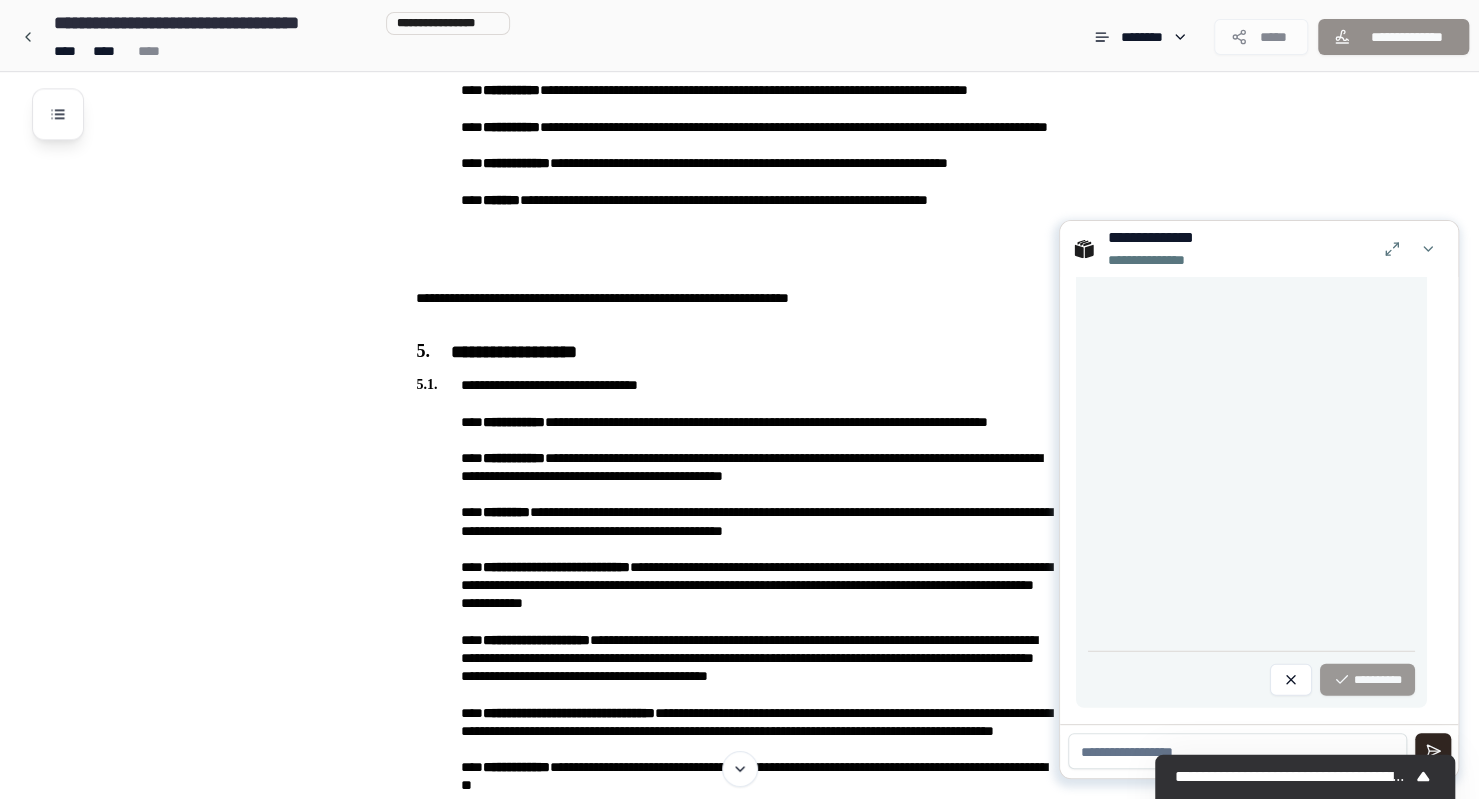scroll, scrollTop: 0, scrollLeft: 0, axis: both 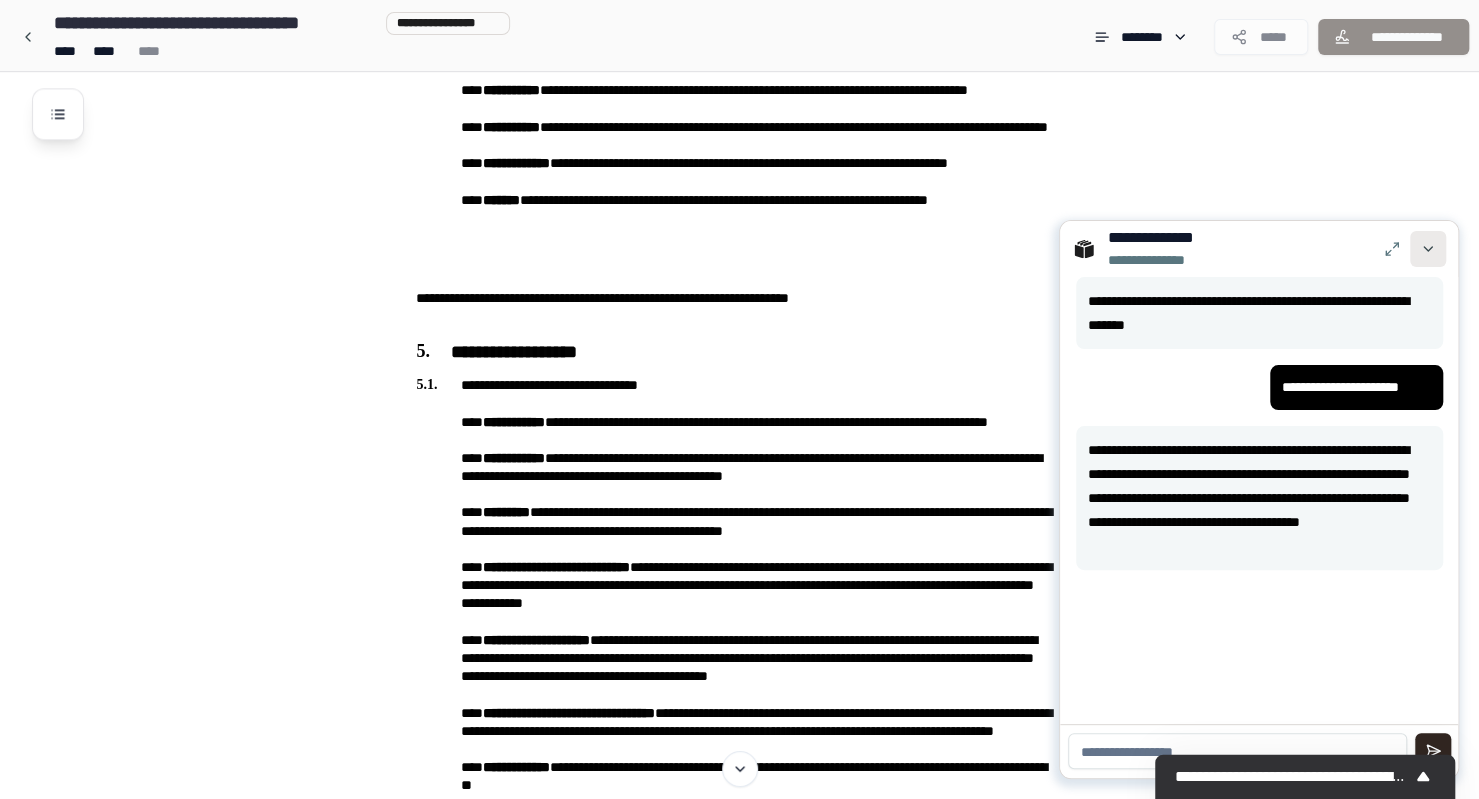 click at bounding box center [1428, 249] 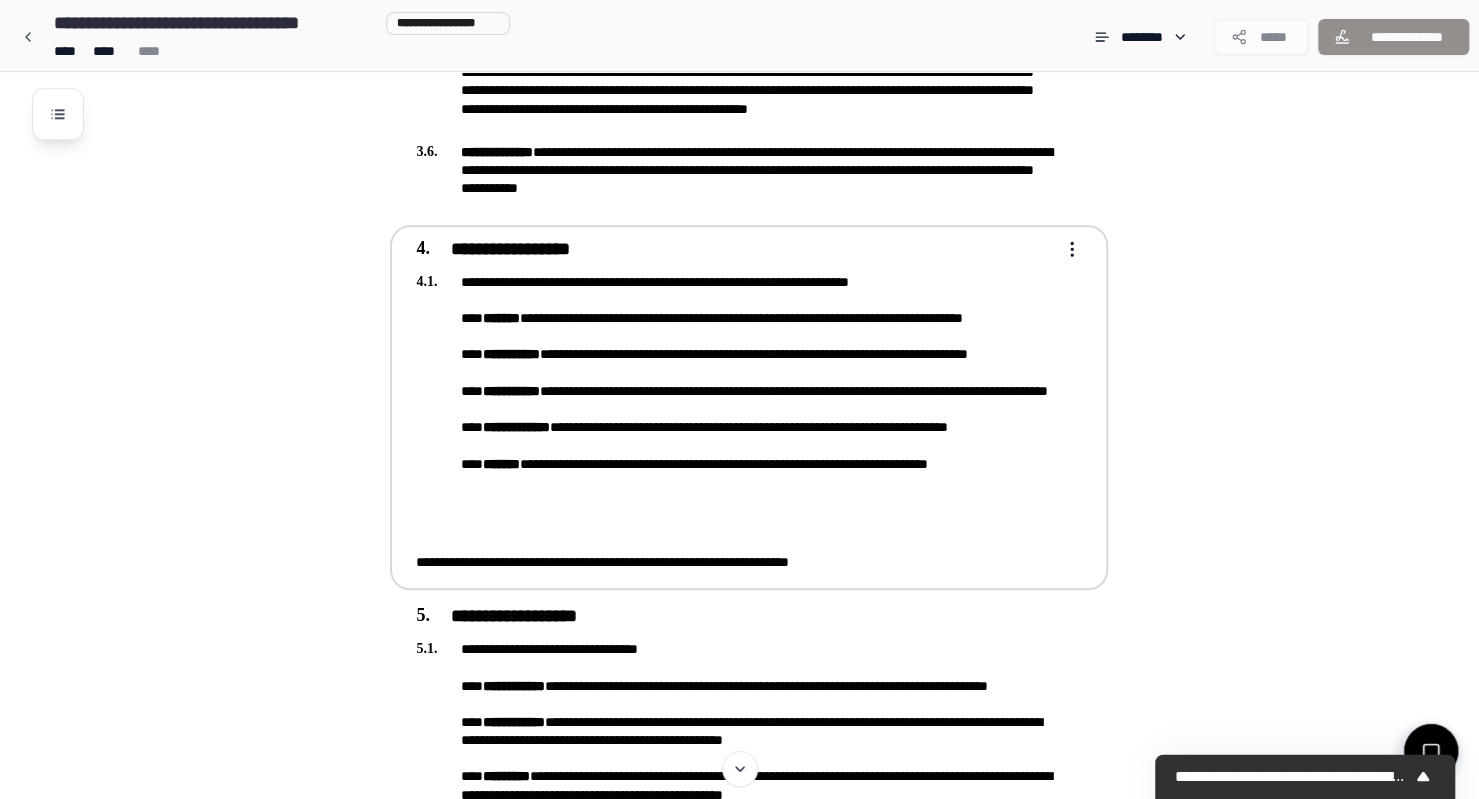 scroll, scrollTop: 0, scrollLeft: 0, axis: both 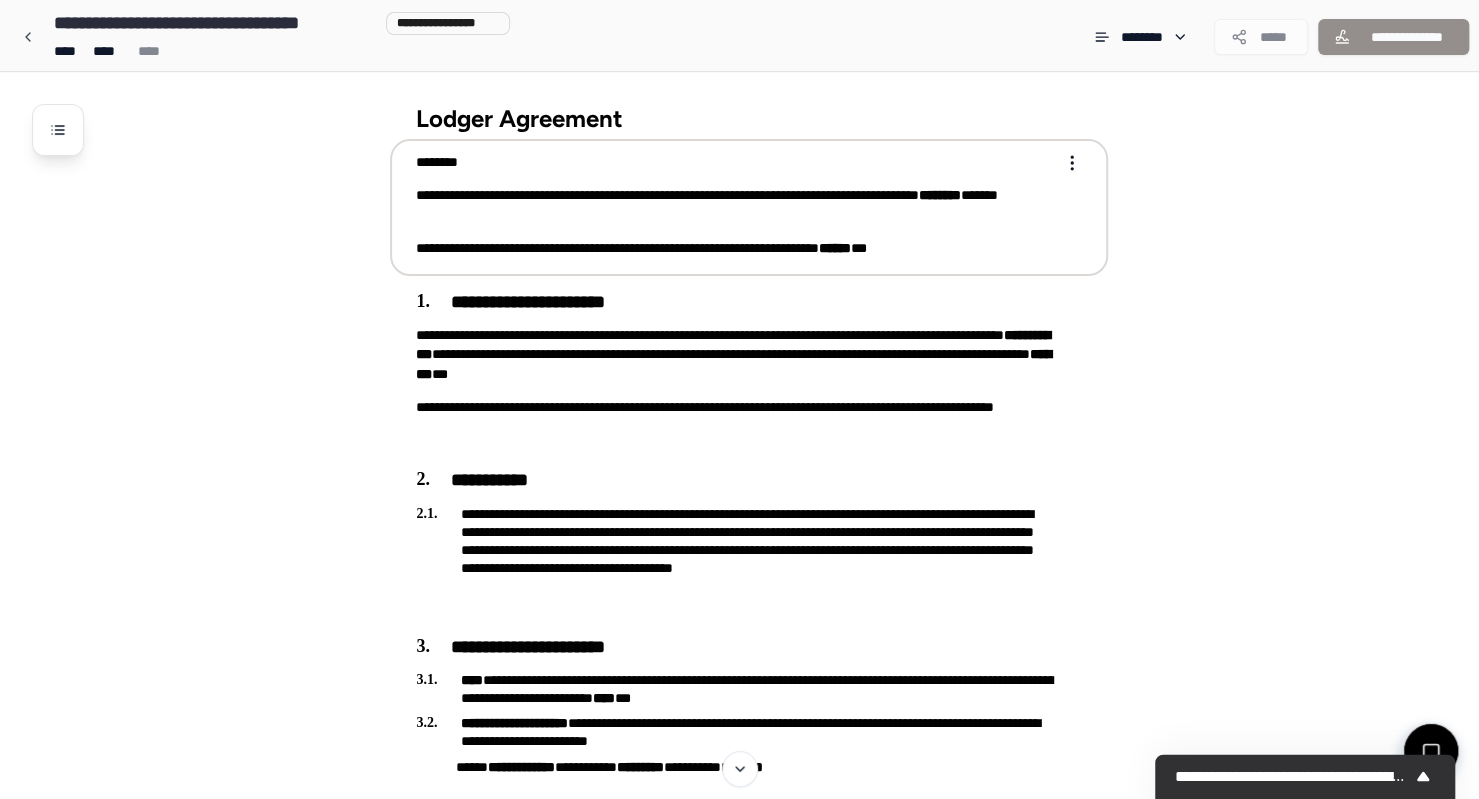 click on "**********" at bounding box center (739, 2804) 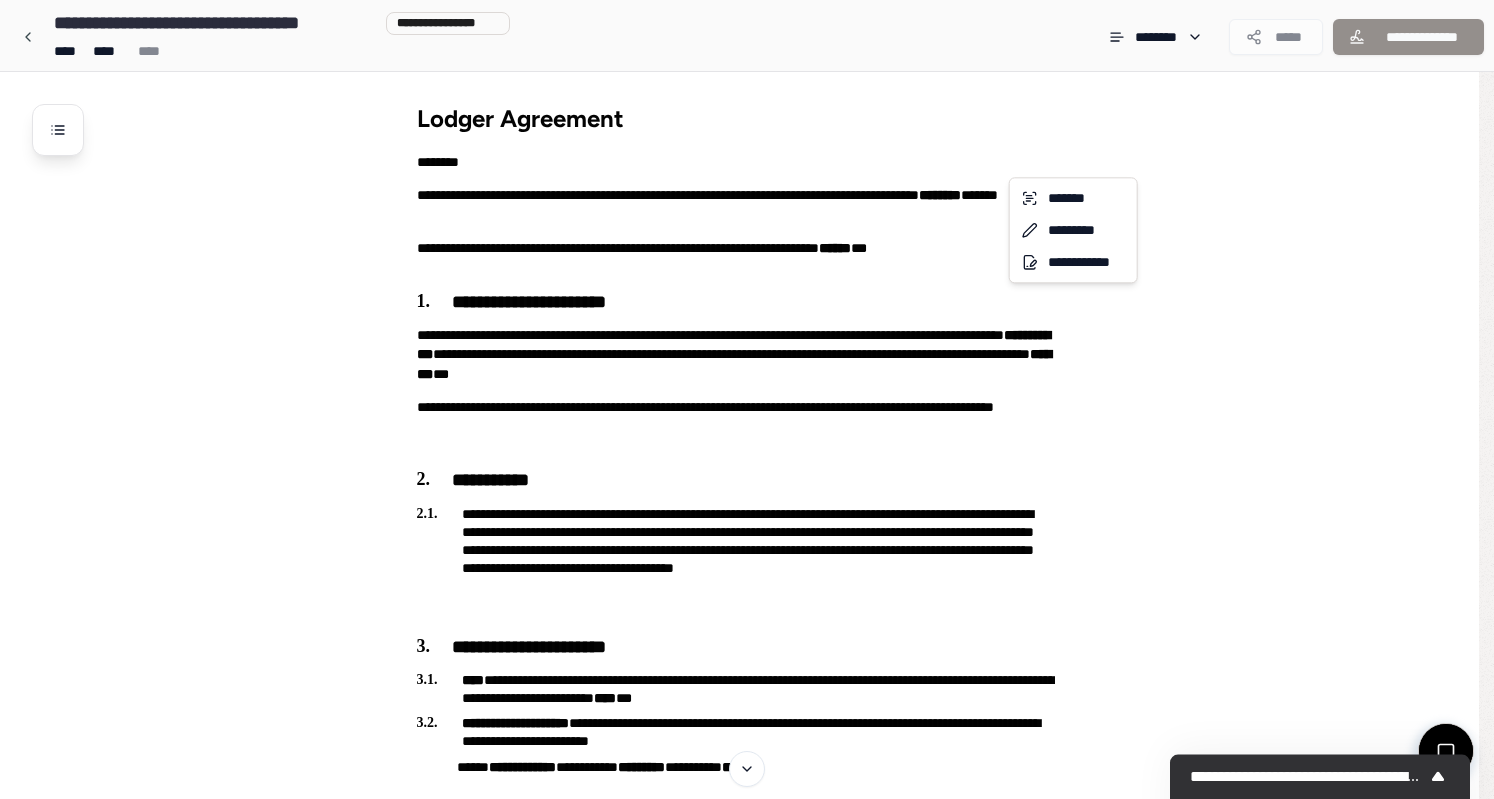 click on "**********" at bounding box center (747, 2804) 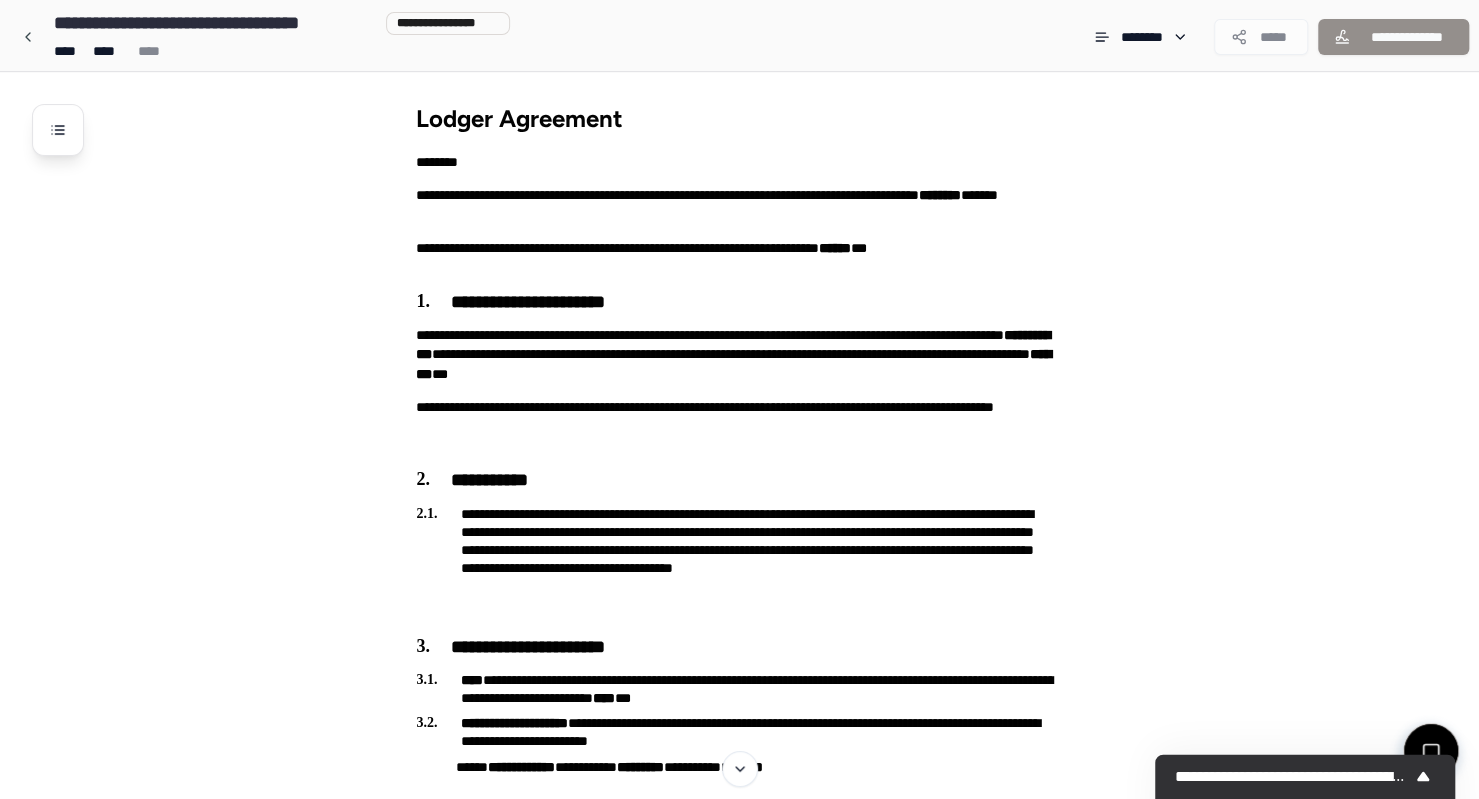 click on "Lodger Agreement" at bounding box center (749, 118) 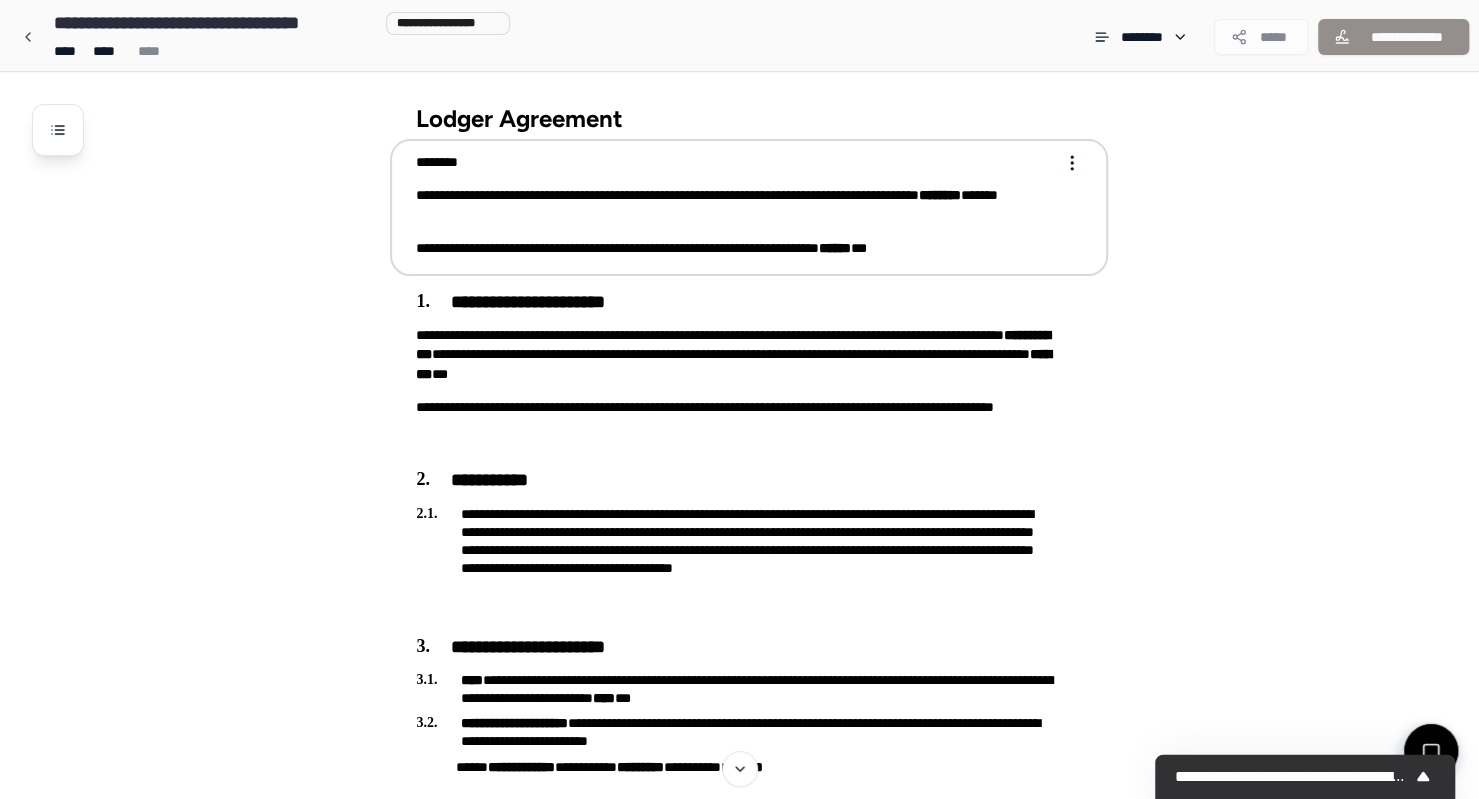 click on "**********" at bounding box center (735, 248) 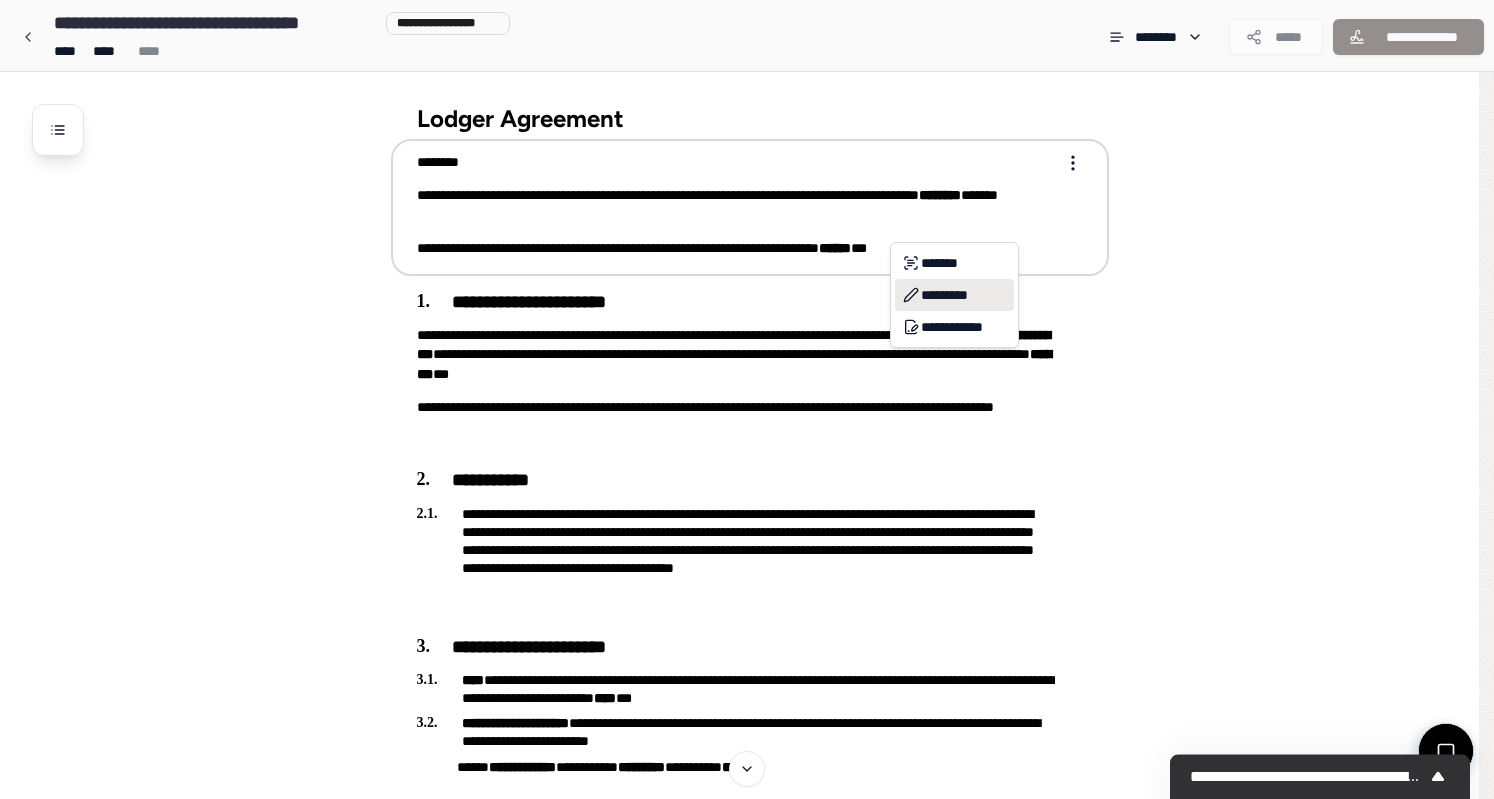 click on "*********" at bounding box center [954, 295] 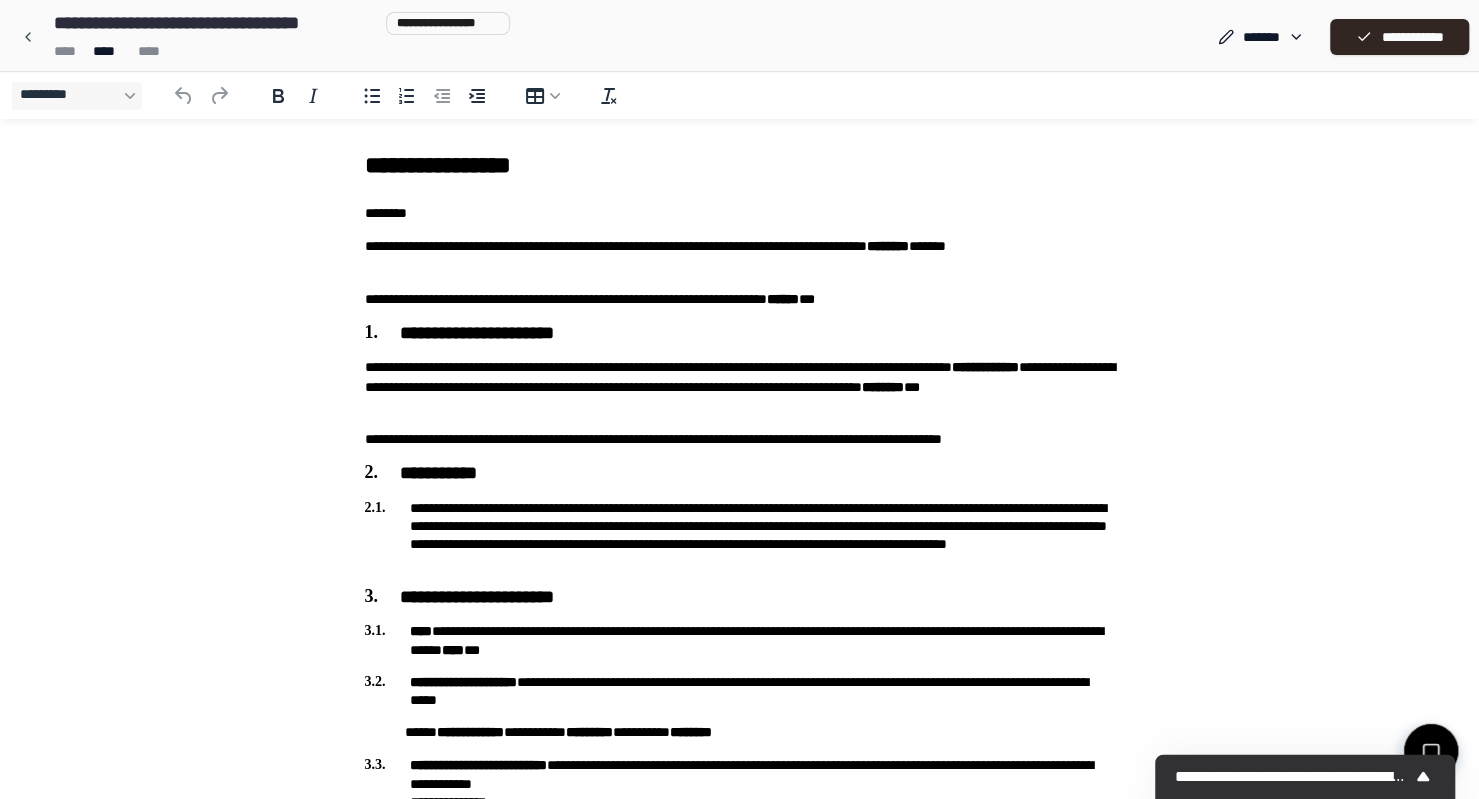 scroll, scrollTop: 0, scrollLeft: 0, axis: both 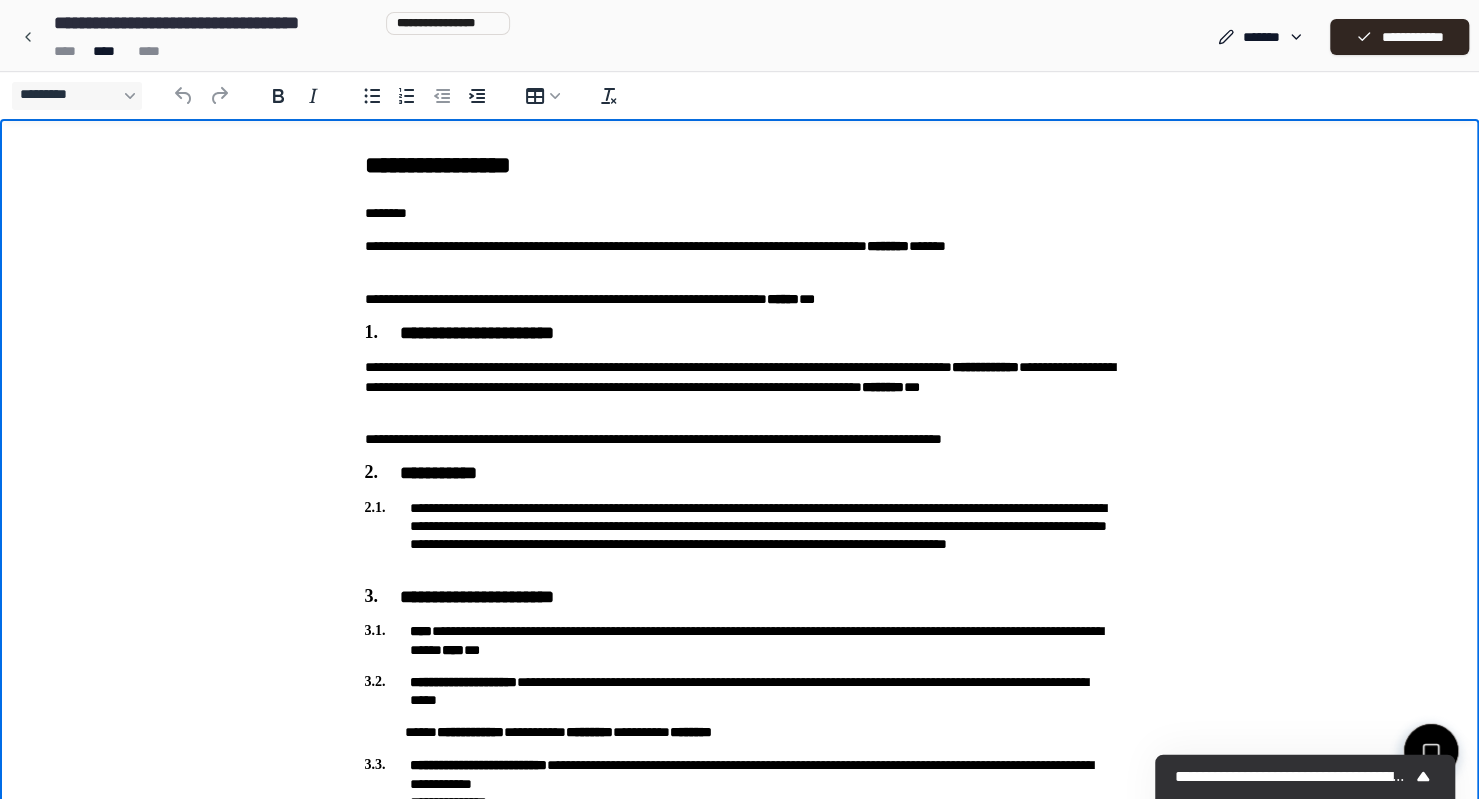 click on "**********" at bounding box center (740, 165) 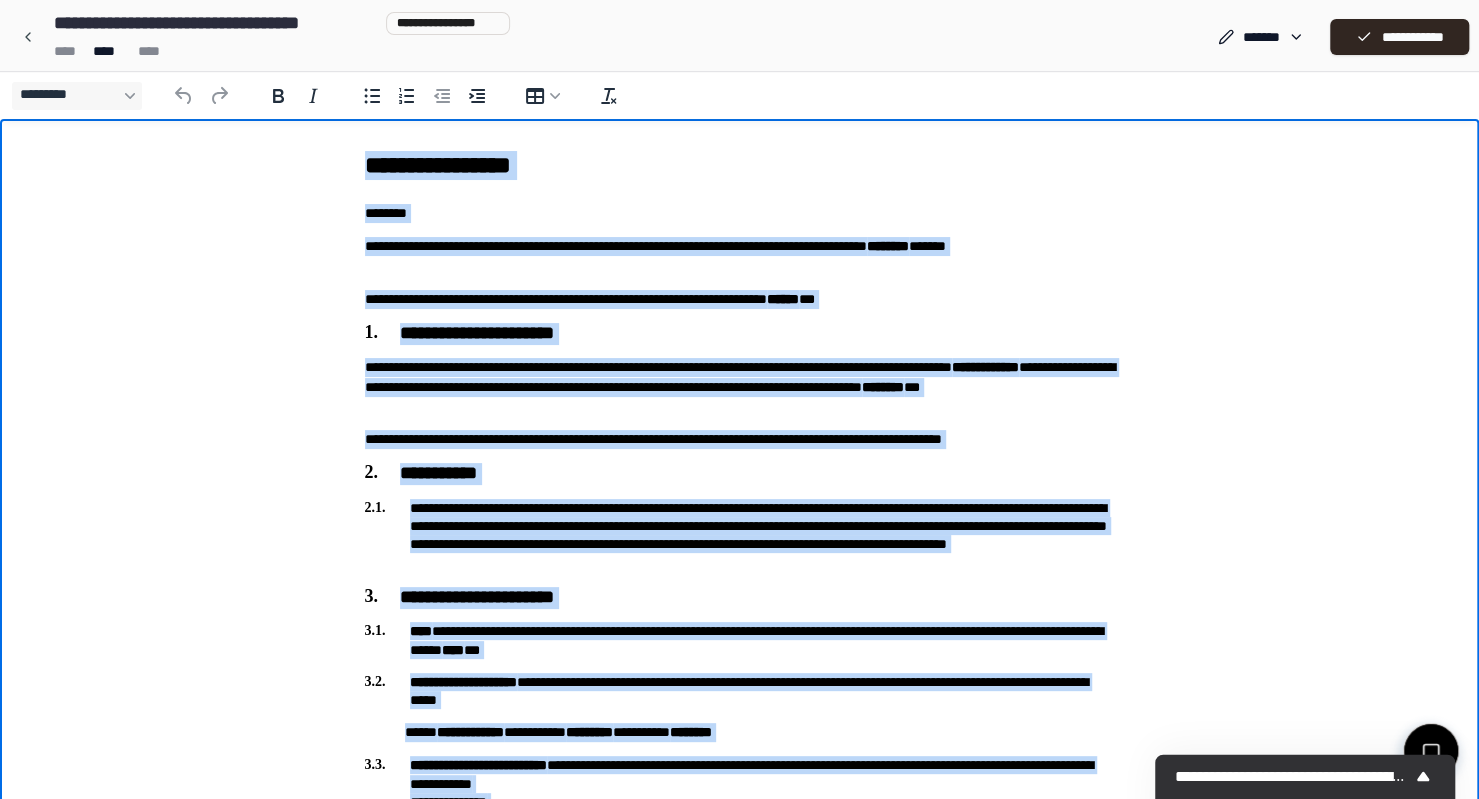 copy on "**********" 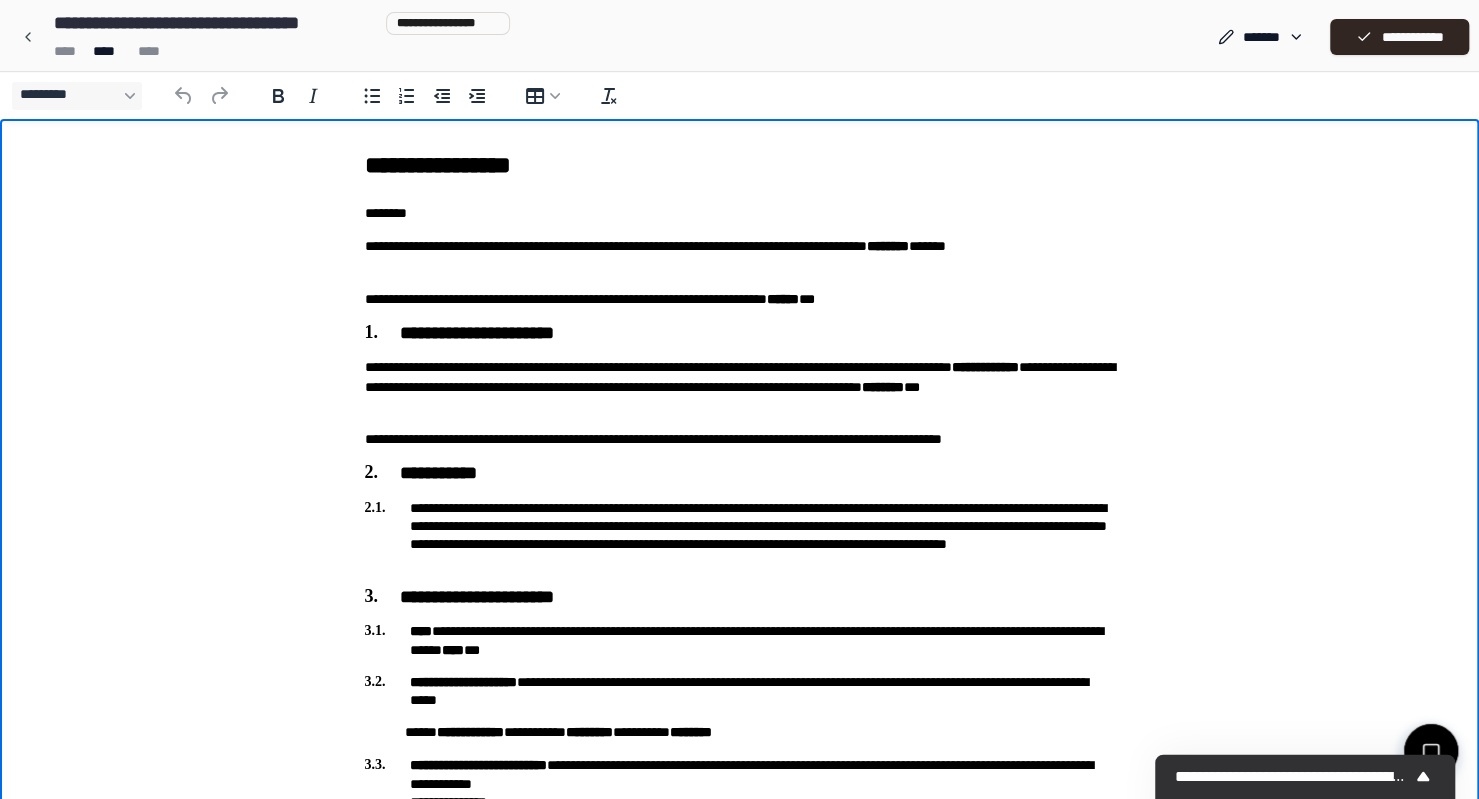 click on "**********" at bounding box center (739, 2400) 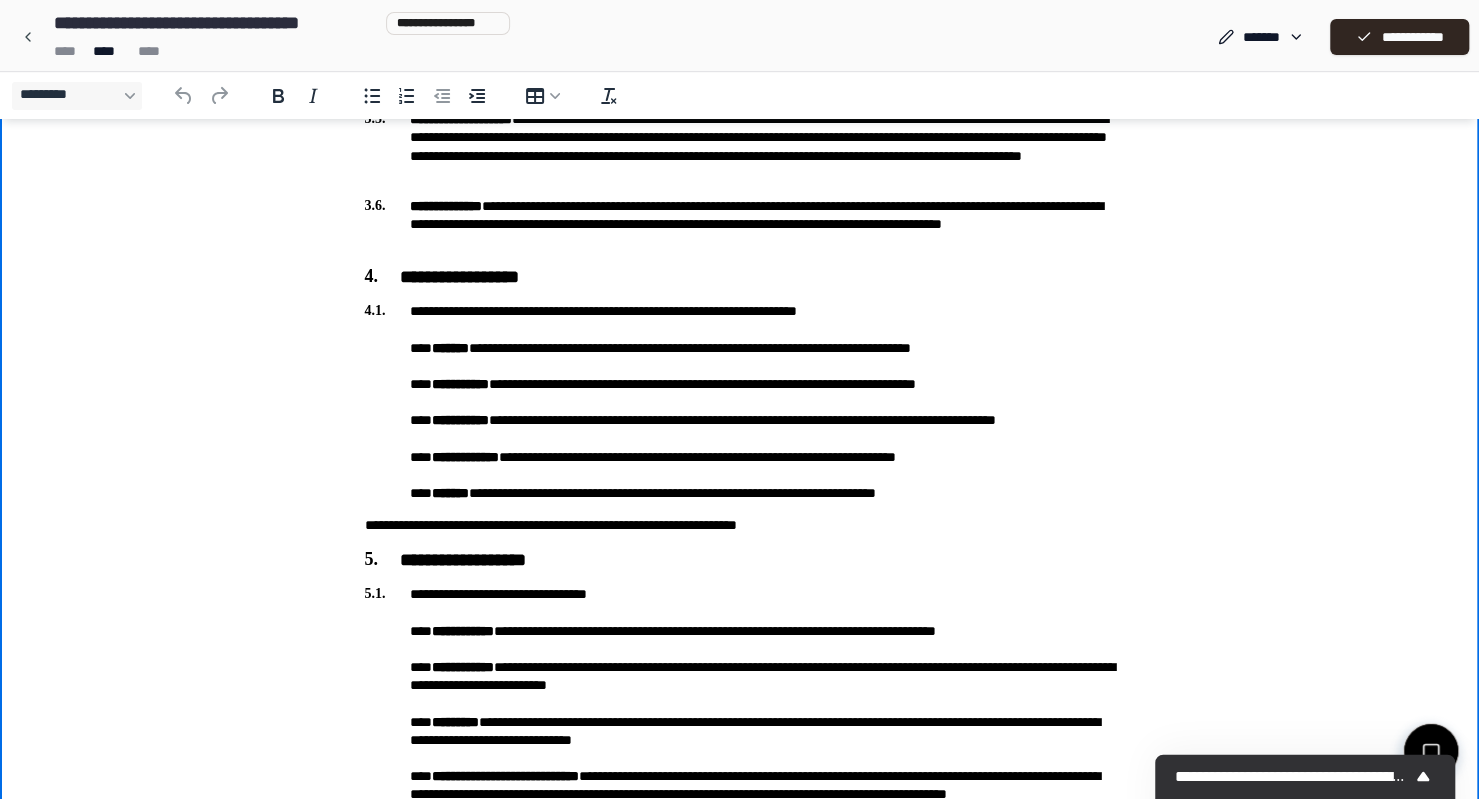scroll, scrollTop: 1040, scrollLeft: 0, axis: vertical 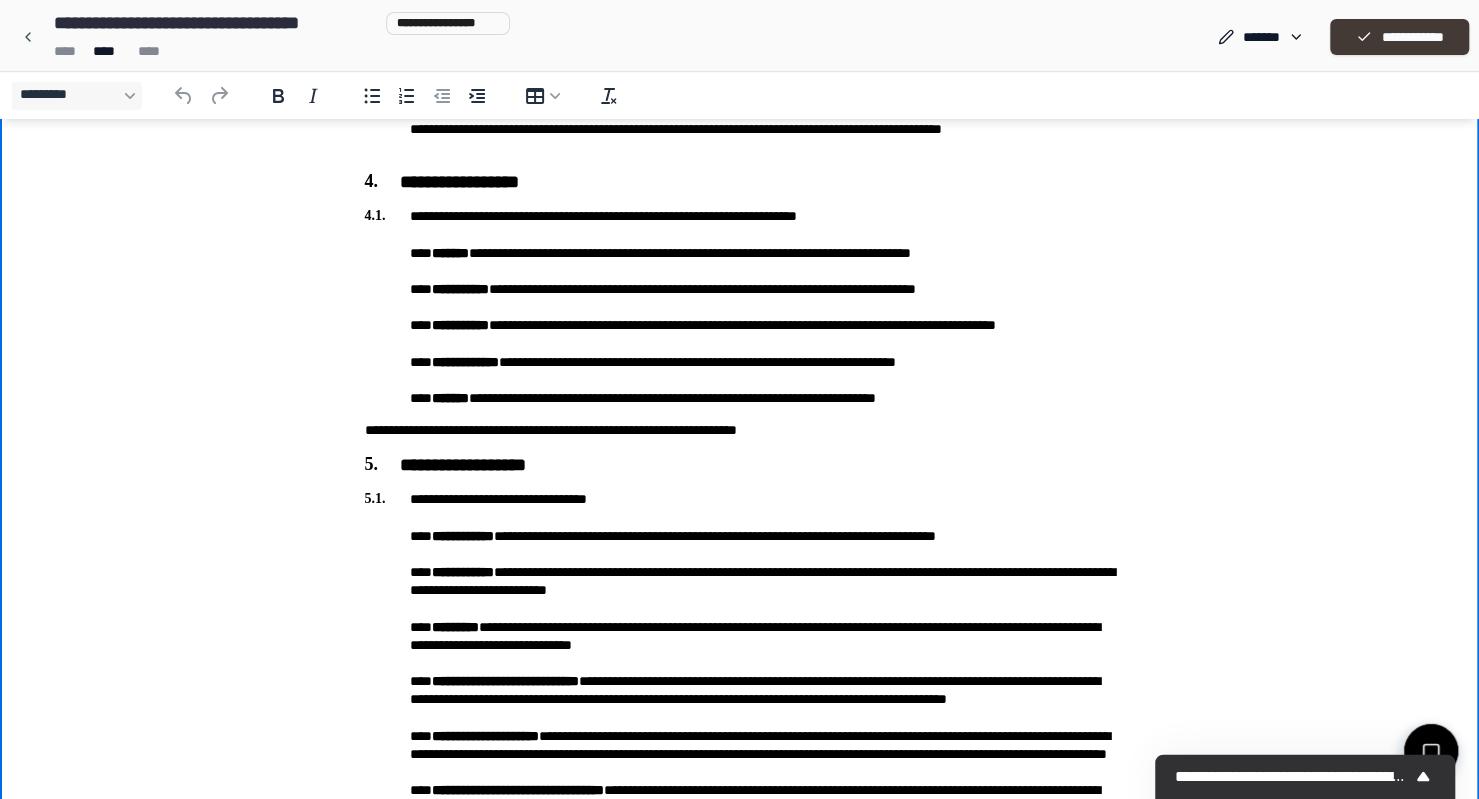 click on "**********" at bounding box center (1399, 37) 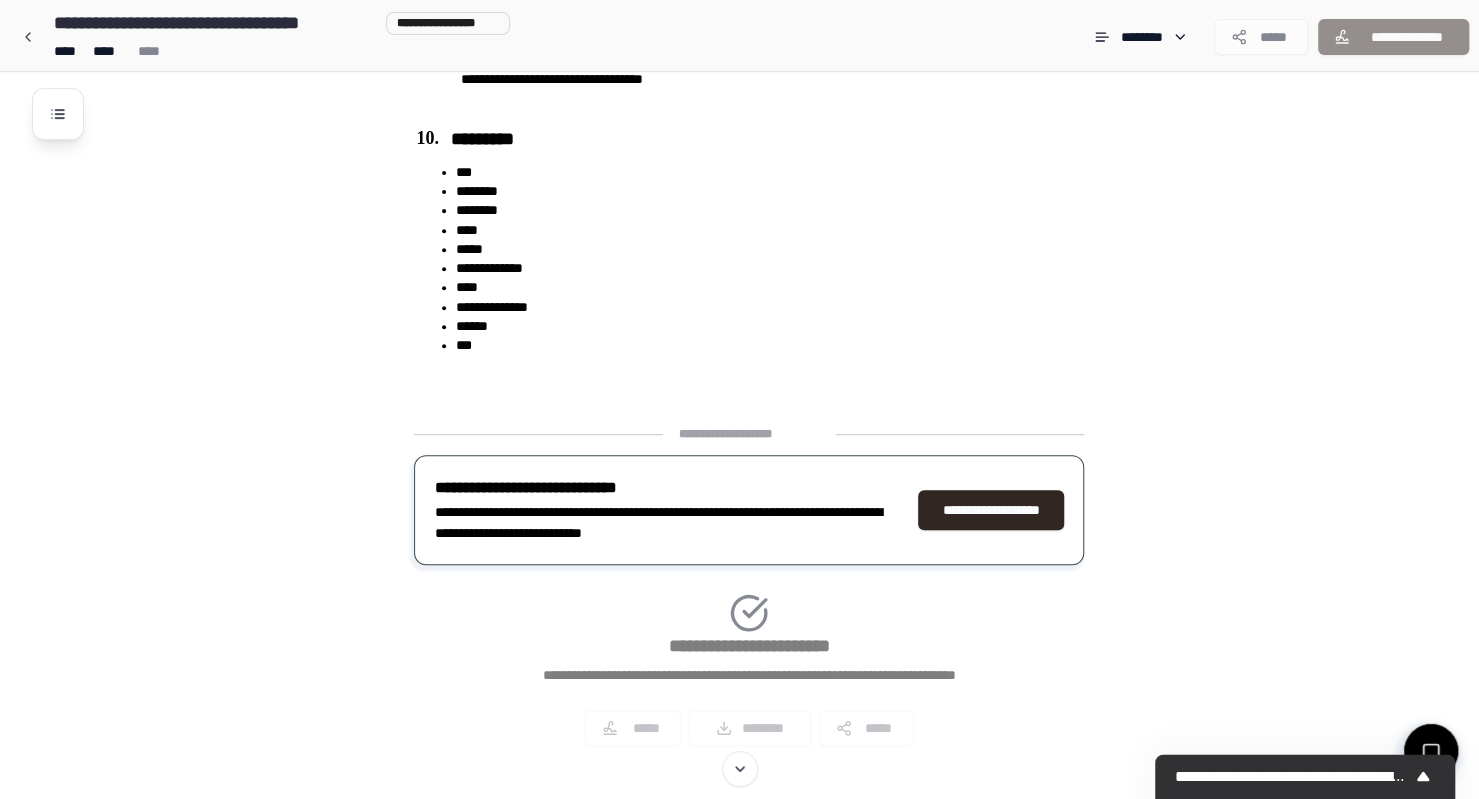 scroll, scrollTop: 4810, scrollLeft: 0, axis: vertical 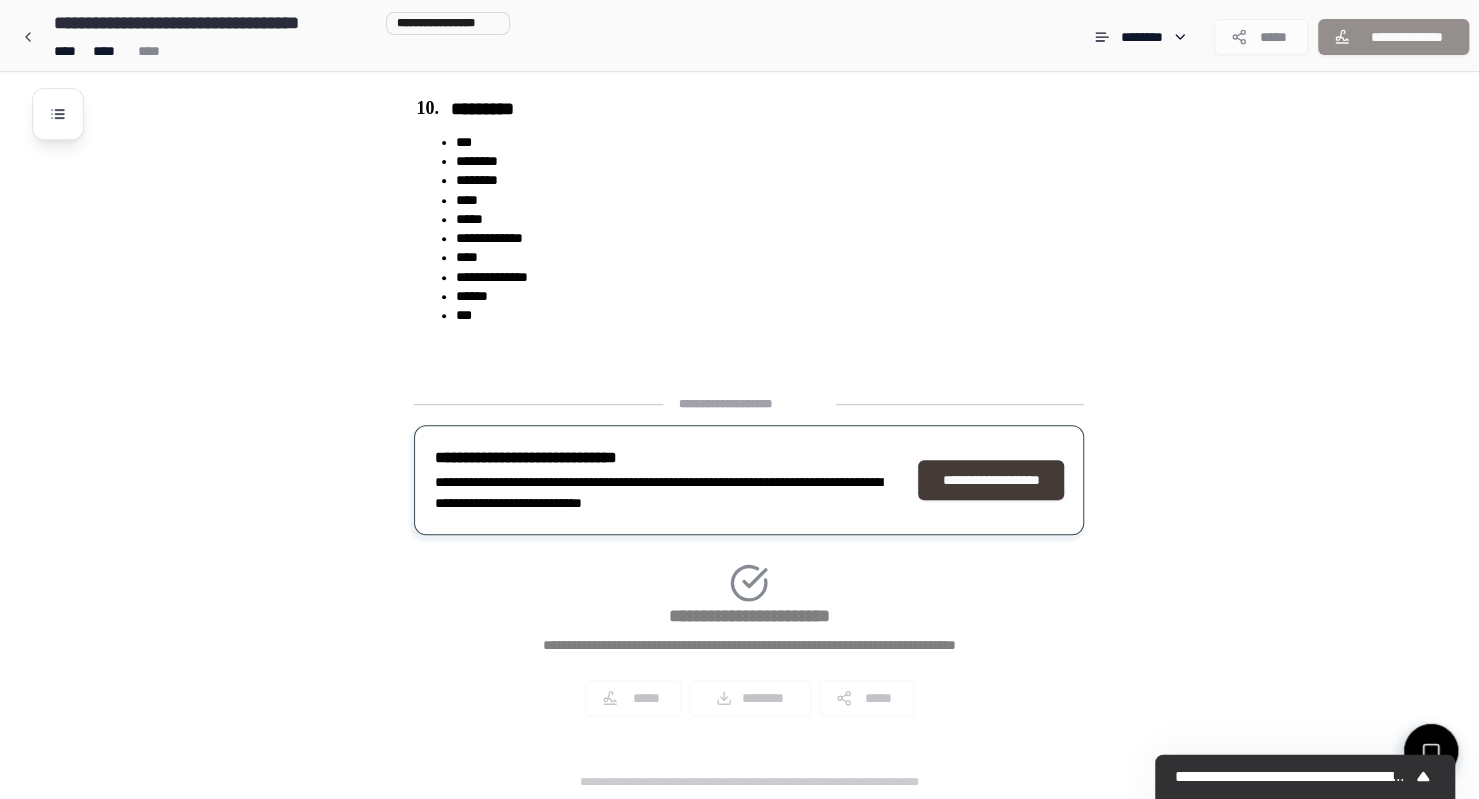 click on "**********" at bounding box center [991, 480] 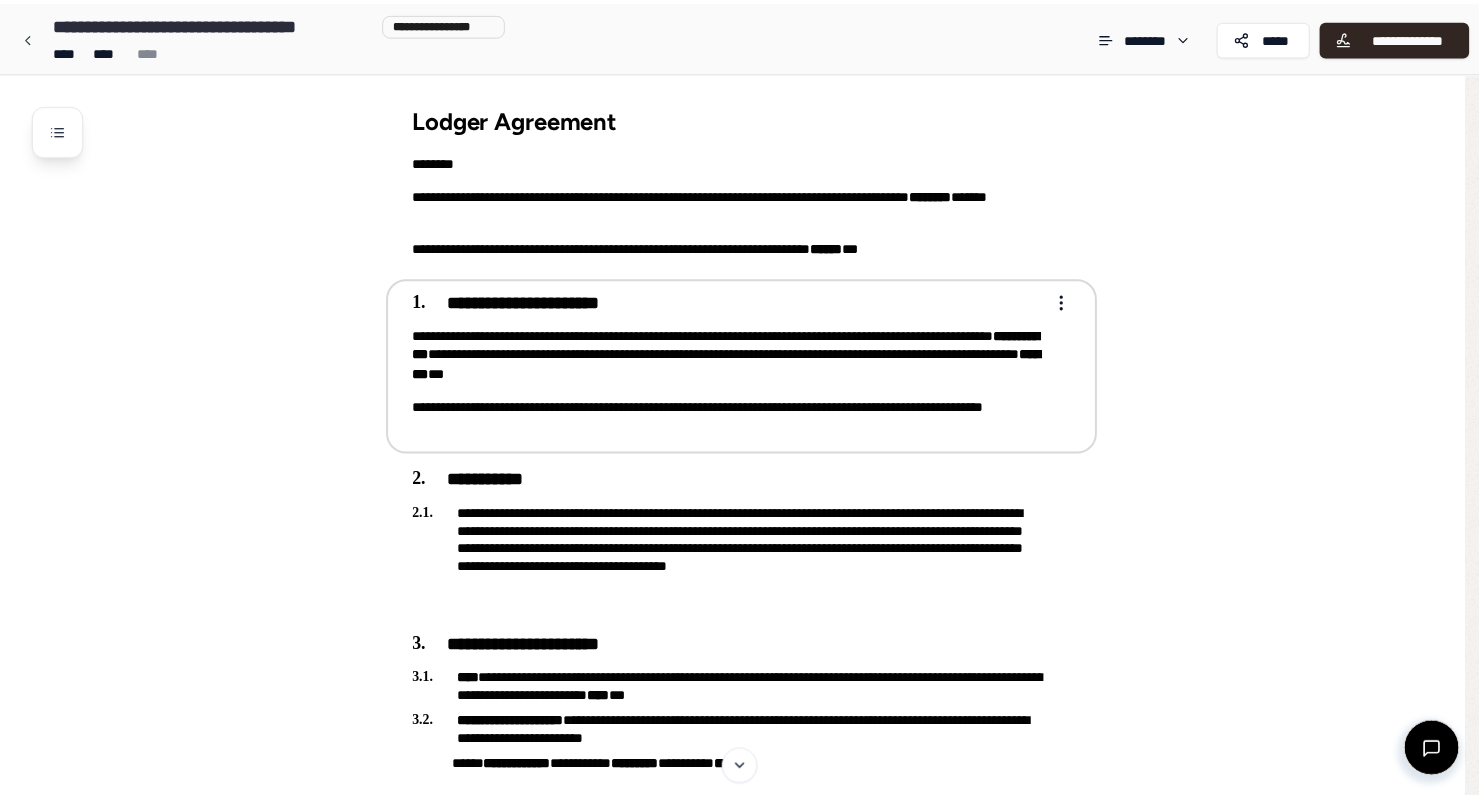 scroll, scrollTop: 0, scrollLeft: 0, axis: both 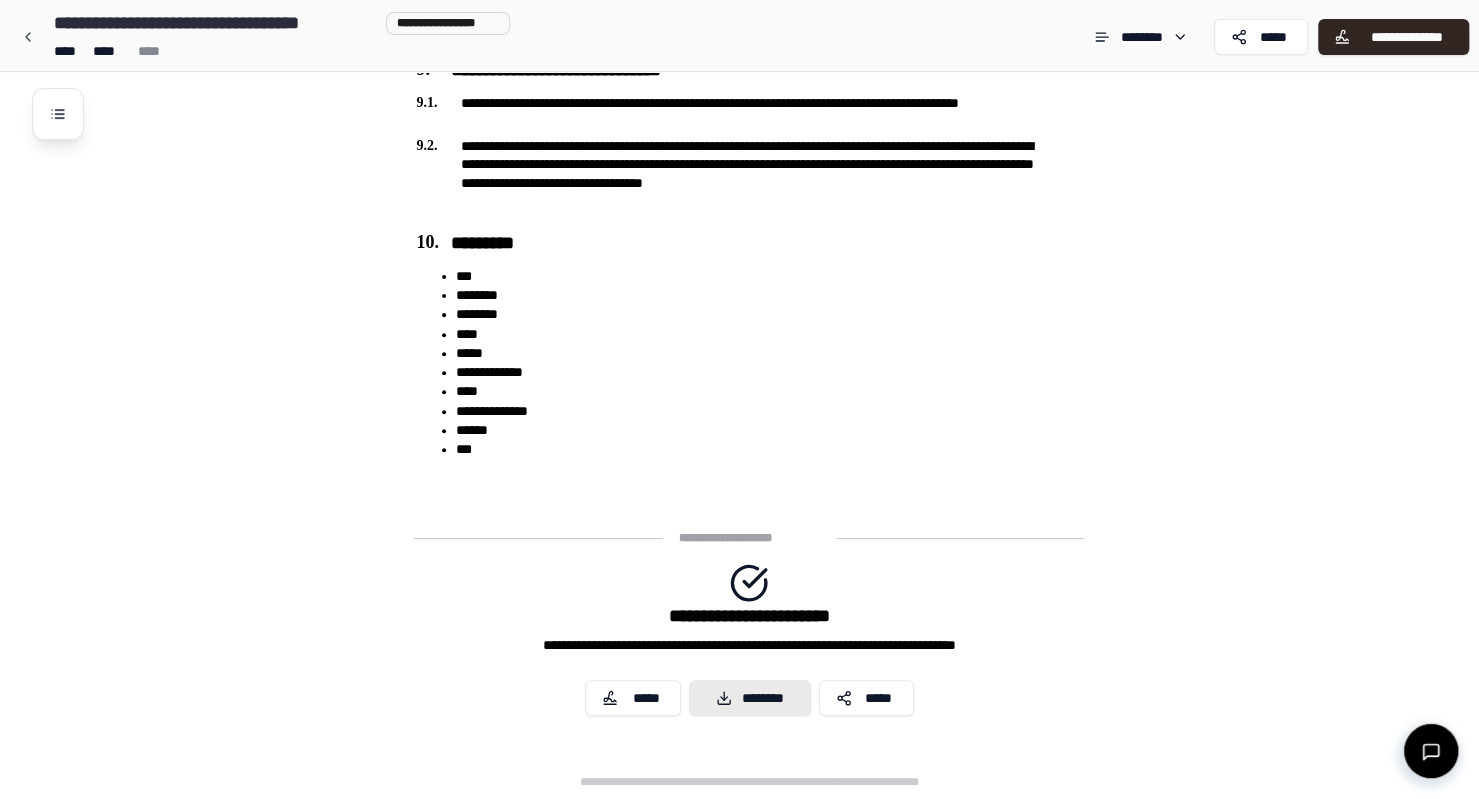 click on "********" at bounding box center (750, 698) 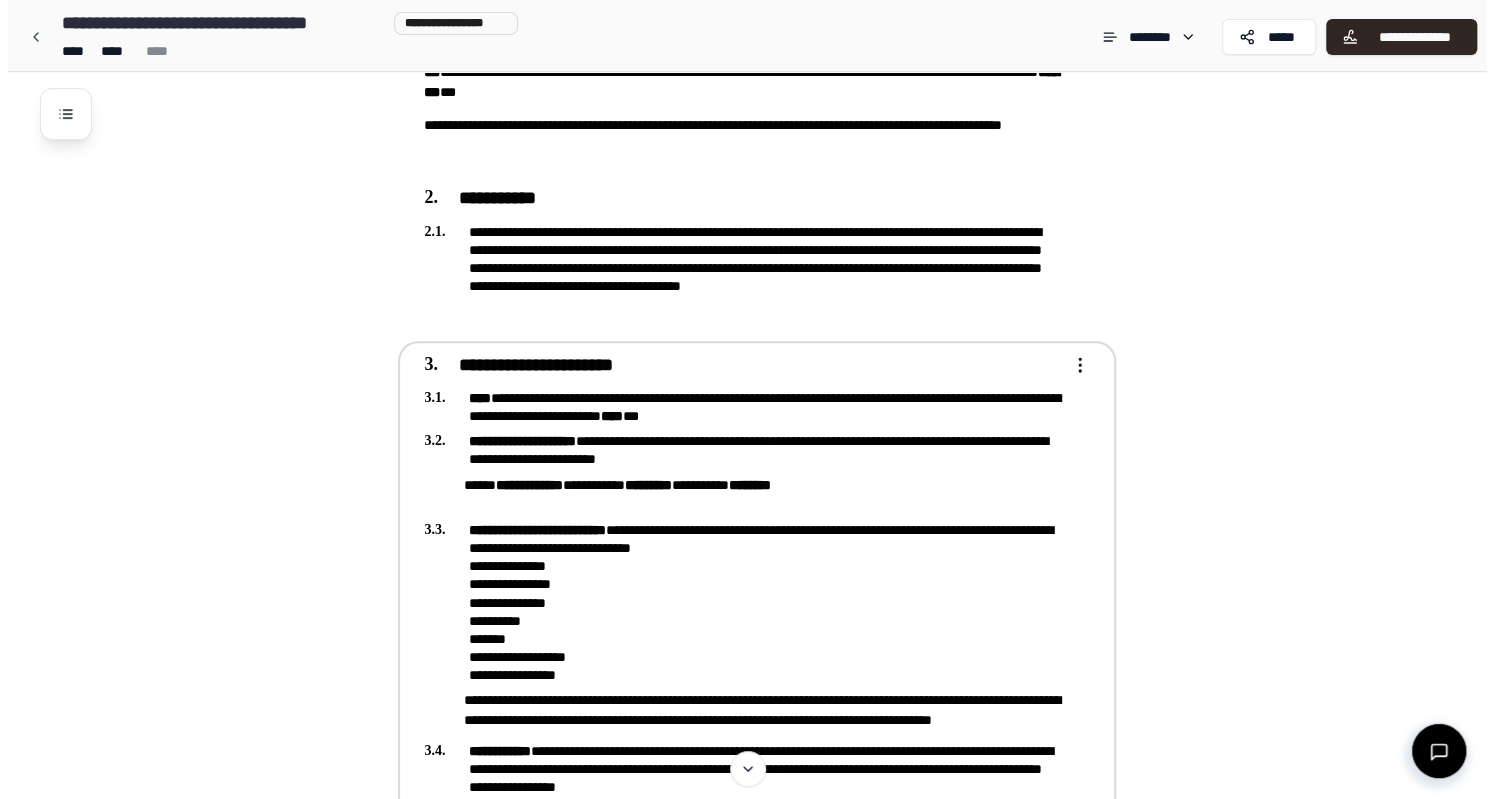 scroll, scrollTop: 184, scrollLeft: 0, axis: vertical 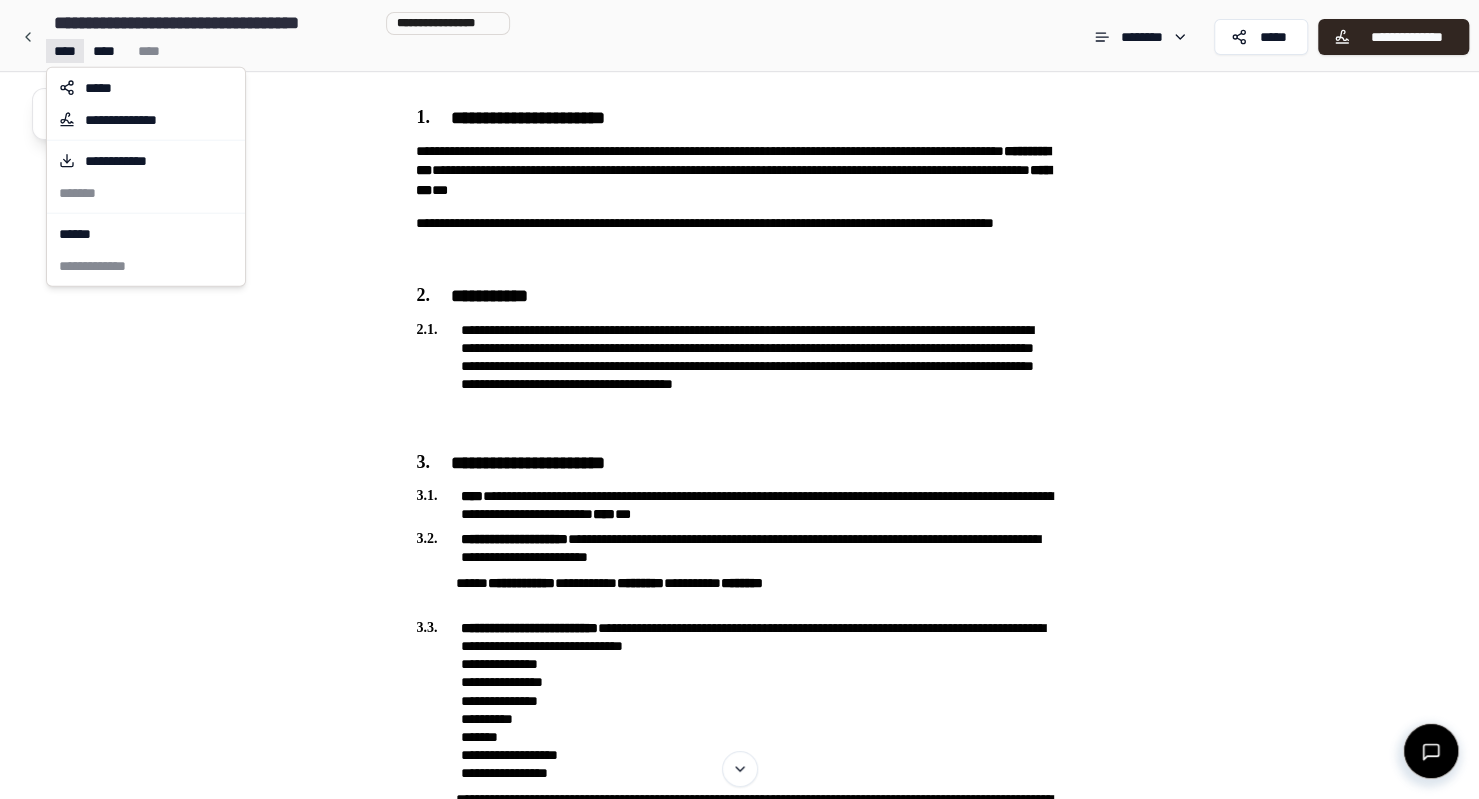 click on "**********" at bounding box center (739, 2554) 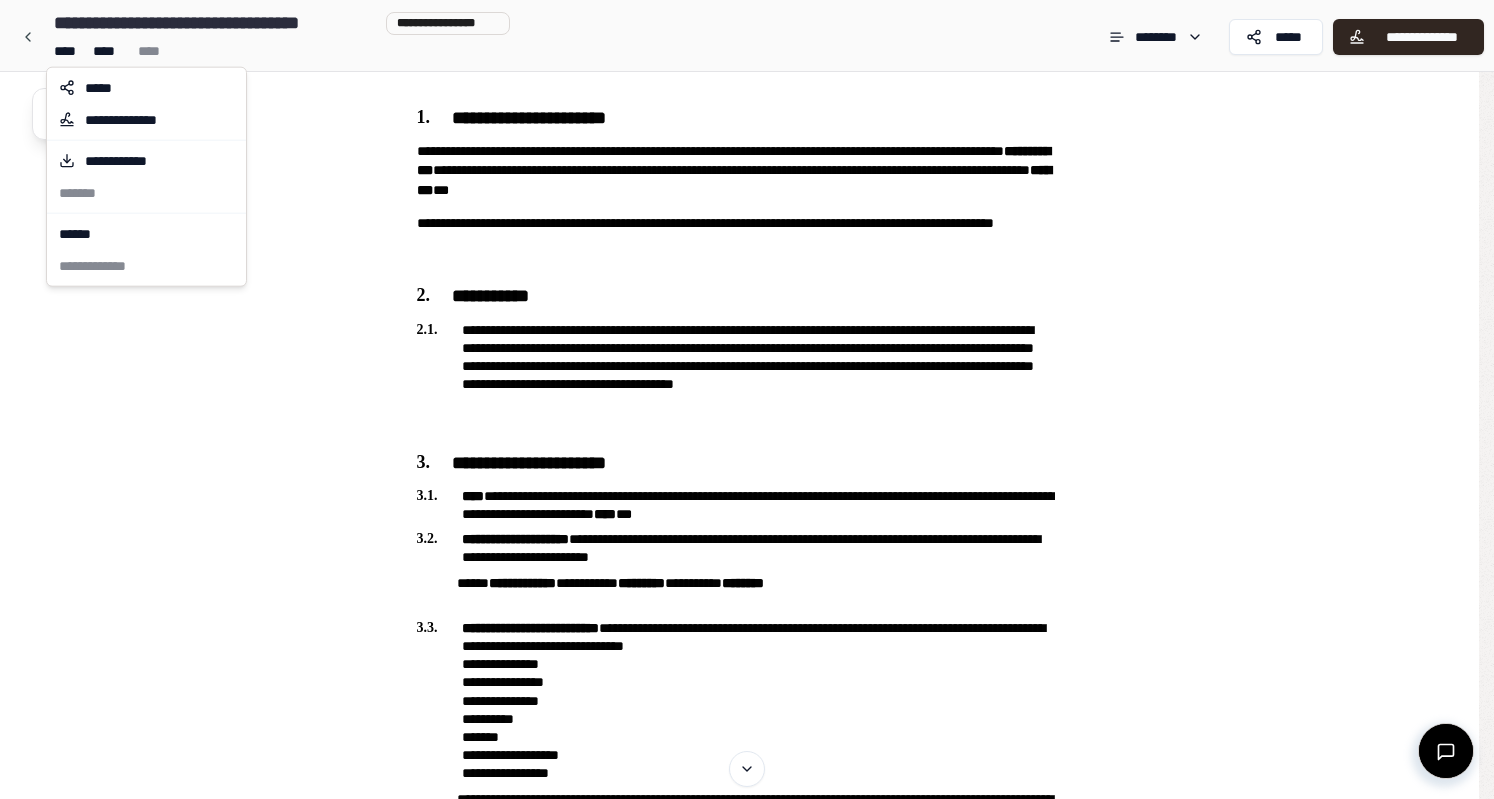 click on "**********" at bounding box center [747, 2554] 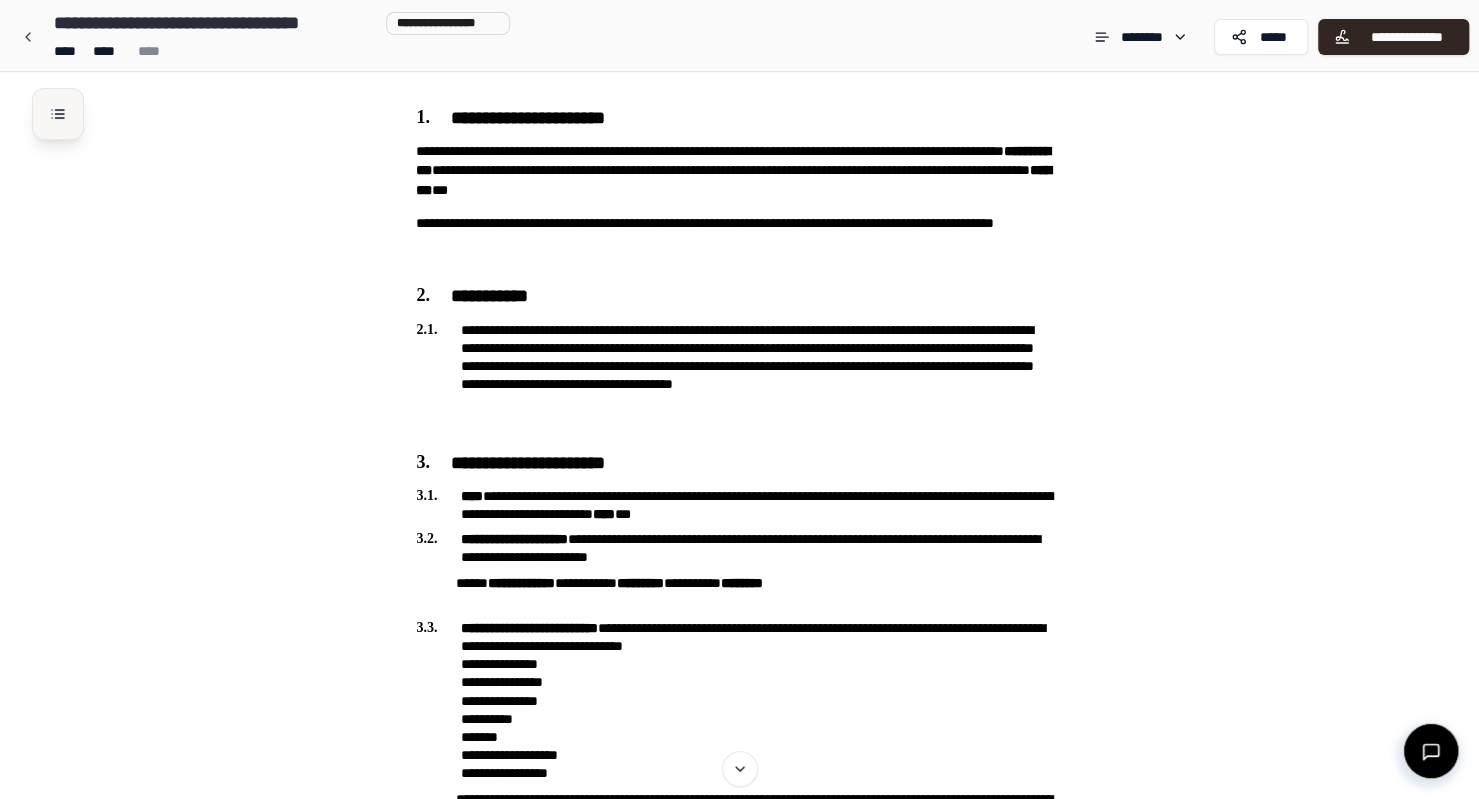 click at bounding box center (58, 114) 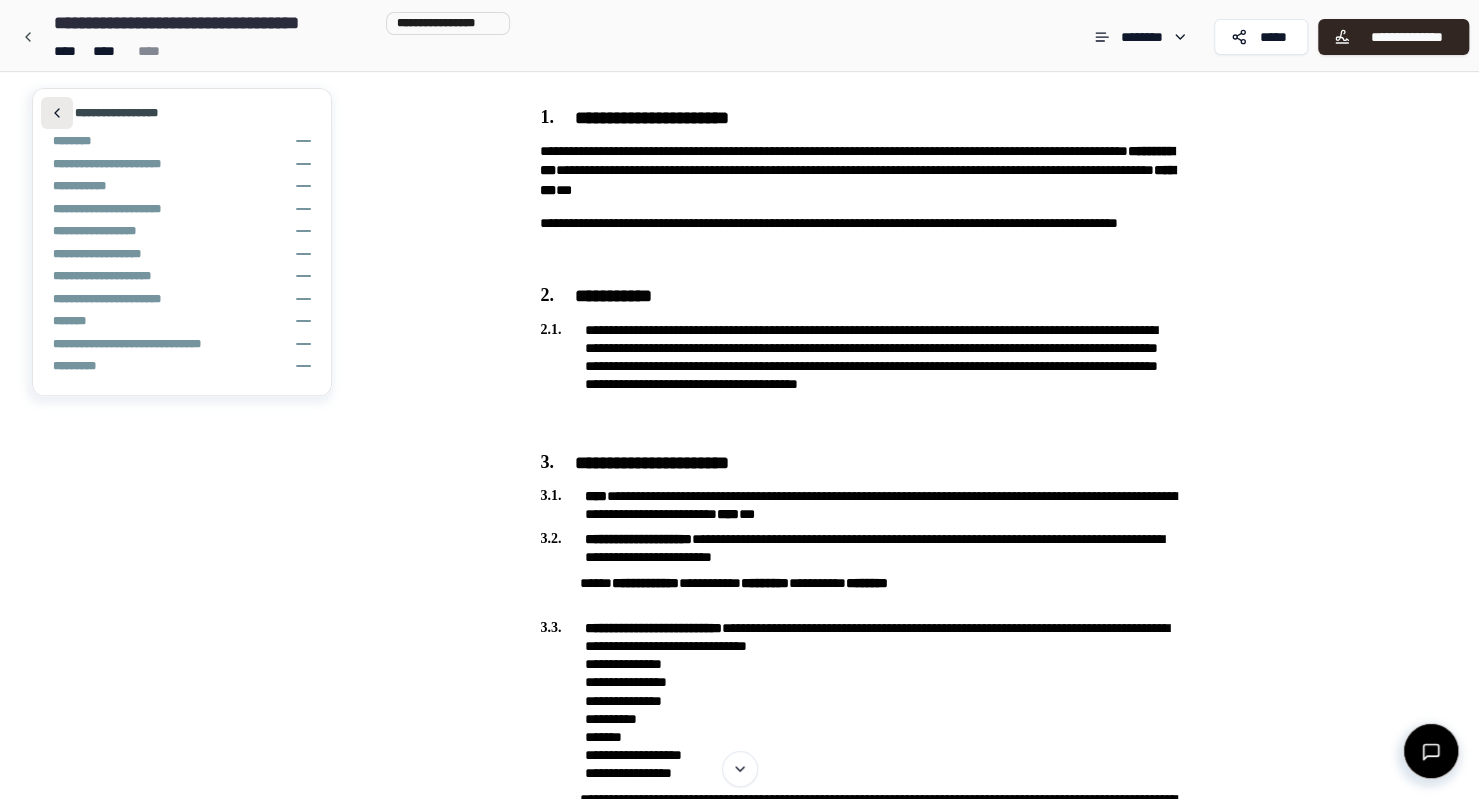 click at bounding box center [57, 113] 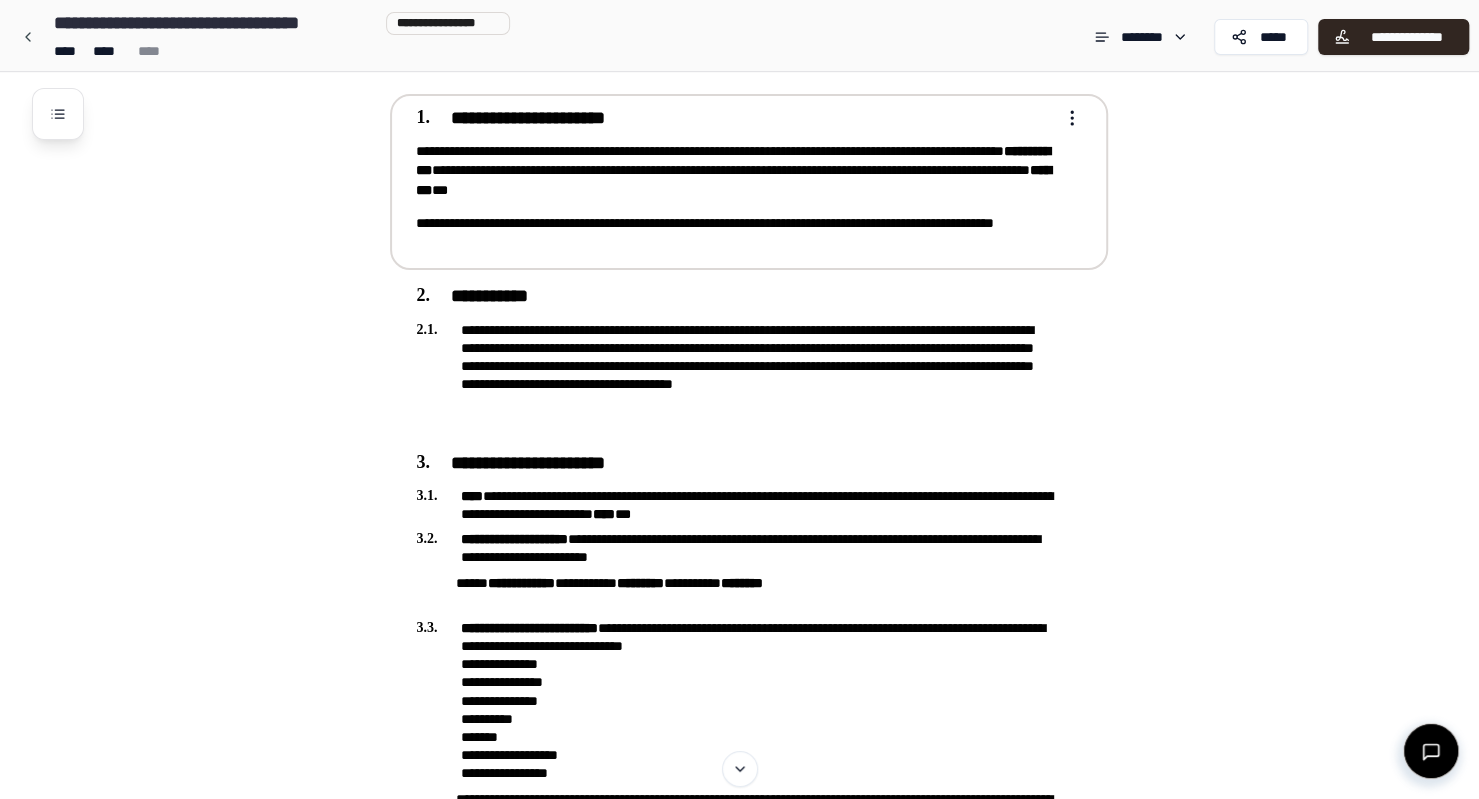 click on "**********" at bounding box center (739, 2554) 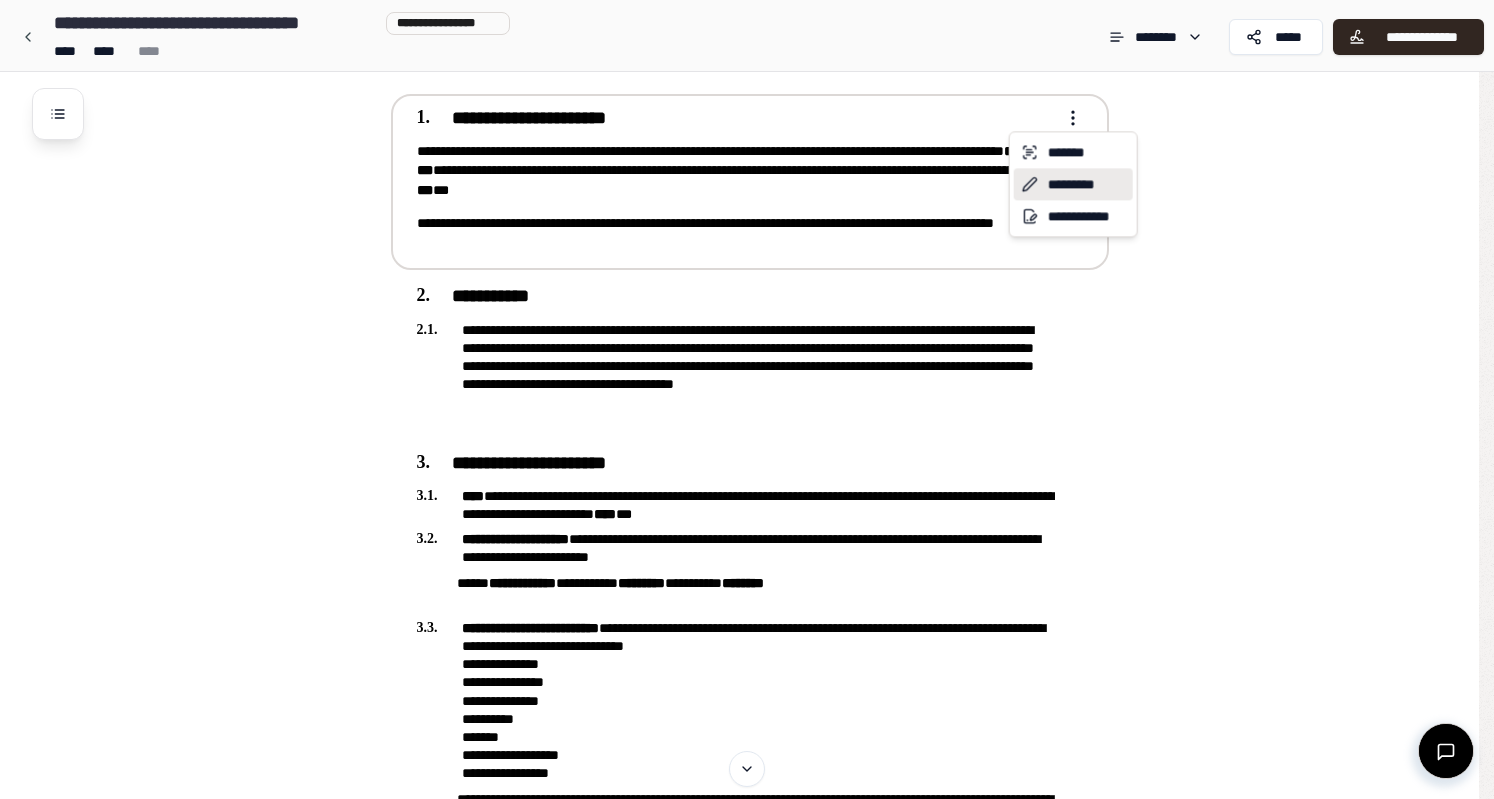 click on "*********" at bounding box center [1073, 184] 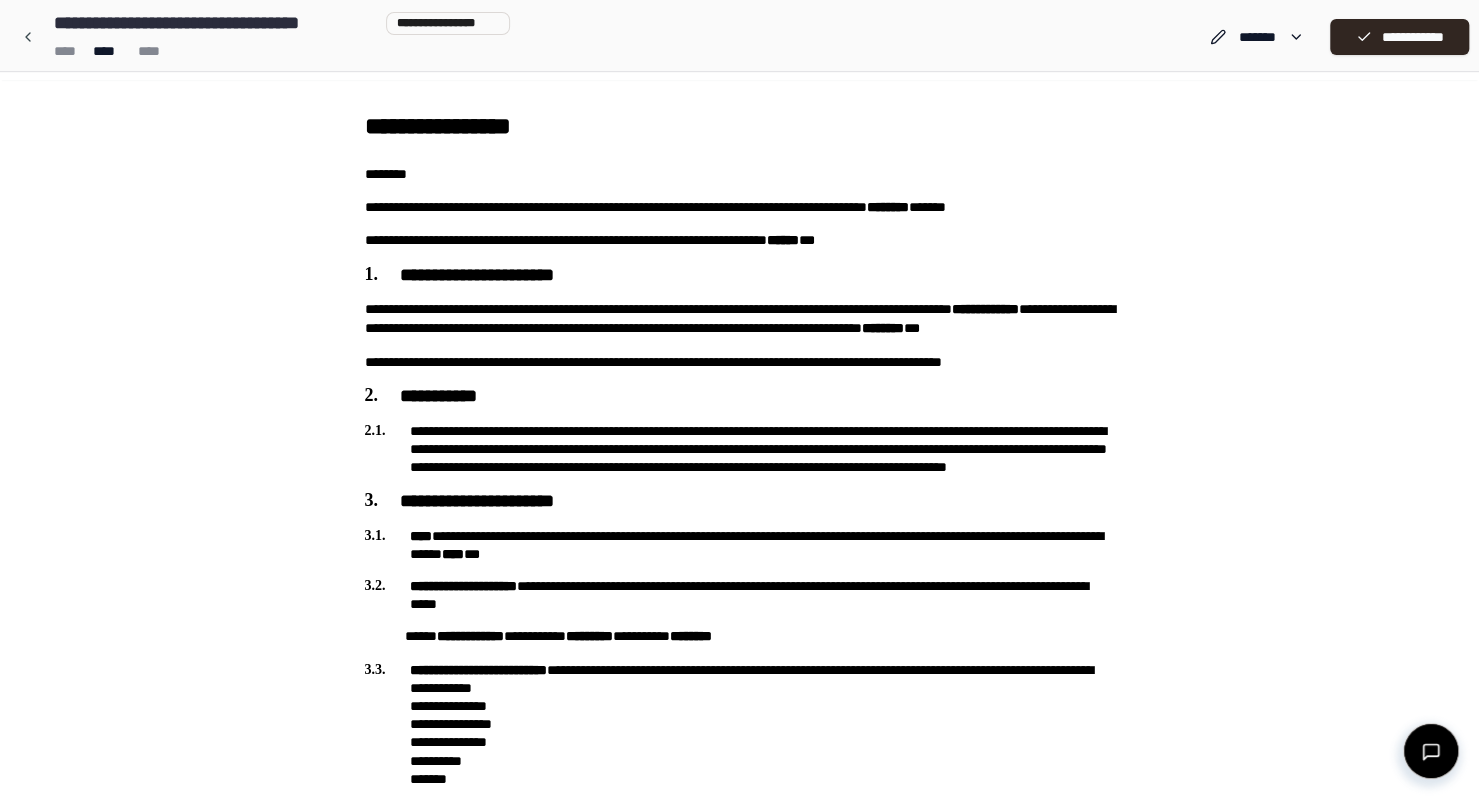 scroll, scrollTop: 0, scrollLeft: 0, axis: both 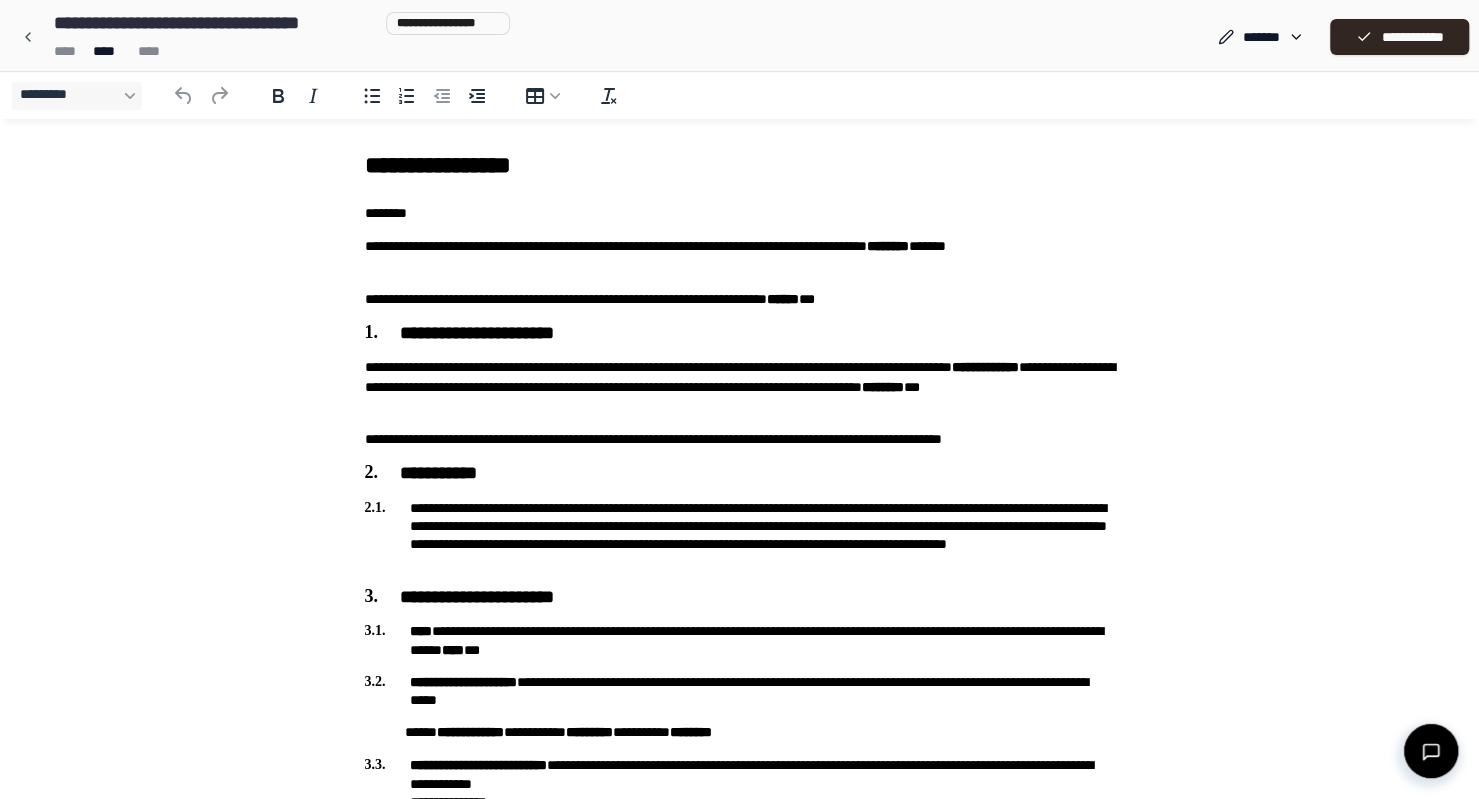 click on "**********" at bounding box center [740, 2400] 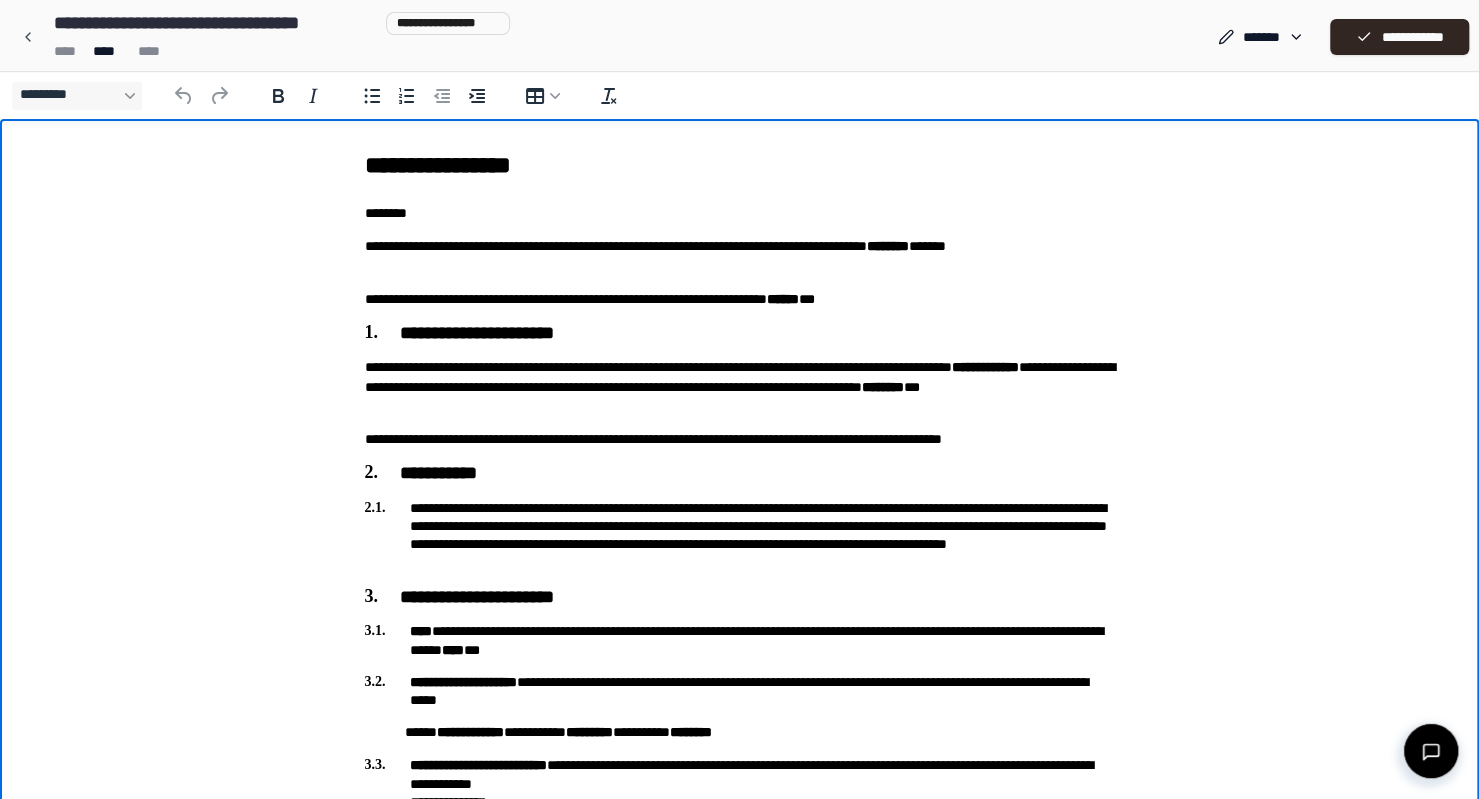 click on "**********" at bounding box center (740, 165) 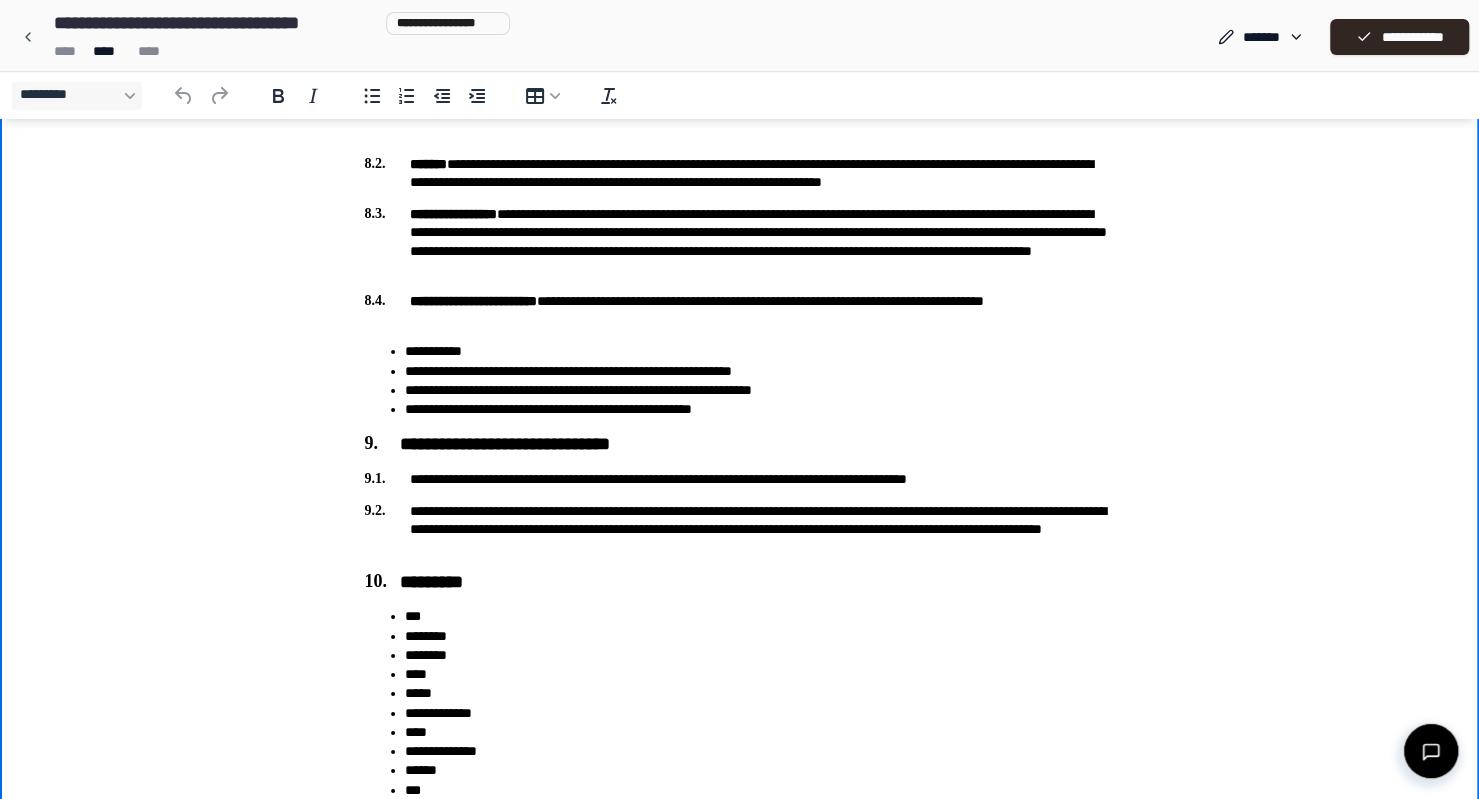 scroll, scrollTop: 3940, scrollLeft: 0, axis: vertical 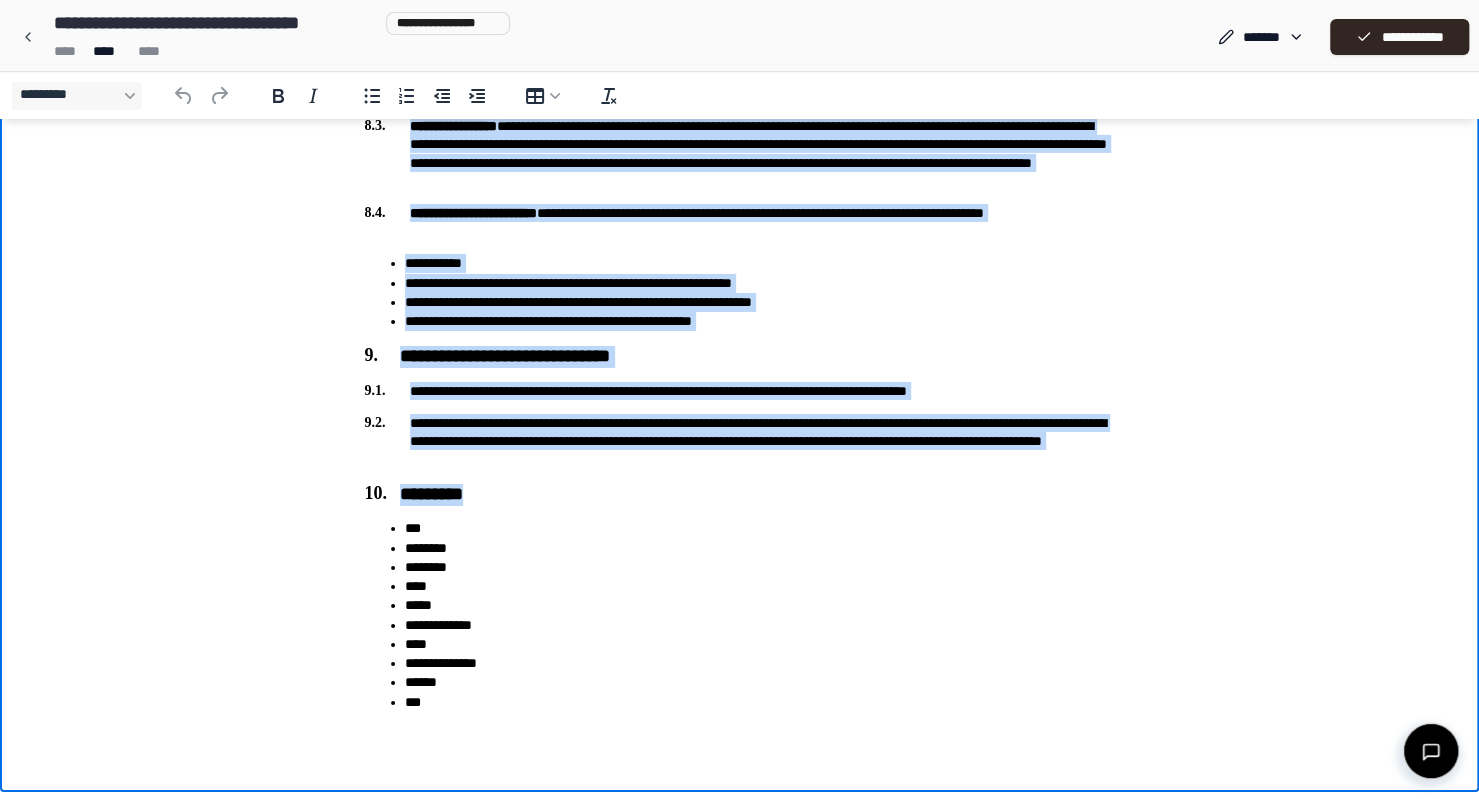 copy on "**********" 